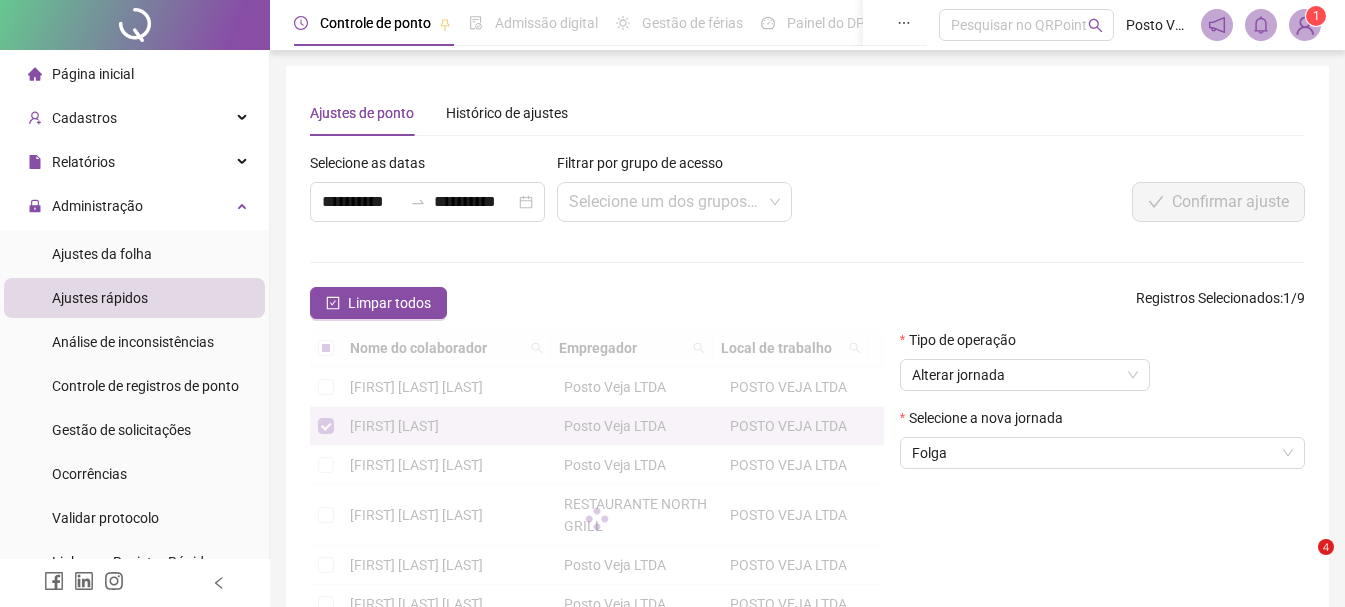 scroll, scrollTop: 0, scrollLeft: 0, axis: both 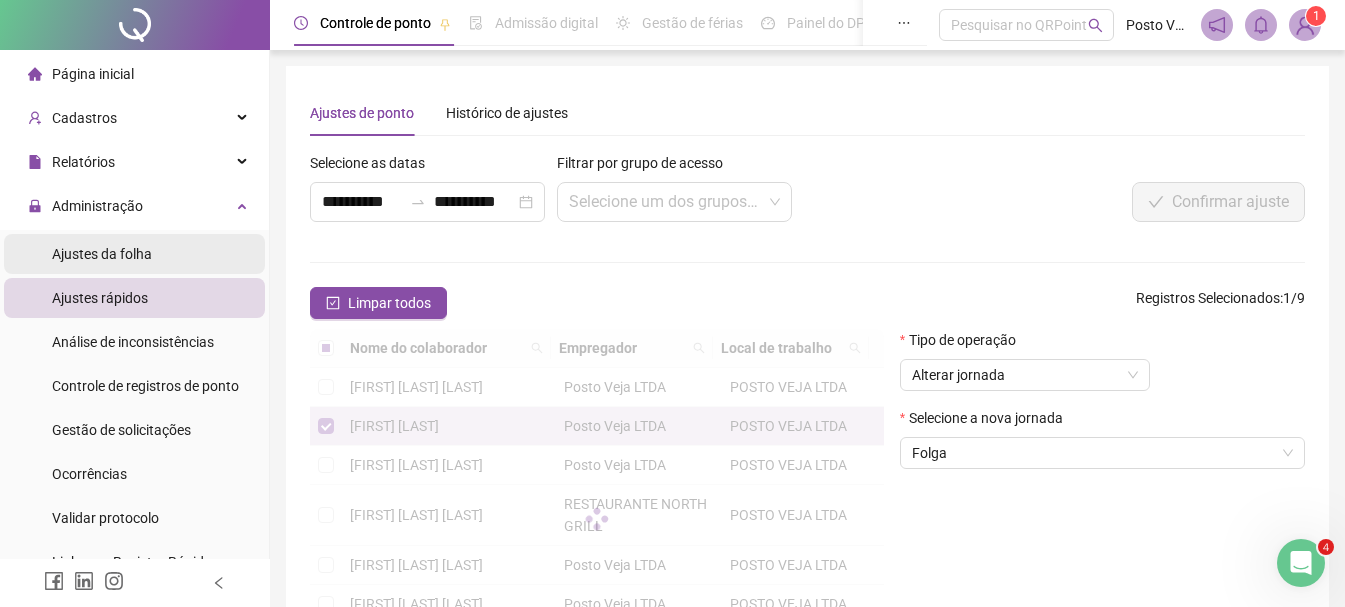 click on "Ajustes da folha" at bounding box center (102, 254) 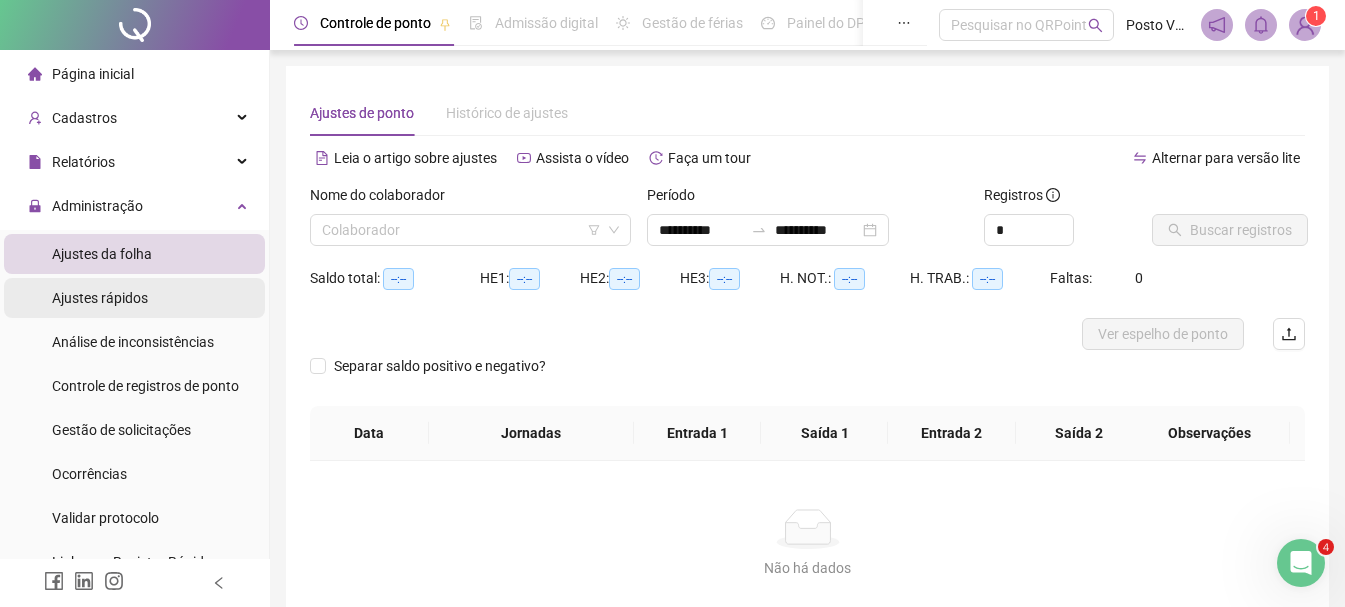 click on "Ajustes rápidos" at bounding box center [100, 298] 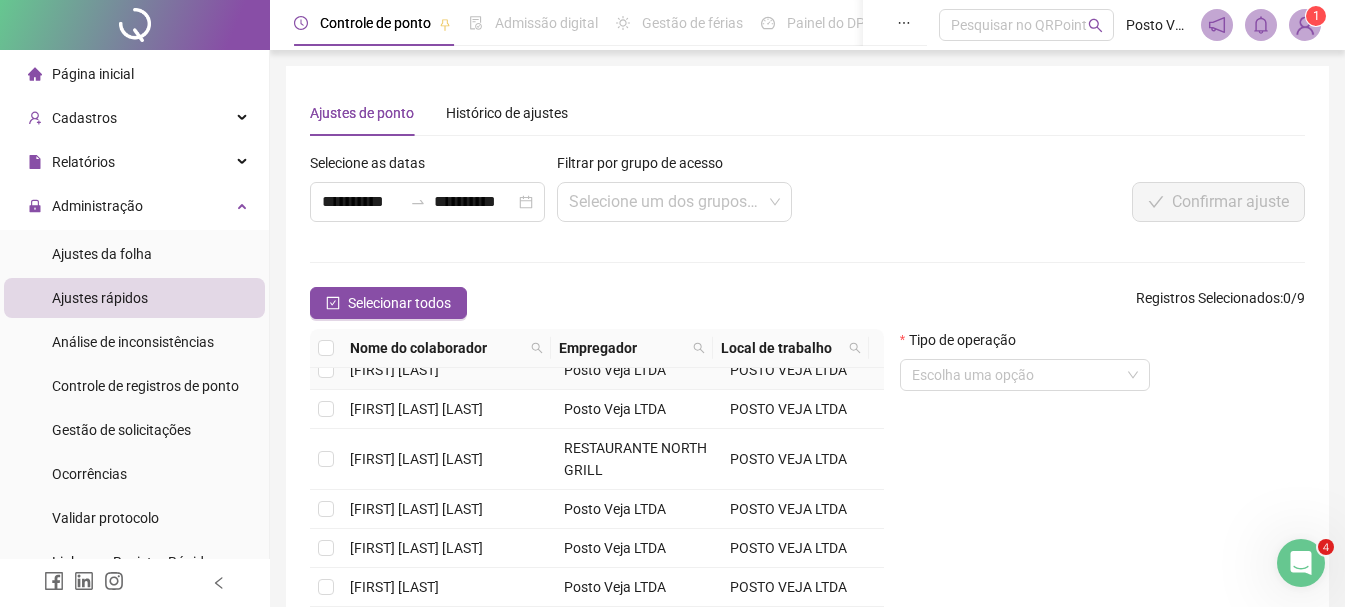 scroll, scrollTop: 100, scrollLeft: 0, axis: vertical 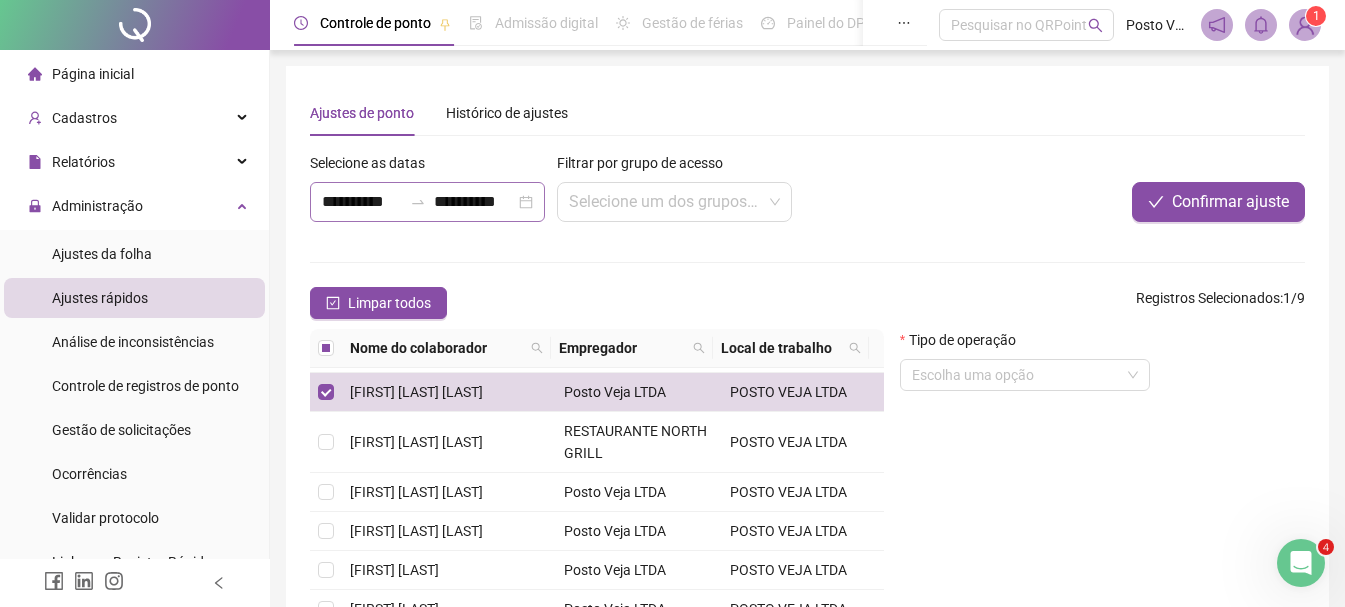 click on "**********" at bounding box center [427, 202] 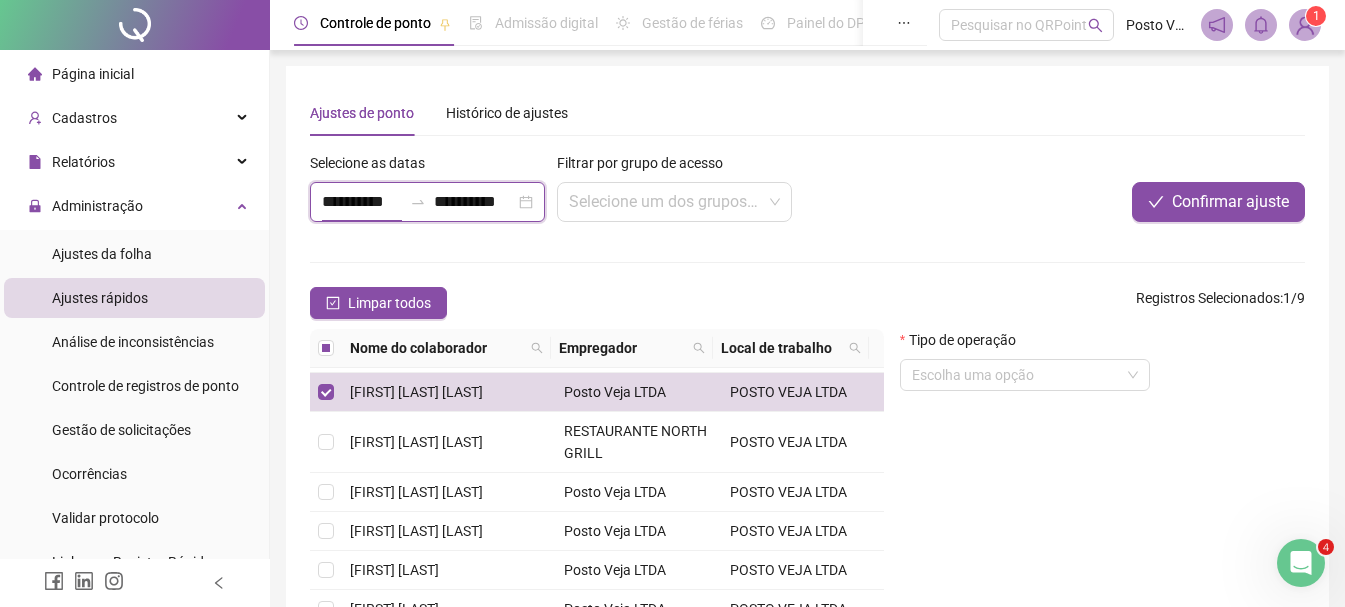 scroll, scrollTop: 0, scrollLeft: 1, axis: horizontal 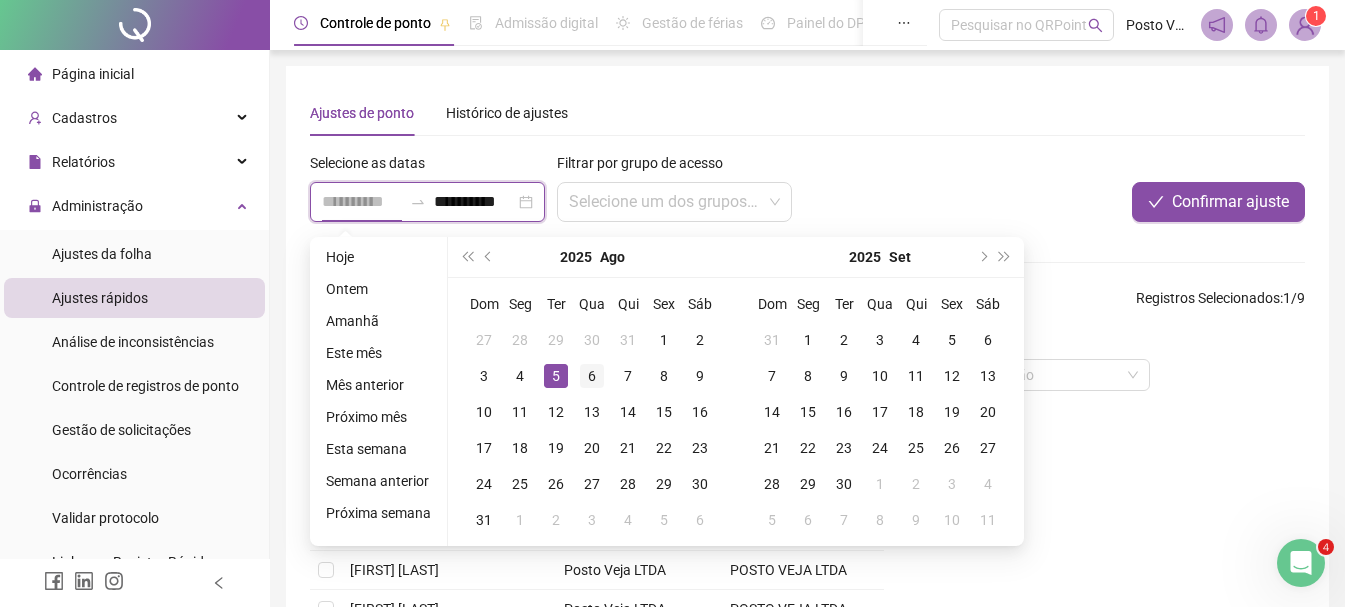 type on "**********" 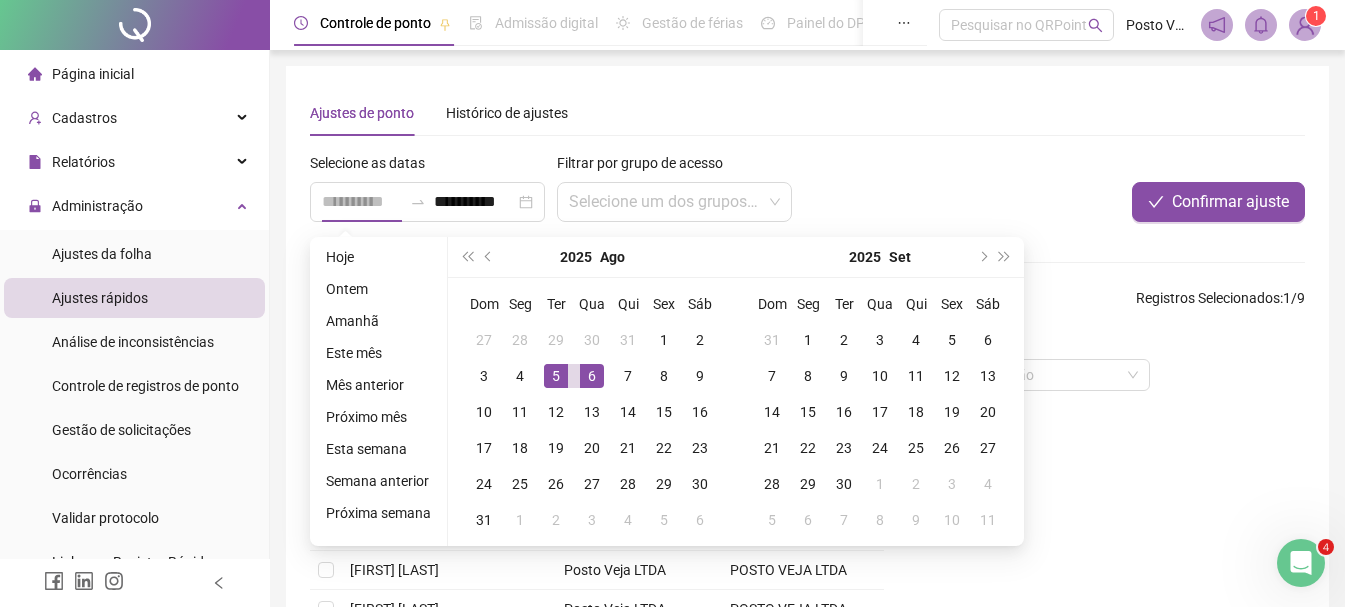 click on "6" at bounding box center (592, 376) 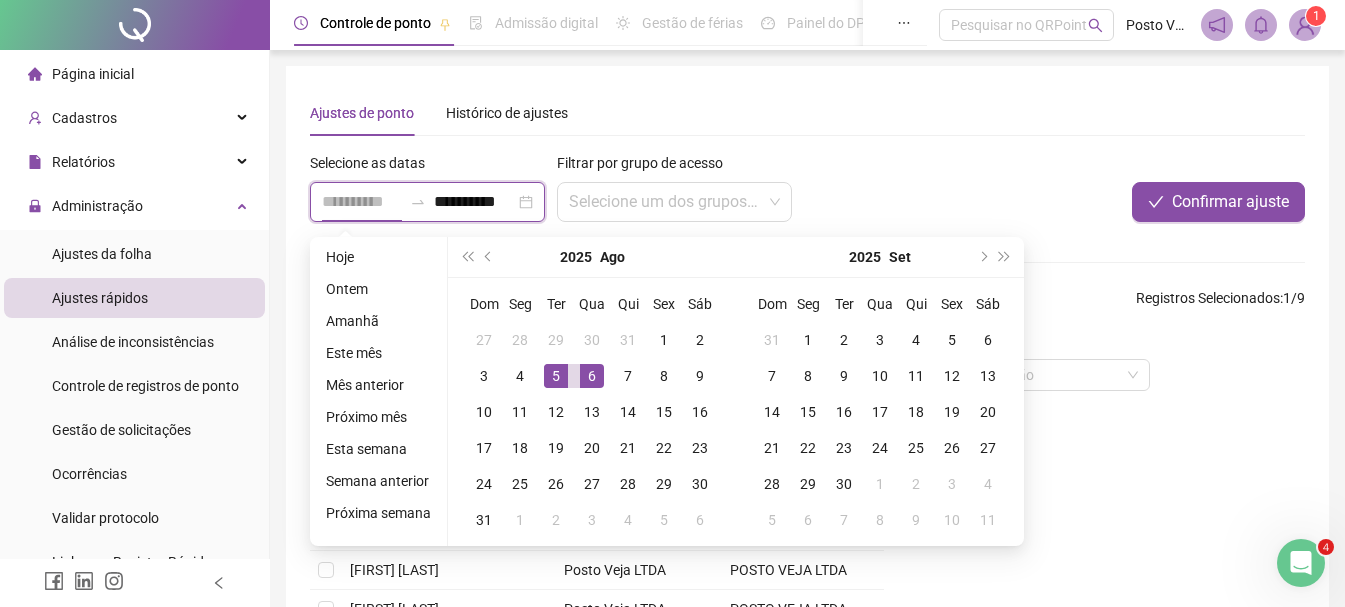 scroll, scrollTop: 0, scrollLeft: 0, axis: both 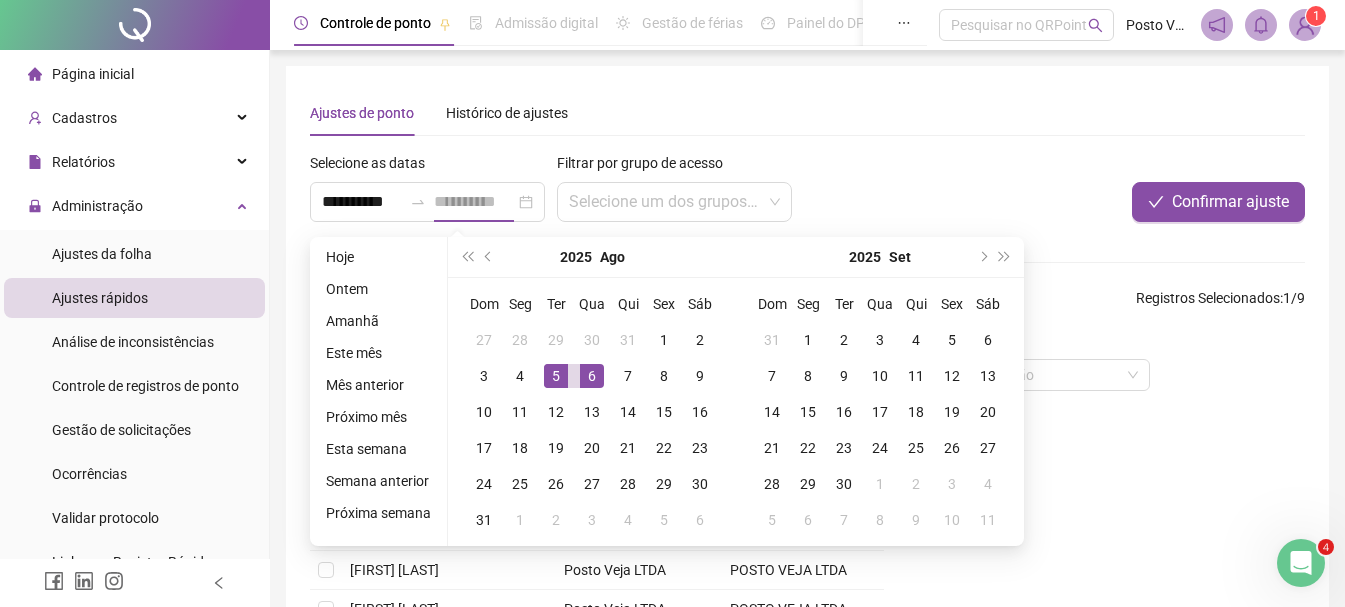 click on "6" at bounding box center [592, 376] 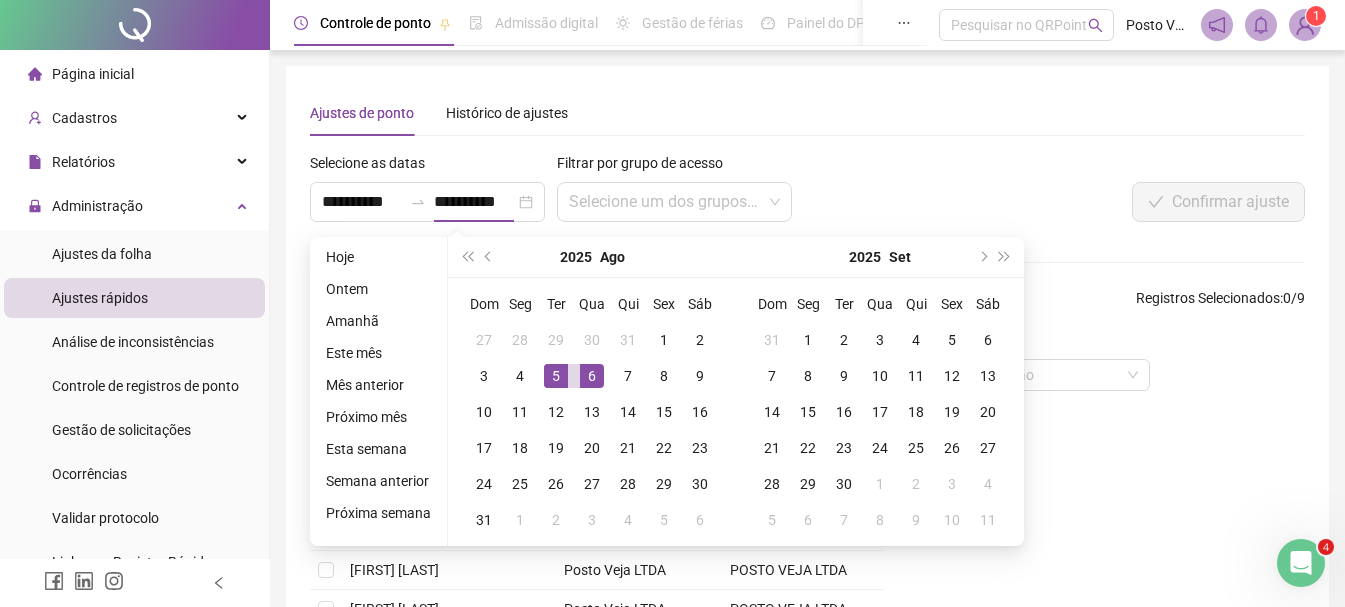 type on "**********" 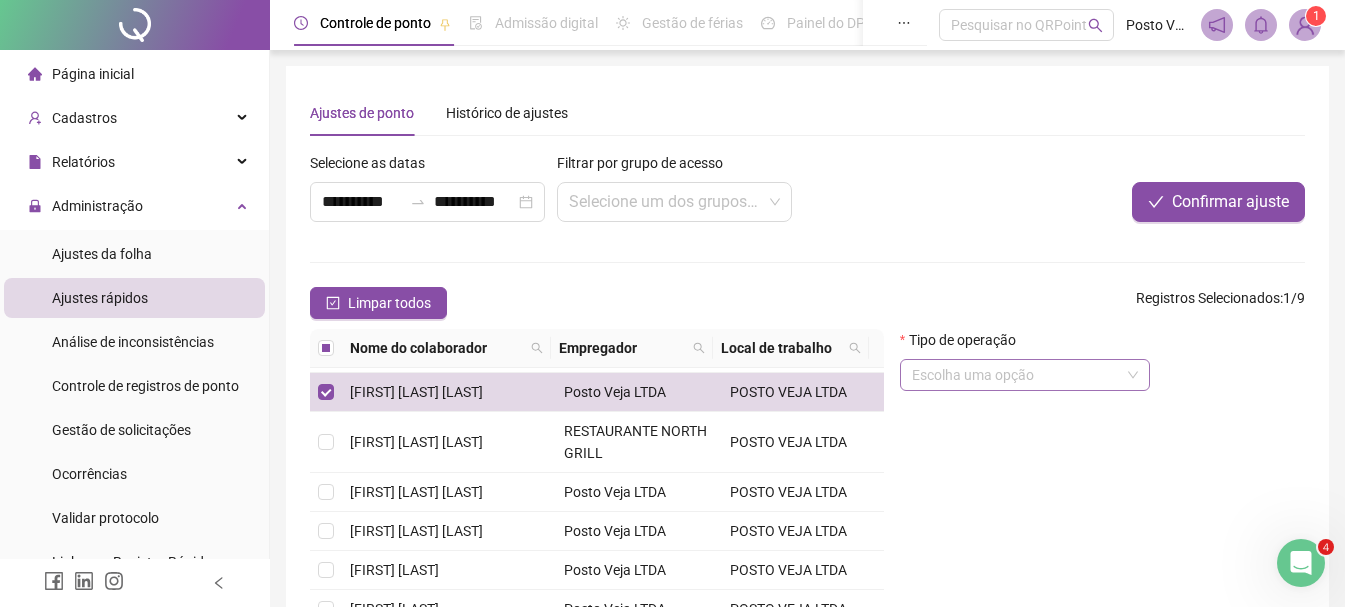 click at bounding box center (1016, 375) 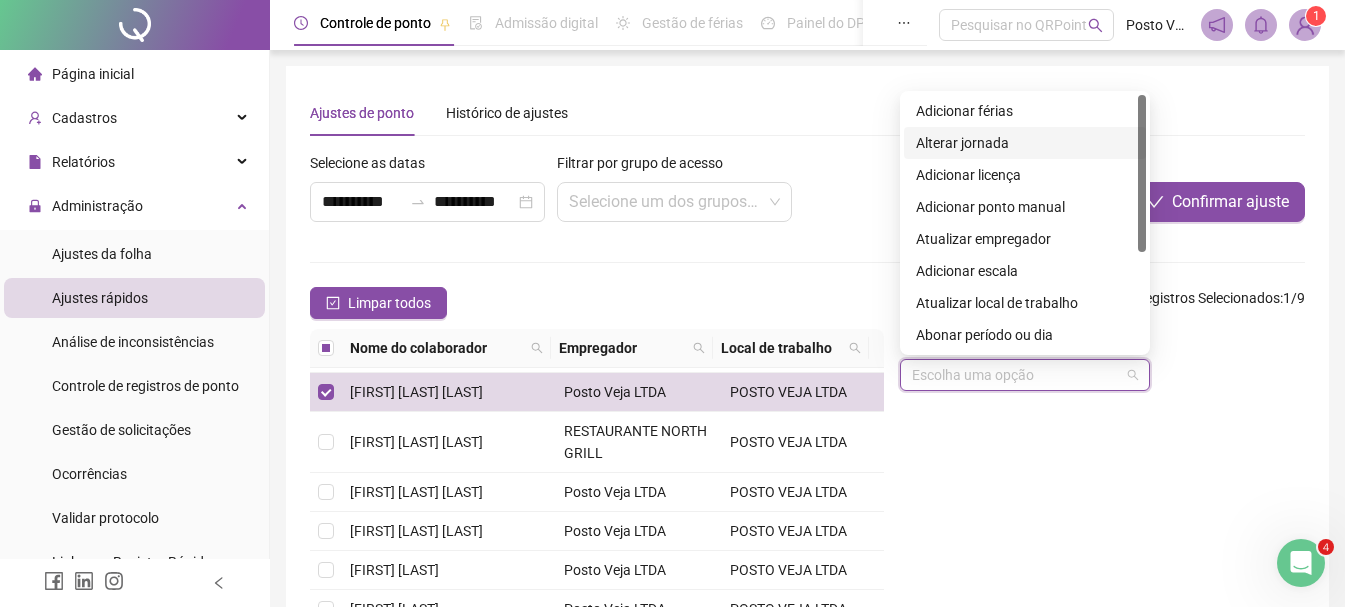 click on "Alterar jornada" at bounding box center (1025, 143) 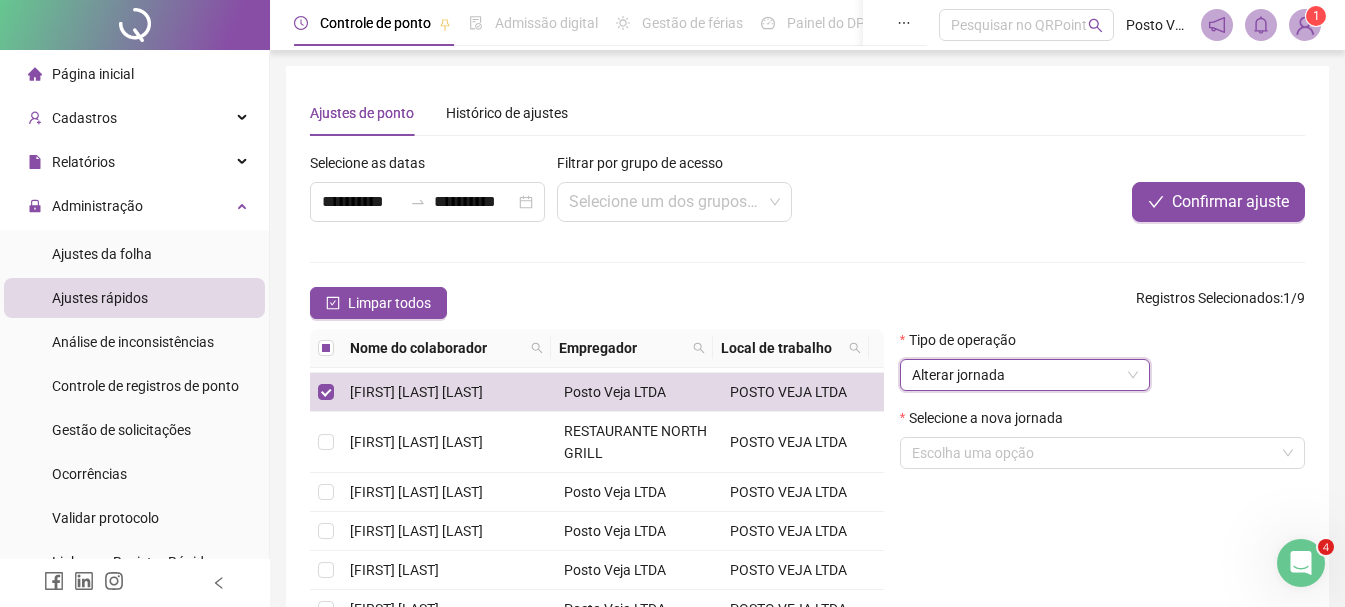 click on "Selecione a nova jornada Escolha uma opção" at bounding box center [1102, 446] 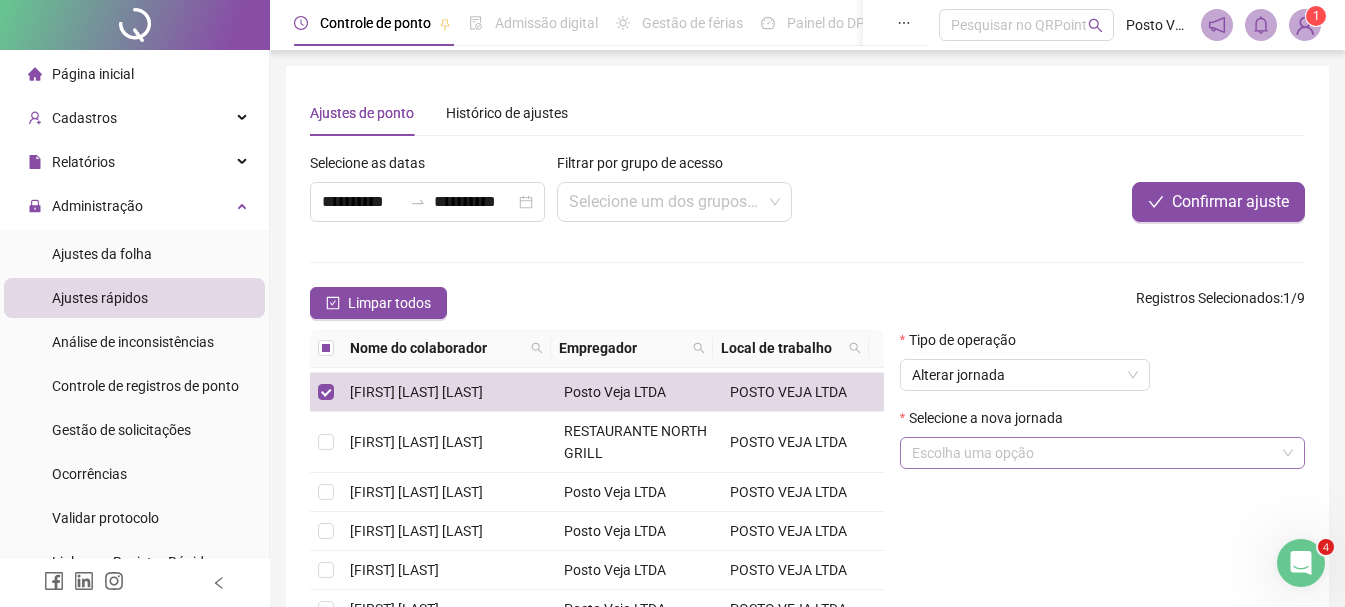 click at bounding box center (1093, 453) 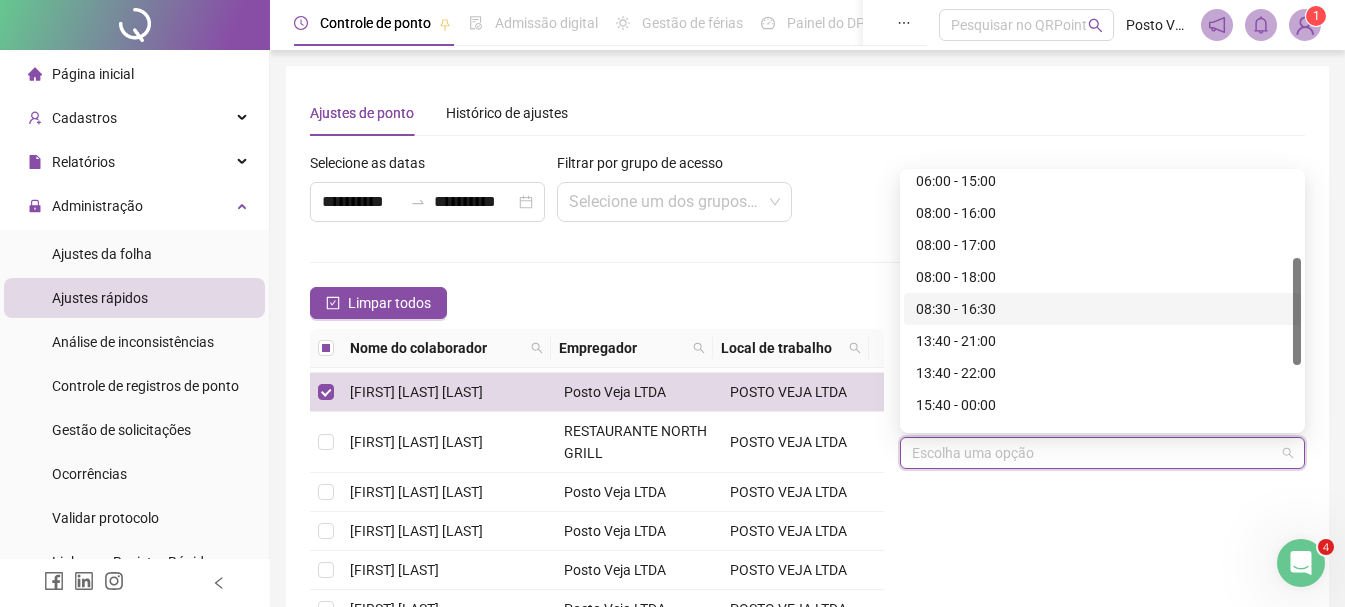 scroll, scrollTop: 352, scrollLeft: 0, axis: vertical 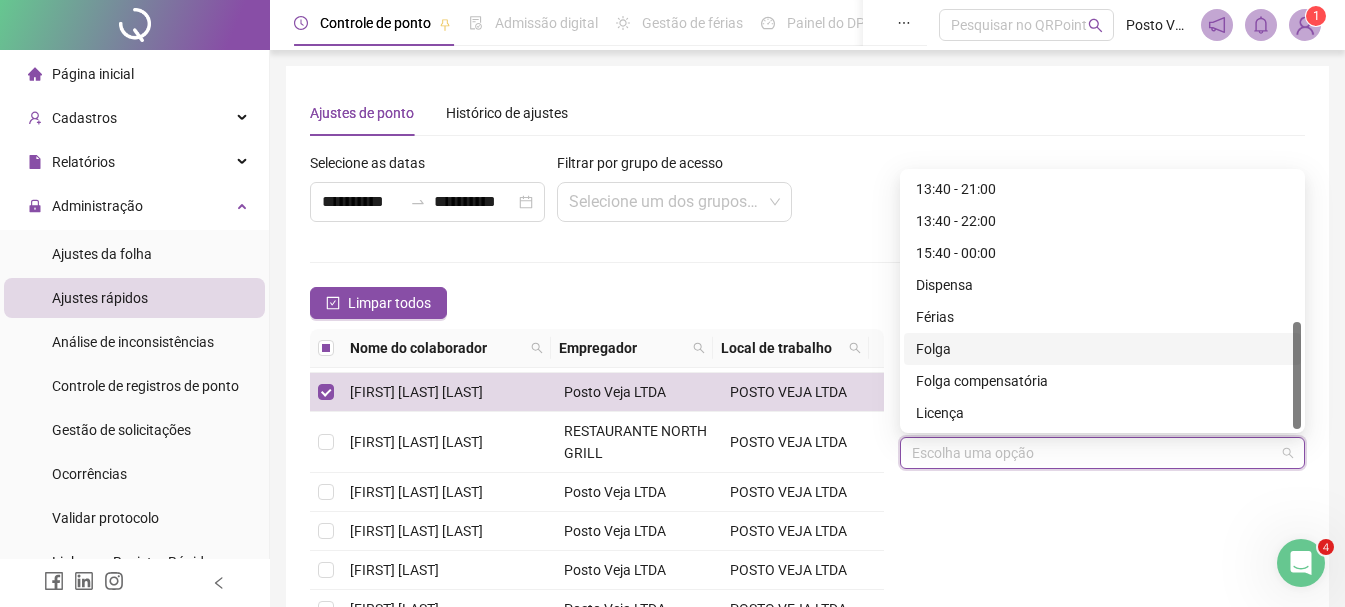 click on "Folga" at bounding box center [1102, 349] 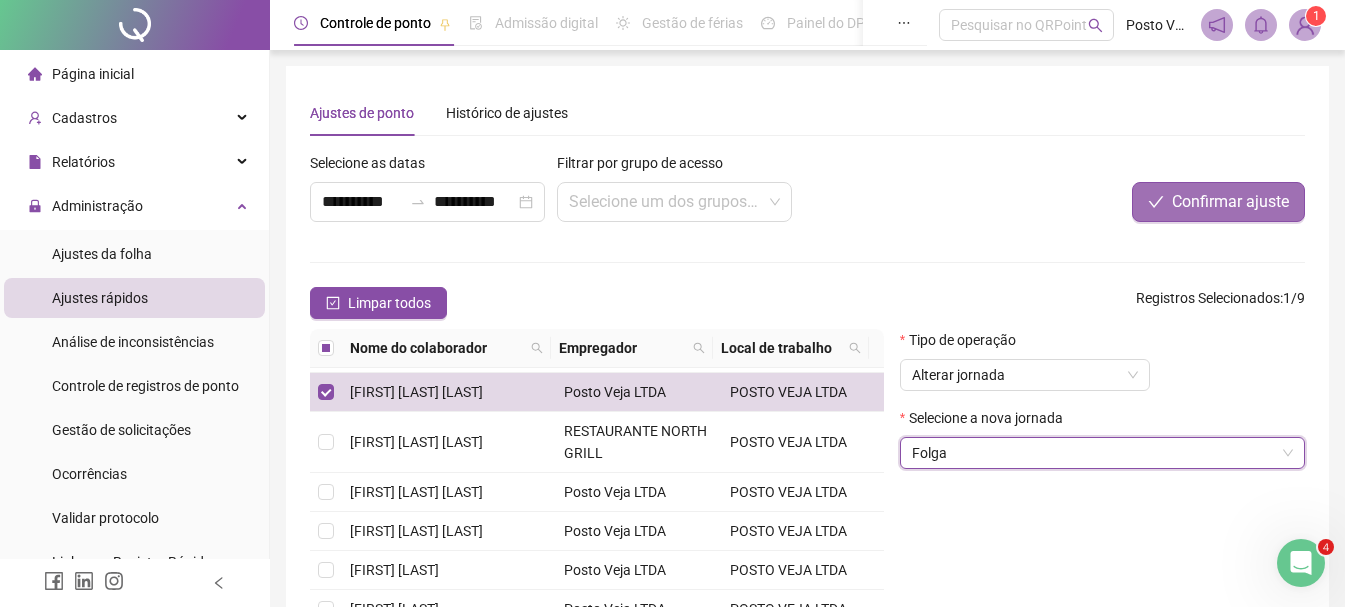 click on "Confirmar ajuste" at bounding box center [1230, 202] 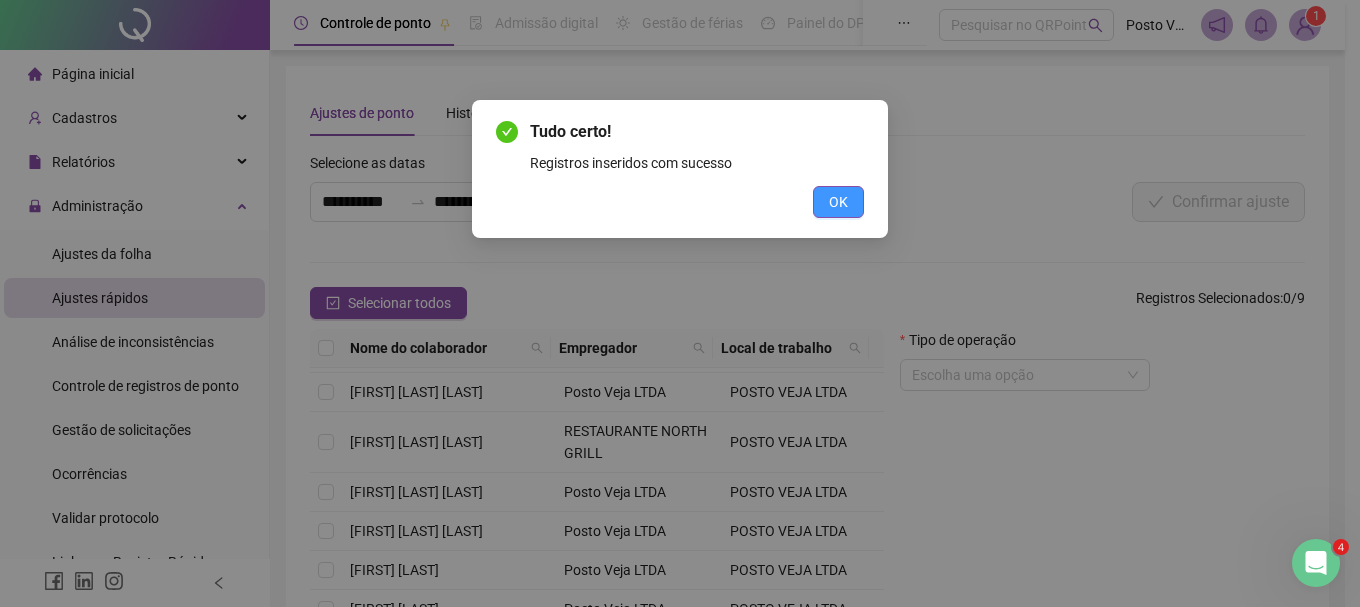 click on "OK" at bounding box center [838, 202] 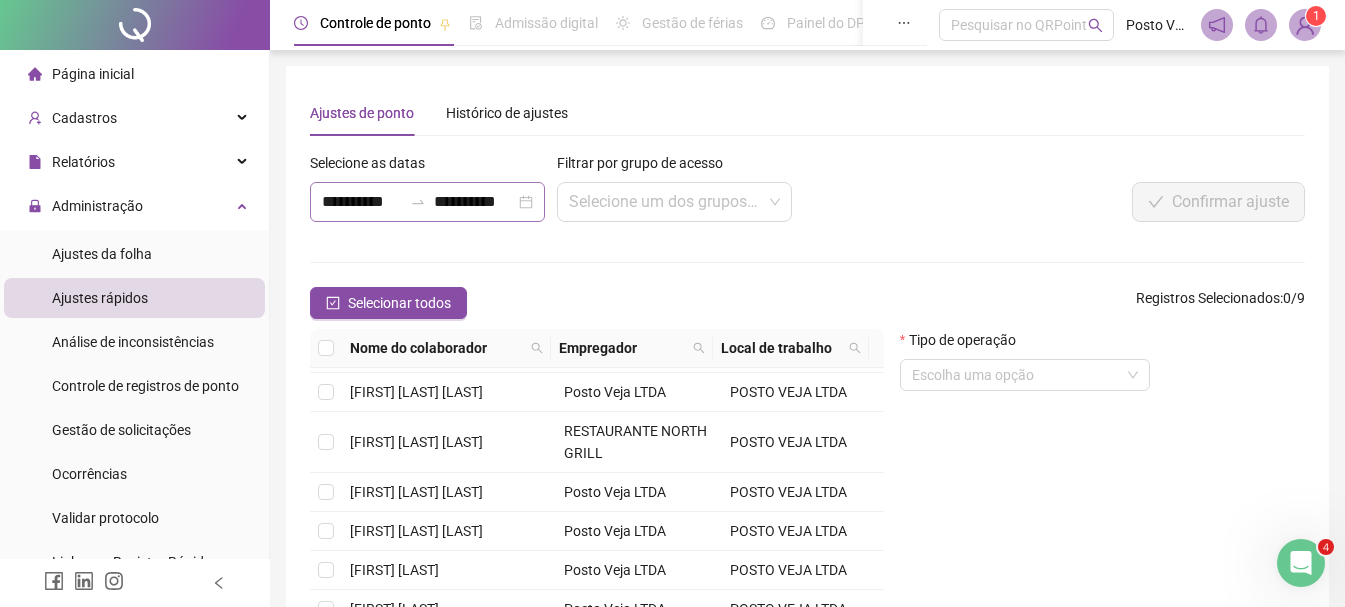 click on "**********" at bounding box center (427, 202) 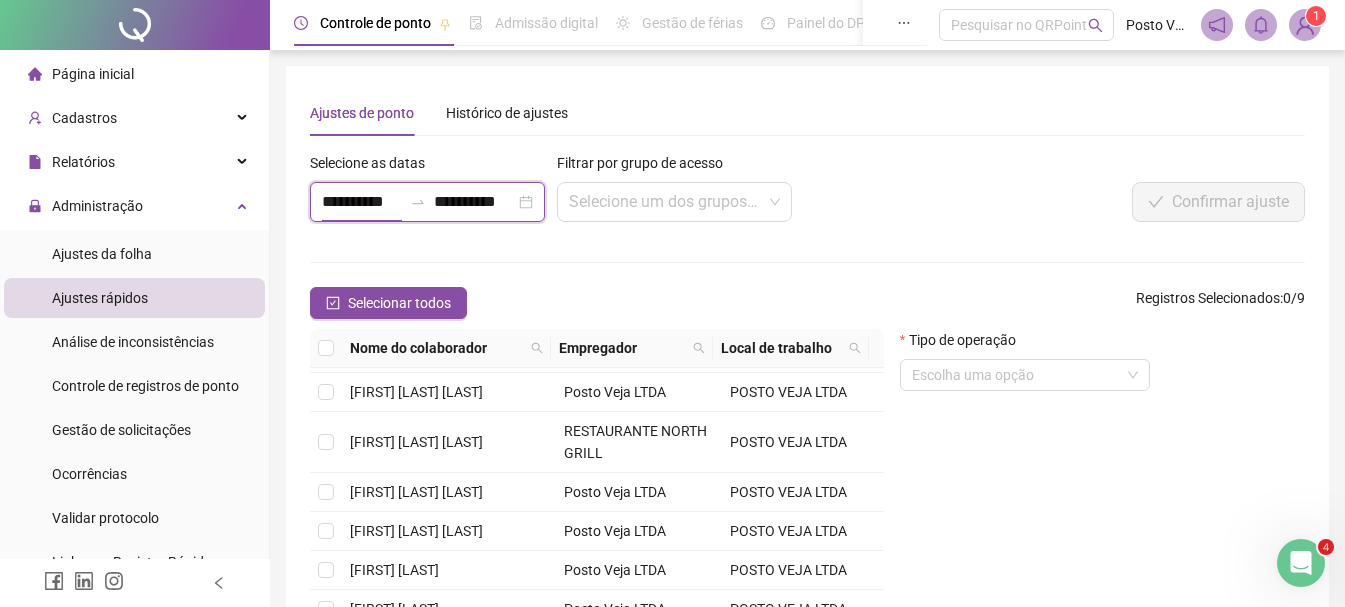 scroll, scrollTop: 0, scrollLeft: 1, axis: horizontal 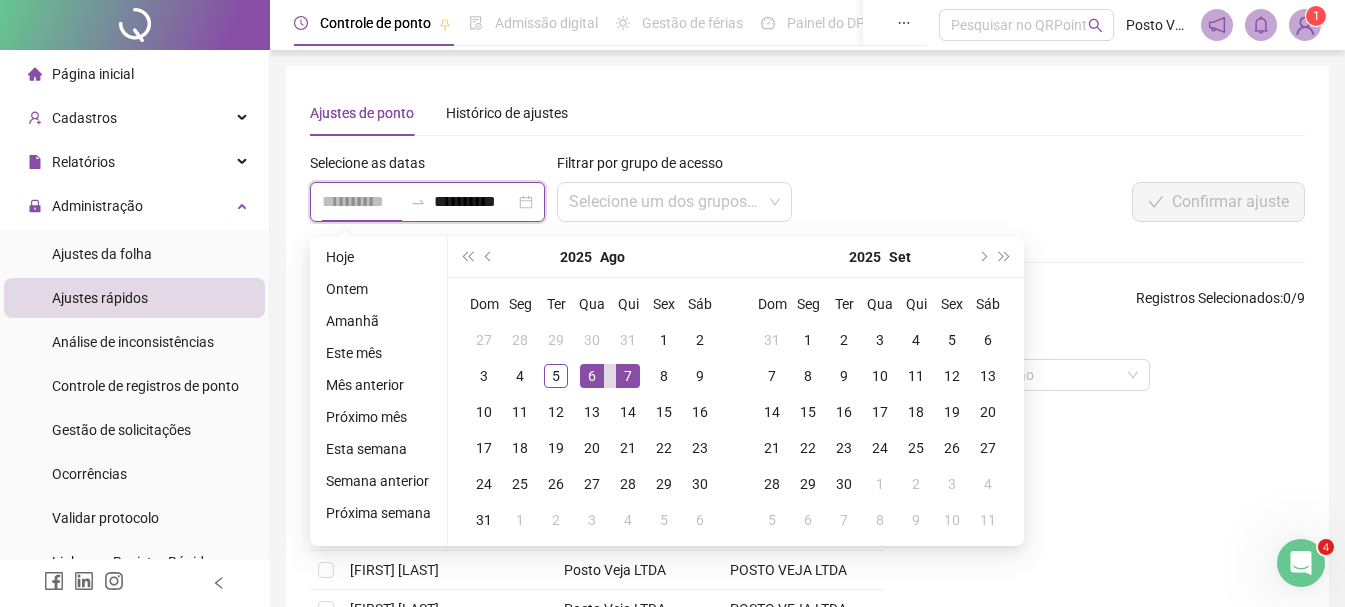 type on "**********" 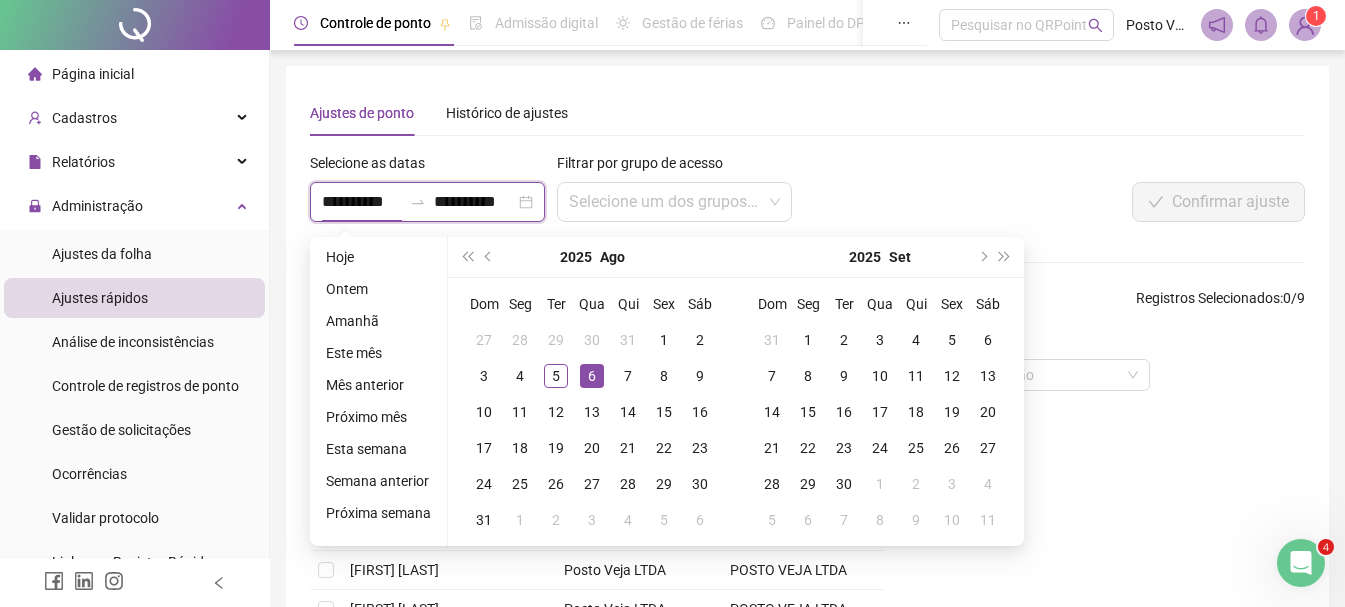 type on "**********" 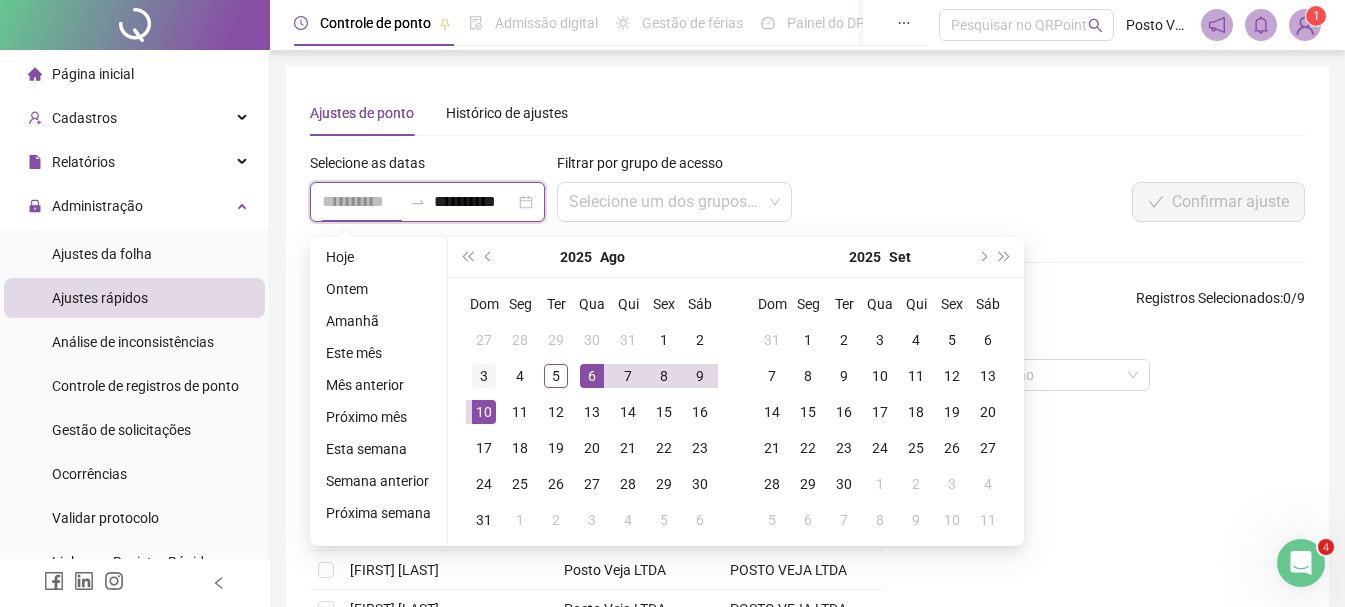 type on "**********" 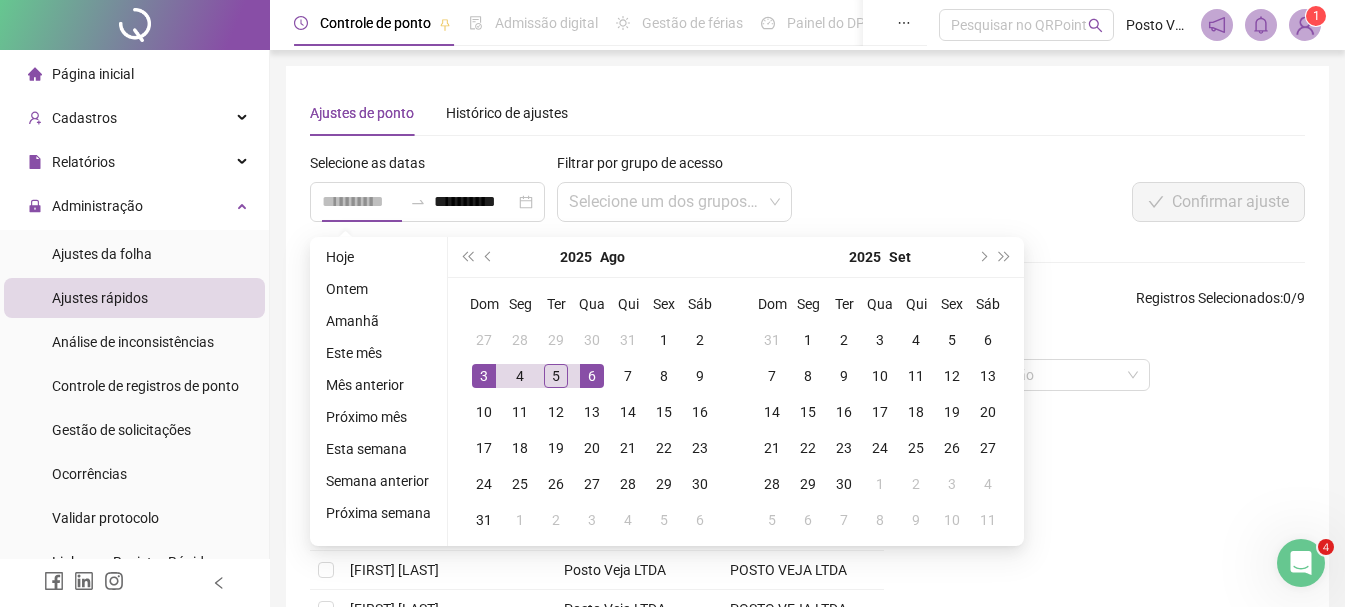 click on "3" at bounding box center (484, 376) 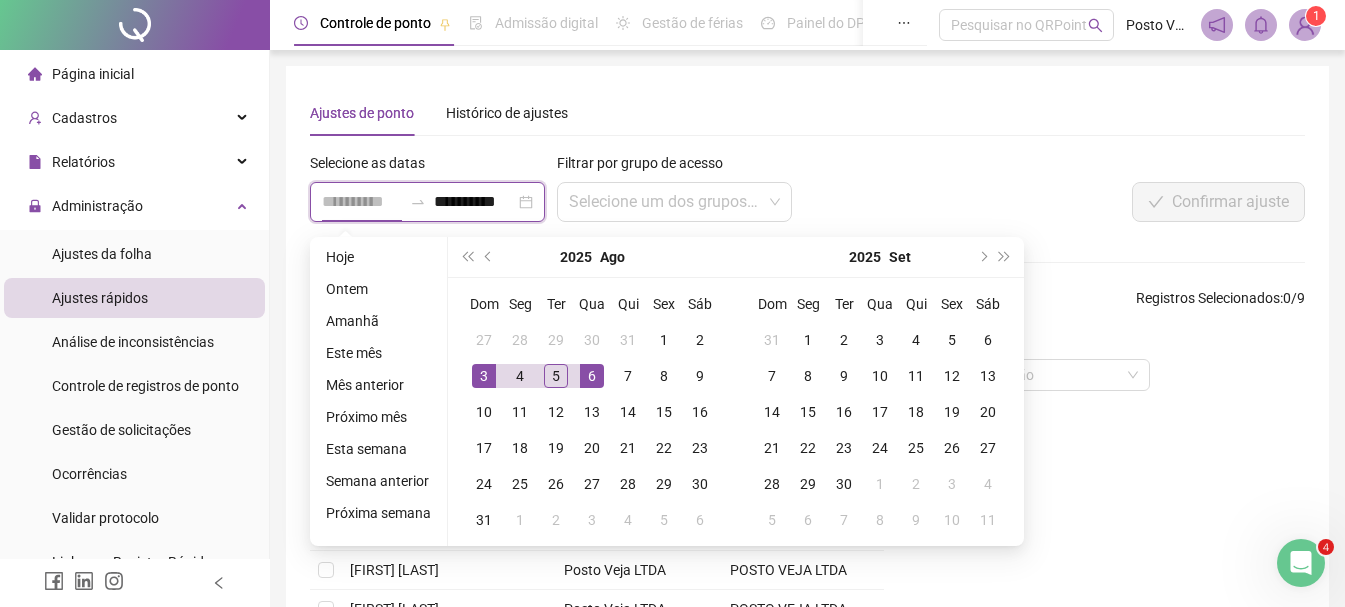 scroll, scrollTop: 0, scrollLeft: 0, axis: both 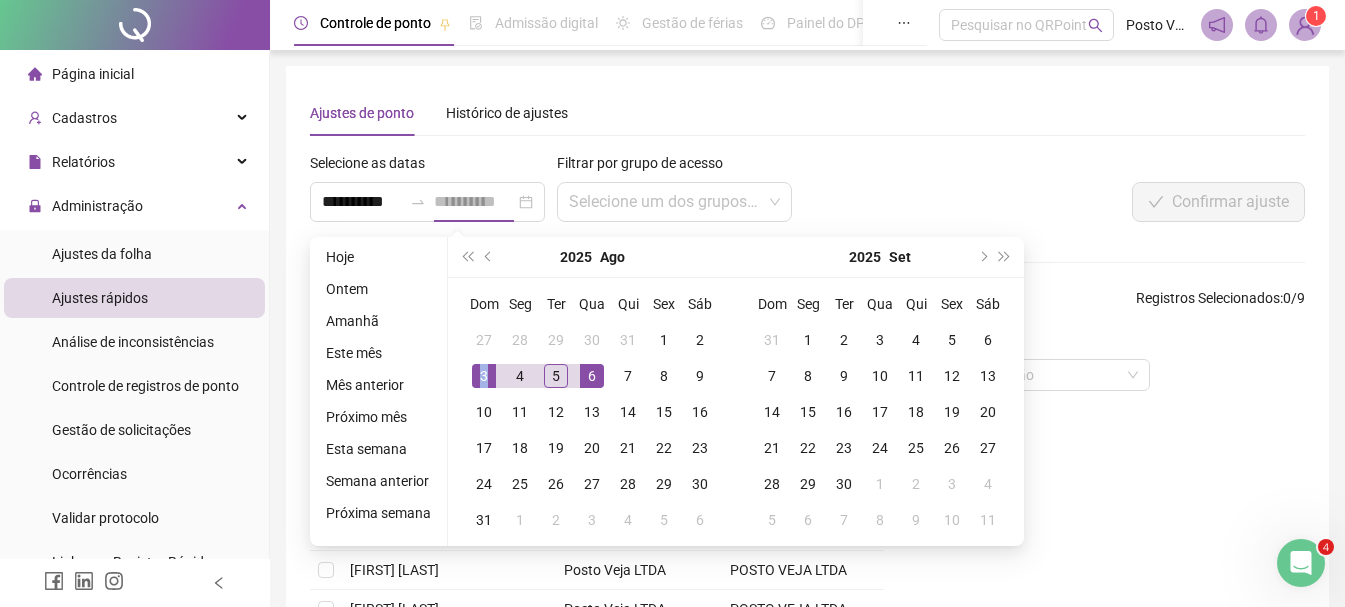 click on "3" at bounding box center [484, 376] 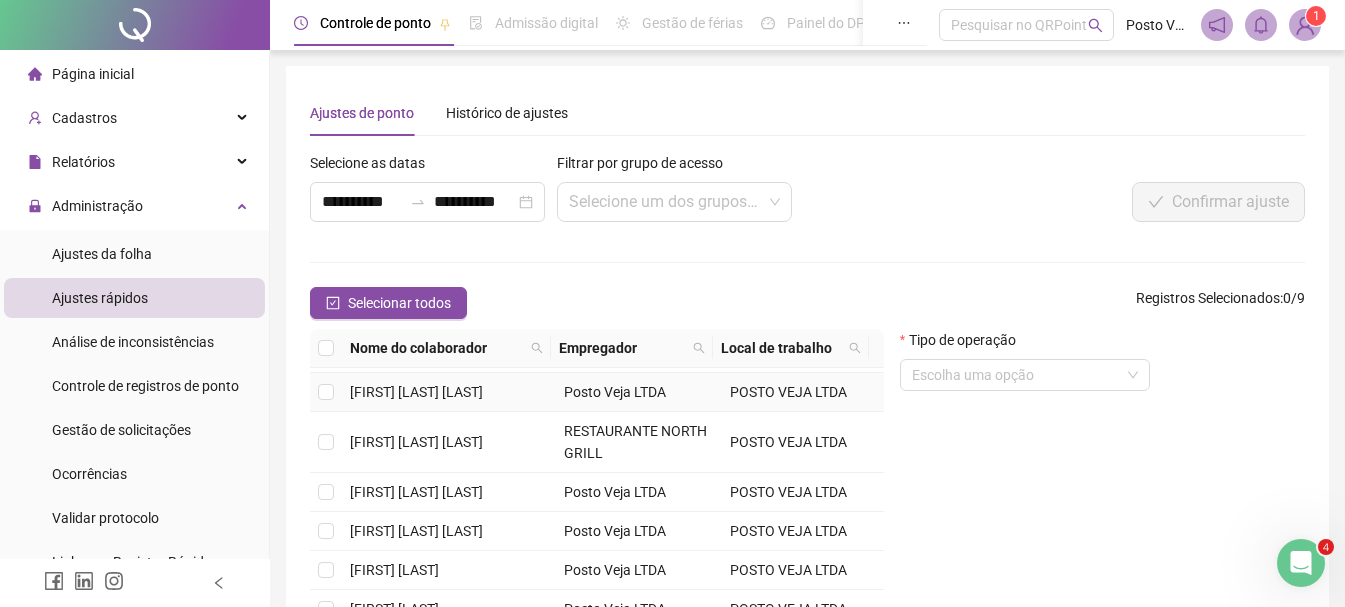 click at bounding box center (326, 392) 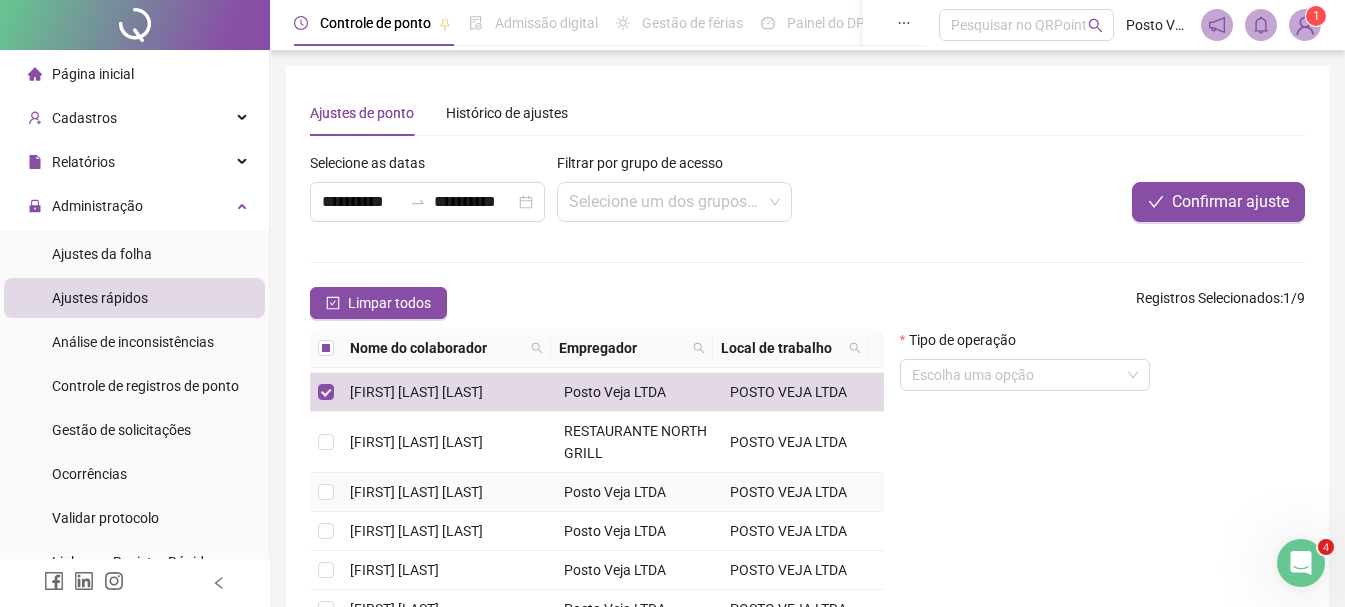 scroll, scrollTop: 139, scrollLeft: 0, axis: vertical 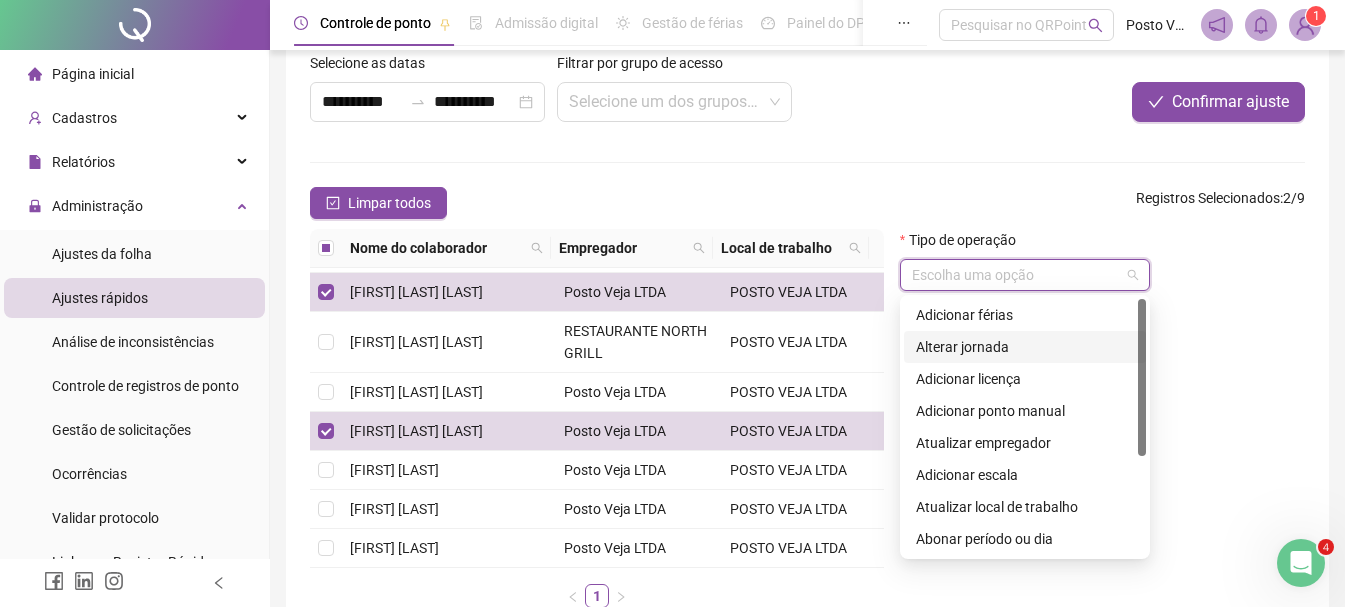 click at bounding box center [1016, 275] 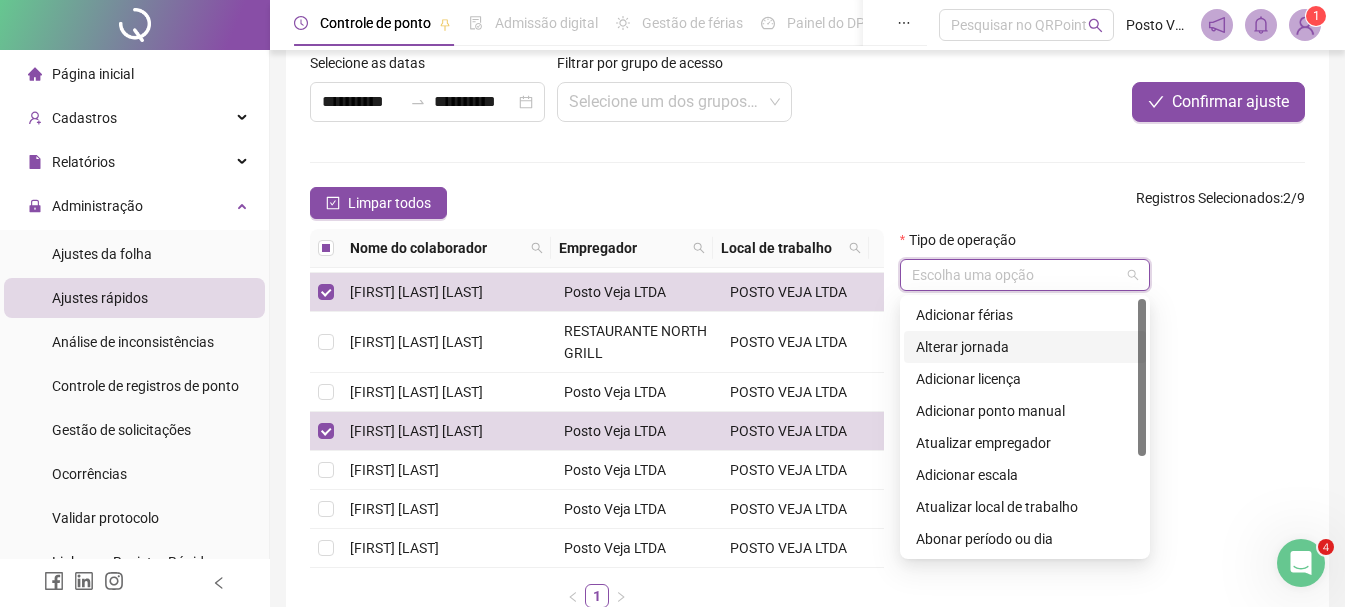 click on "Alterar jornada" at bounding box center [1025, 347] 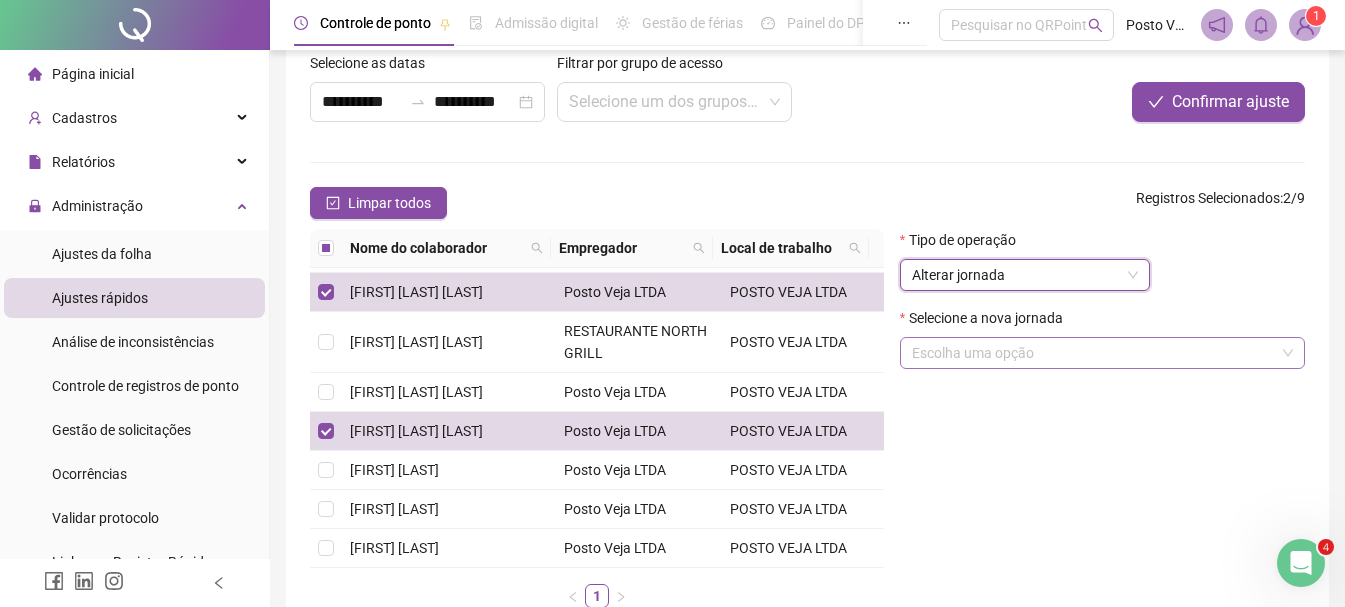 click at bounding box center (1093, 353) 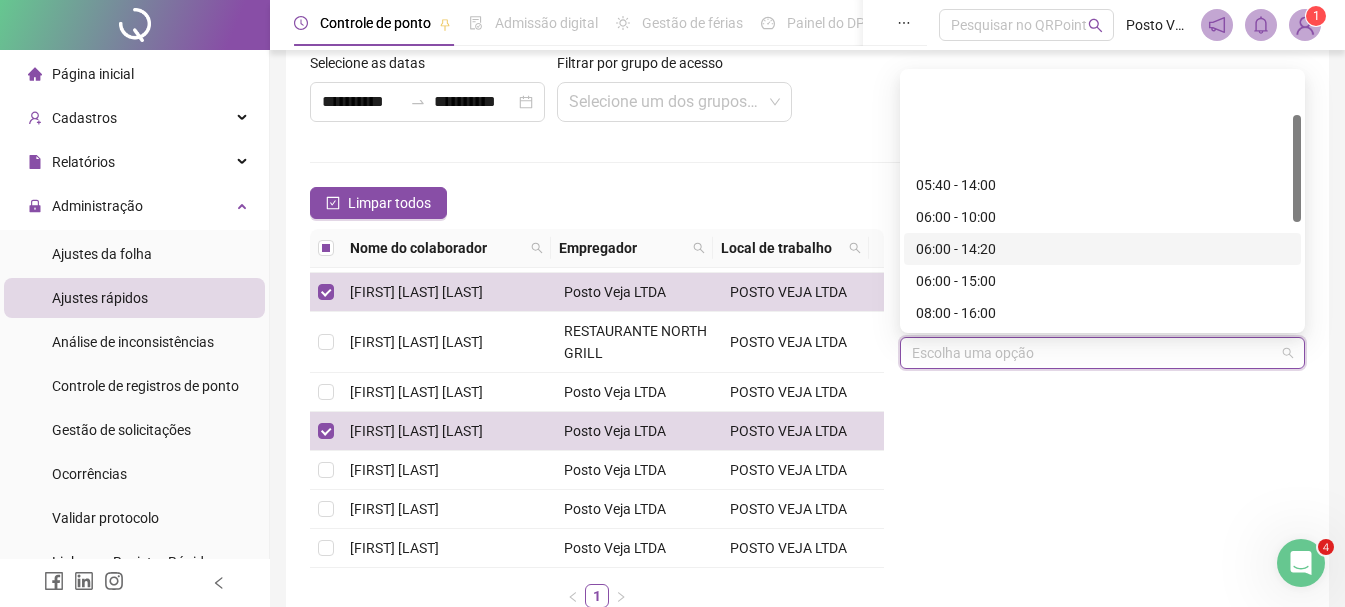 scroll, scrollTop: 352, scrollLeft: 0, axis: vertical 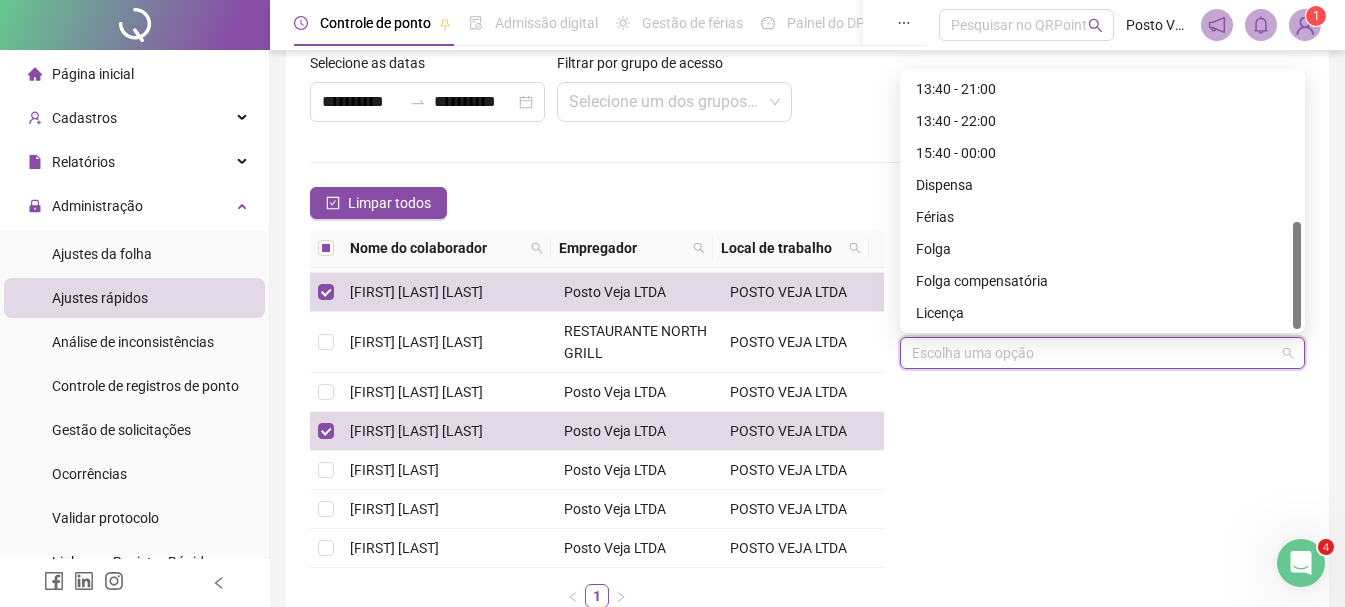 click on "Folga" at bounding box center (1102, 249) 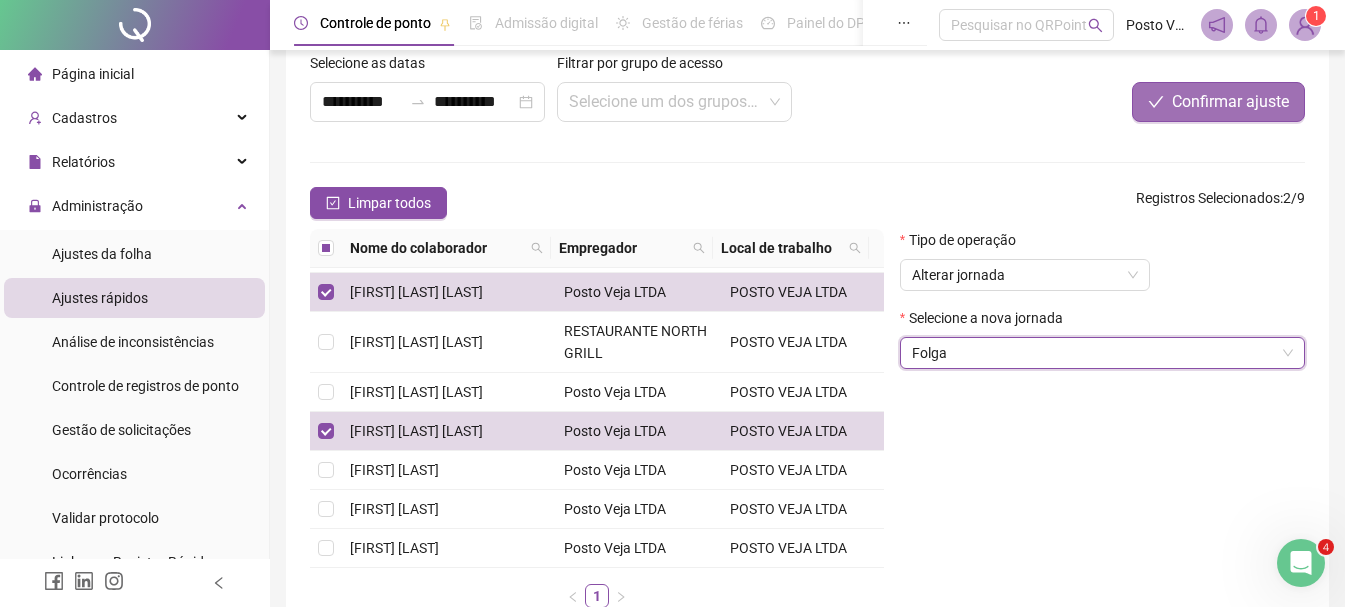 click on "Confirmar ajuste" at bounding box center [1230, 102] 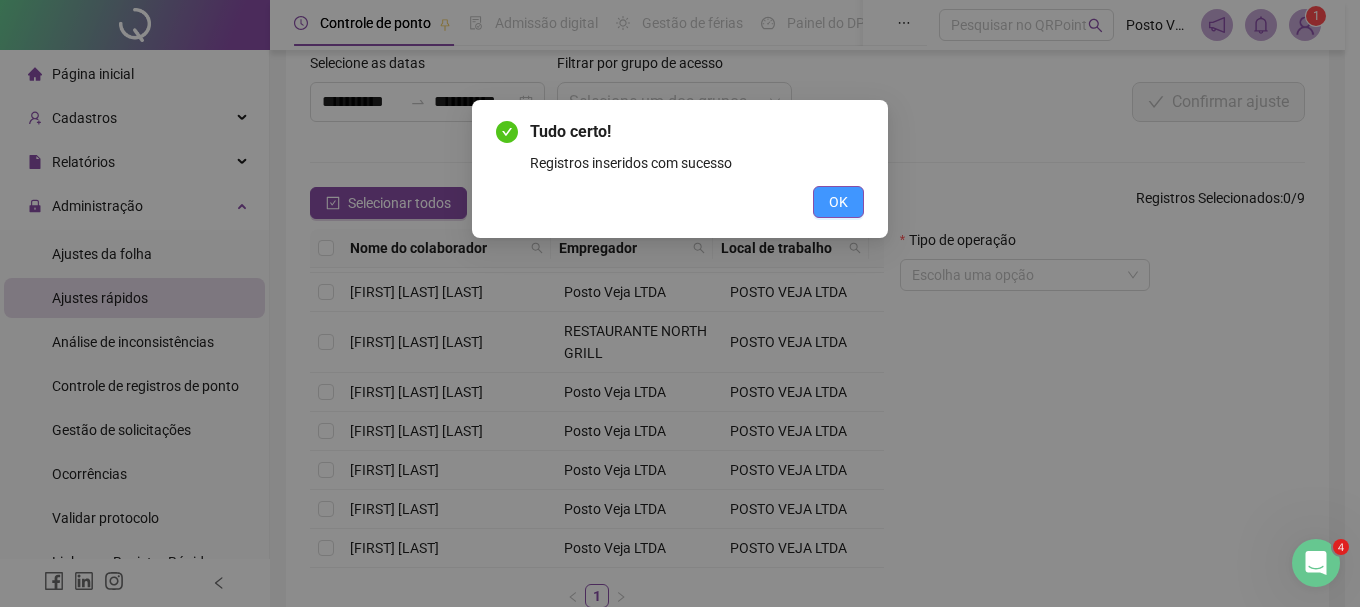 click on "OK" at bounding box center (838, 202) 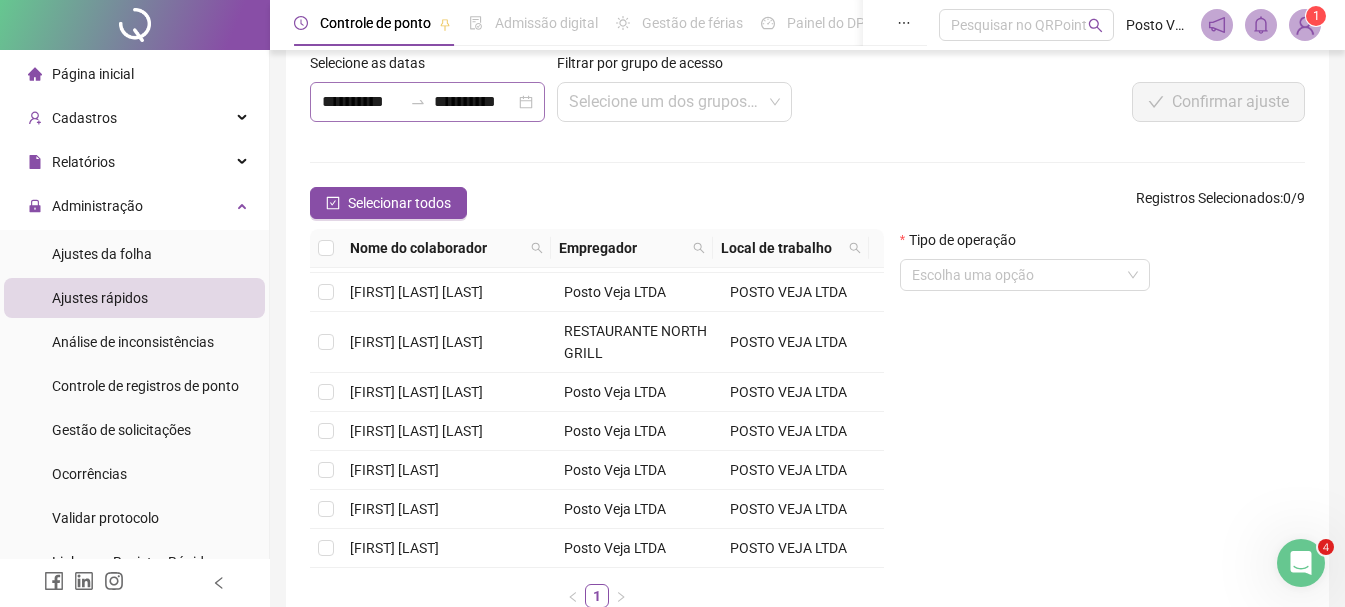 click on "**********" at bounding box center (427, 102) 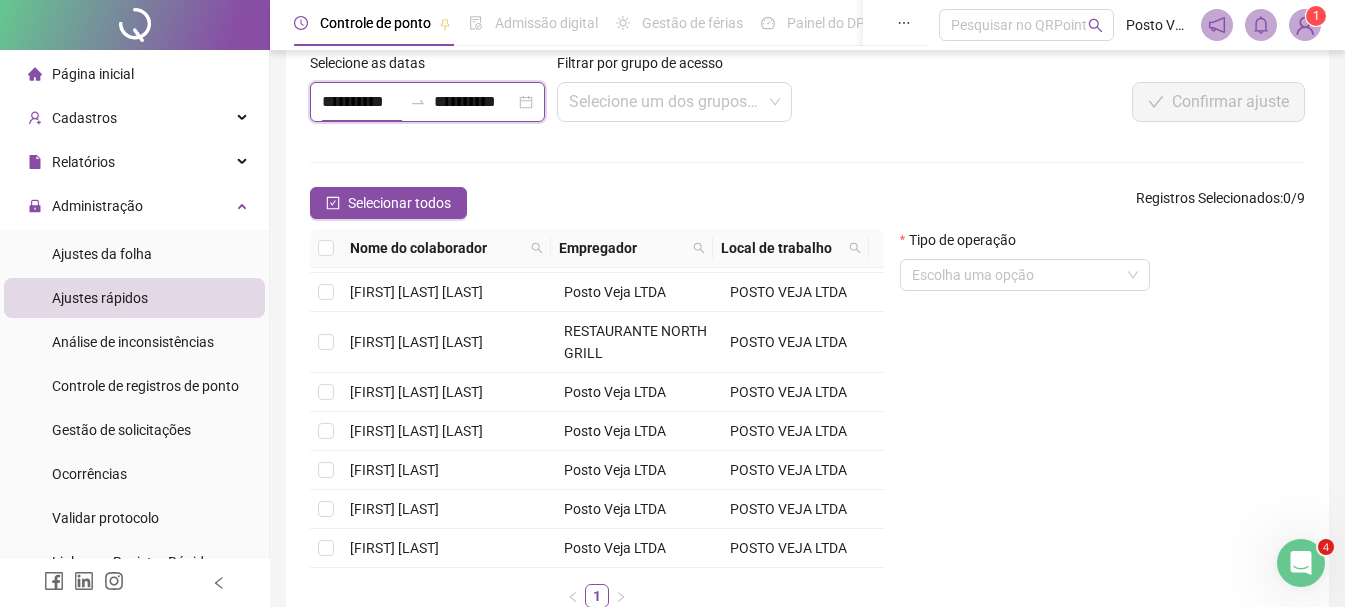 scroll, scrollTop: 0, scrollLeft: 1, axis: horizontal 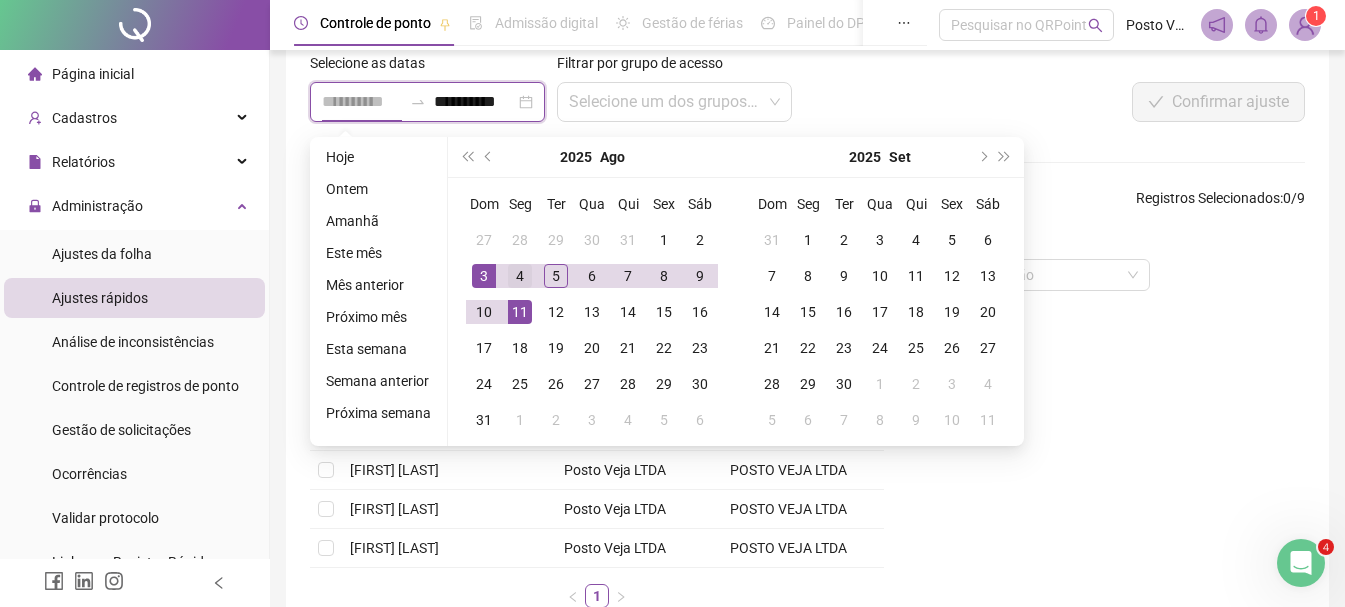 type on "**********" 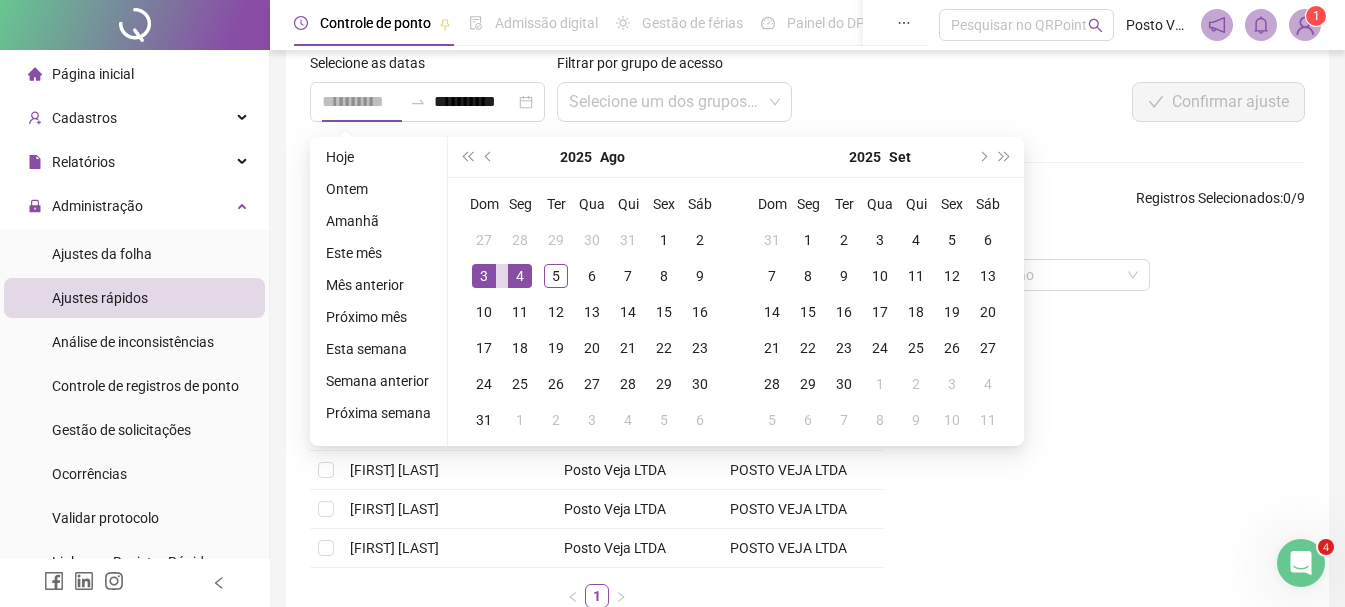 click on "4" at bounding box center [520, 276] 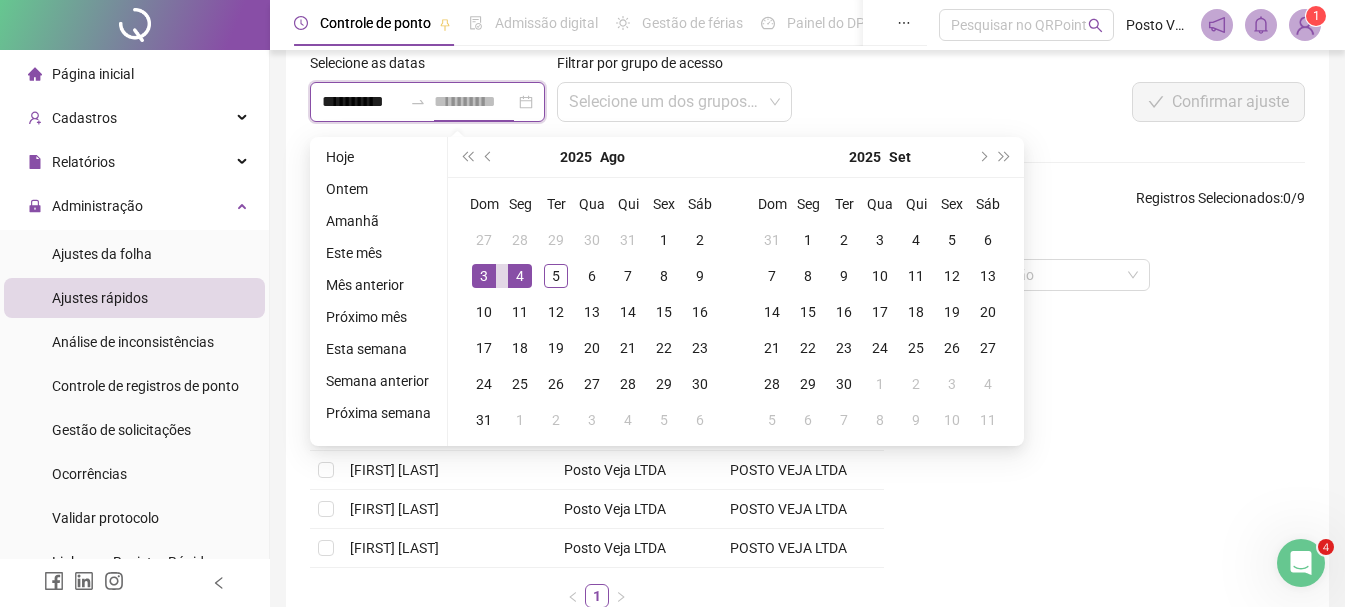 scroll, scrollTop: 0, scrollLeft: 0, axis: both 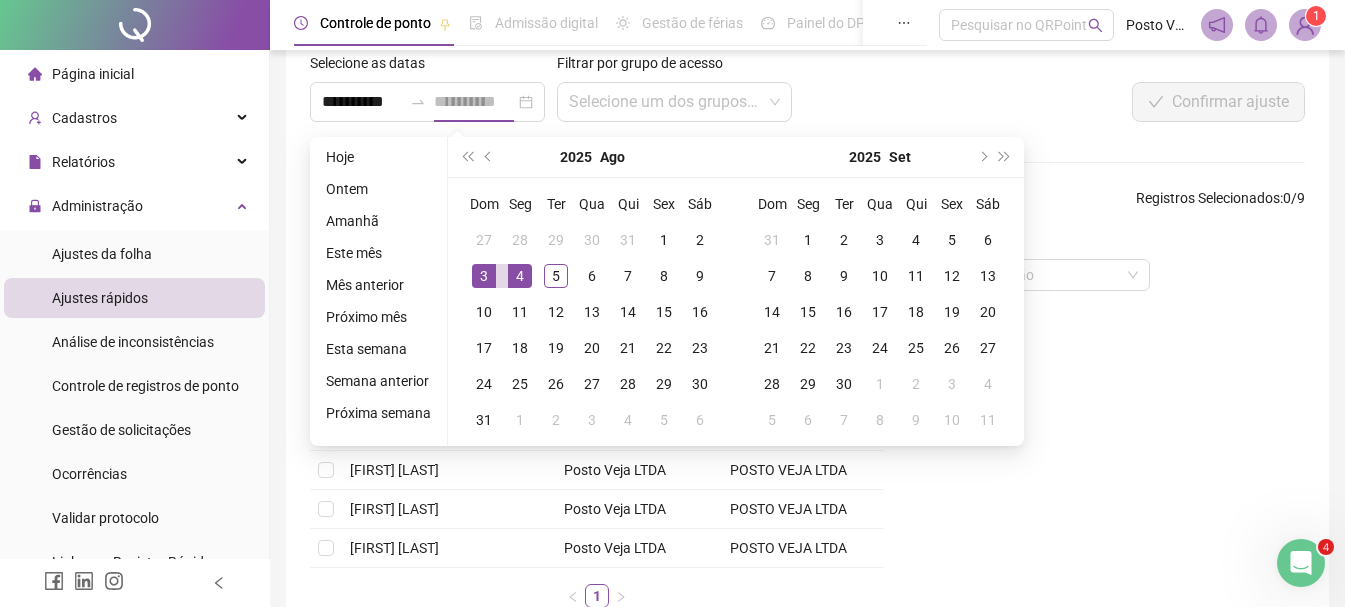 click on "4" at bounding box center [520, 276] 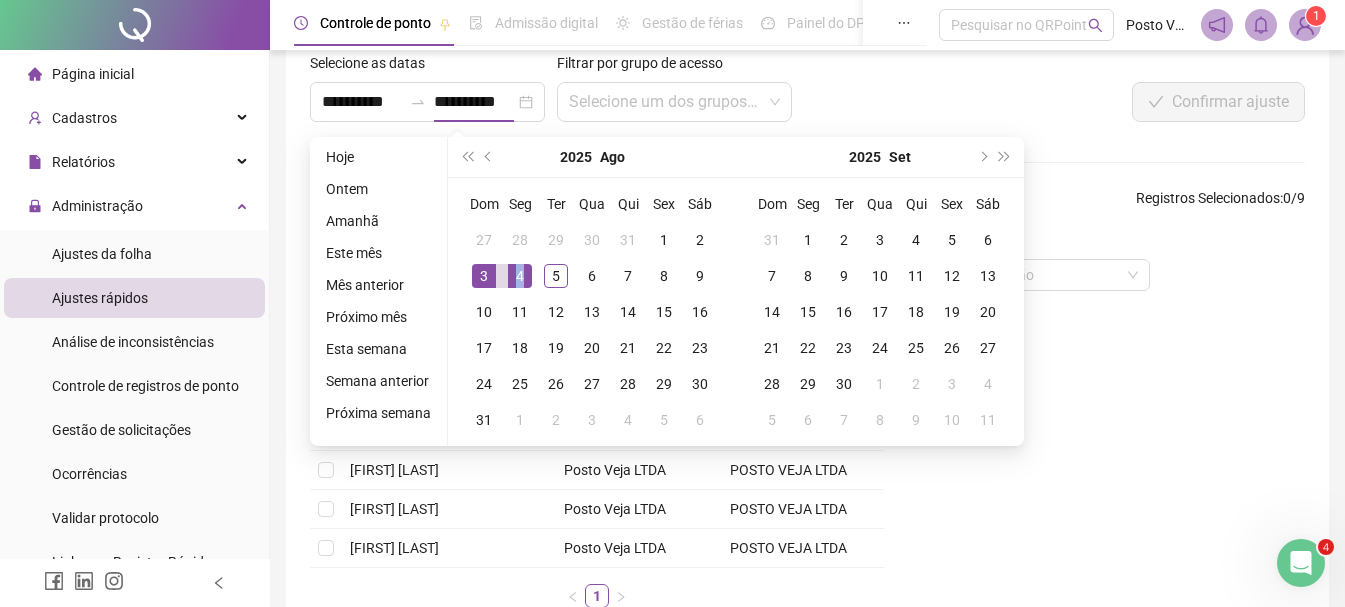 type on "**********" 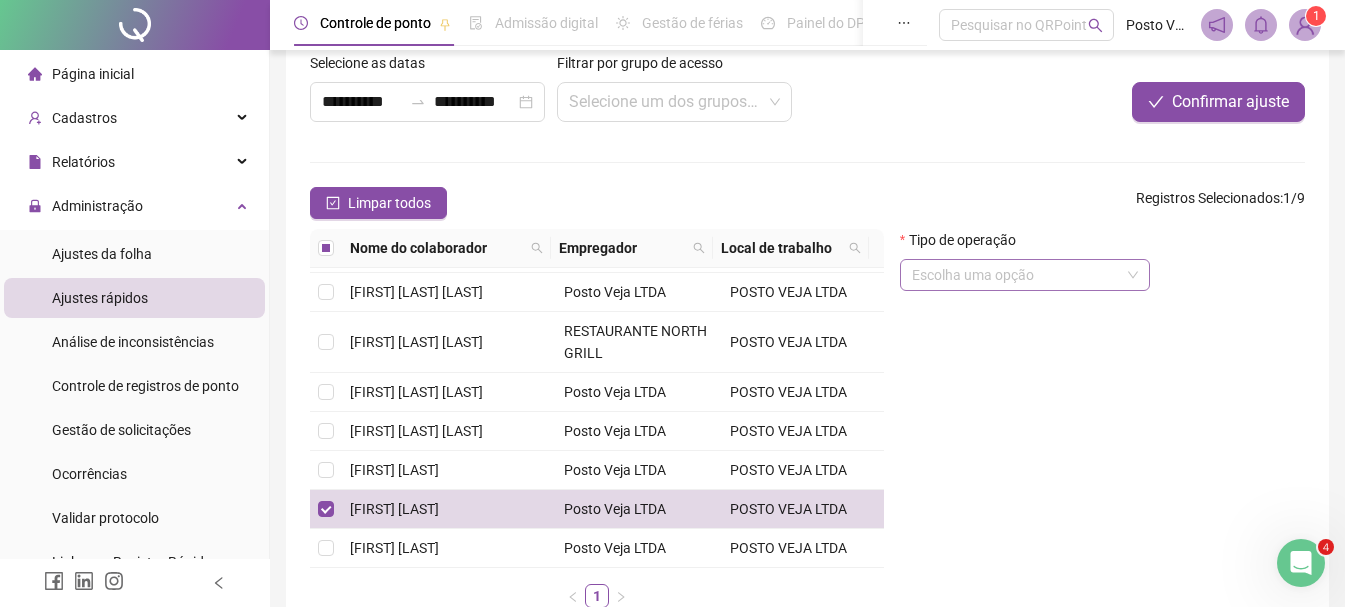 click at bounding box center (1016, 275) 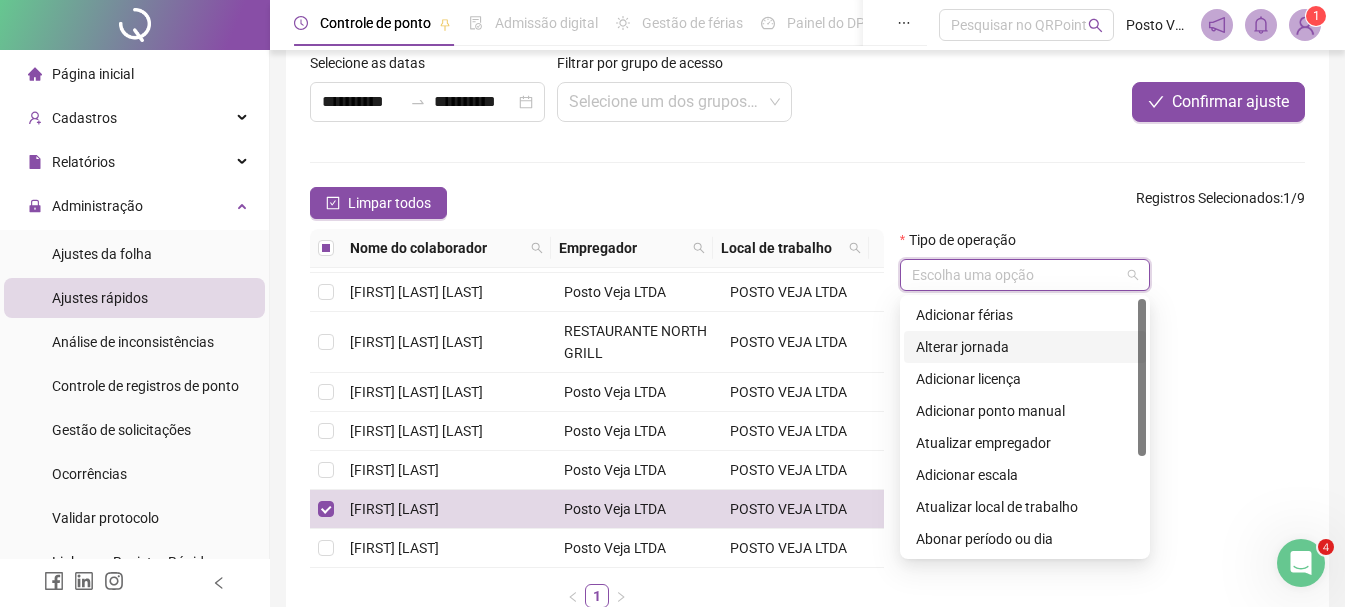 click on "Alterar jornada" at bounding box center [1025, 347] 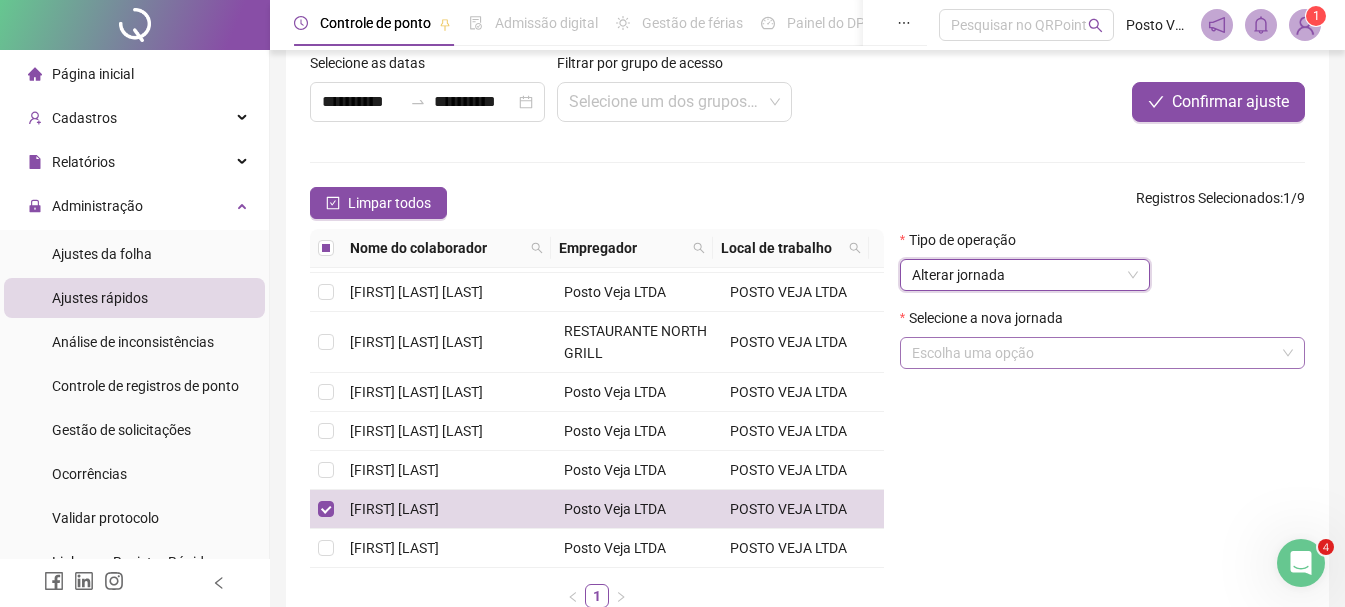 click at bounding box center (1093, 353) 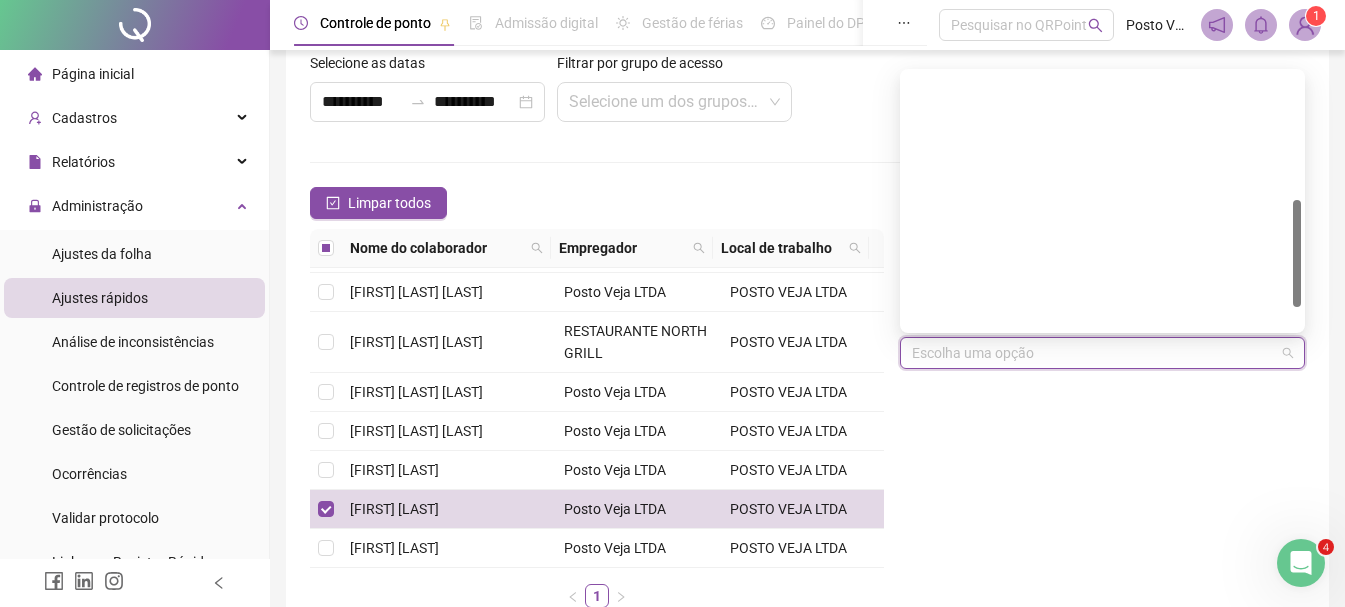 scroll, scrollTop: 352, scrollLeft: 0, axis: vertical 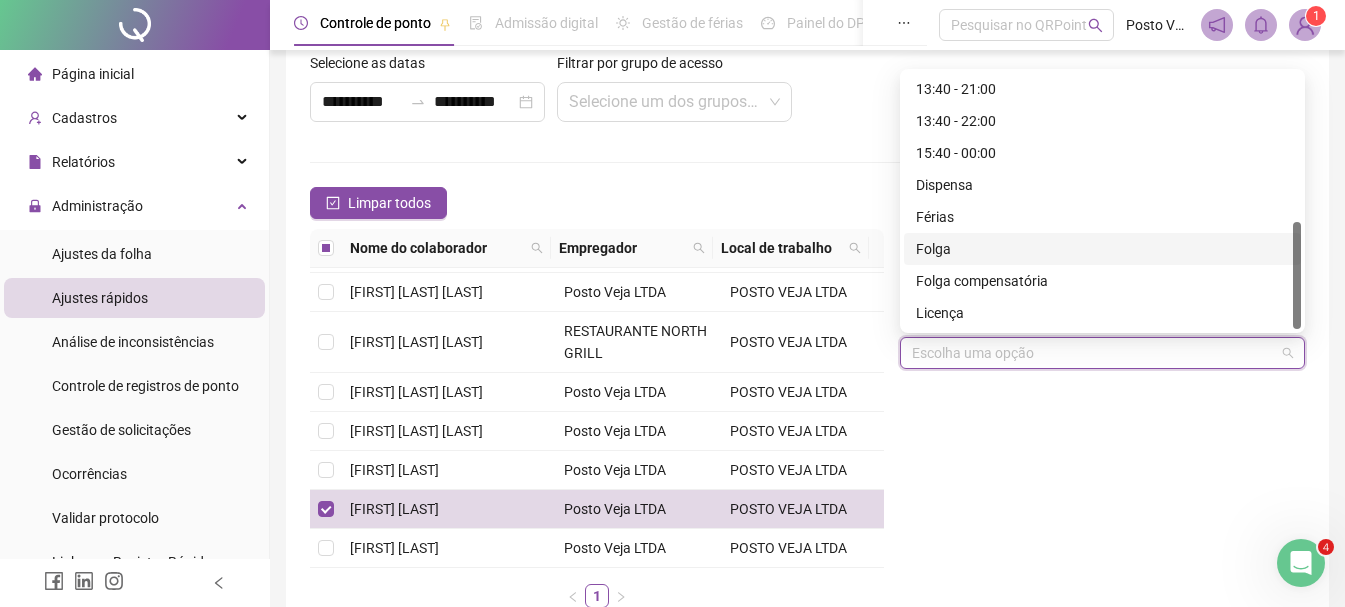 click on "Folga" at bounding box center (1102, 249) 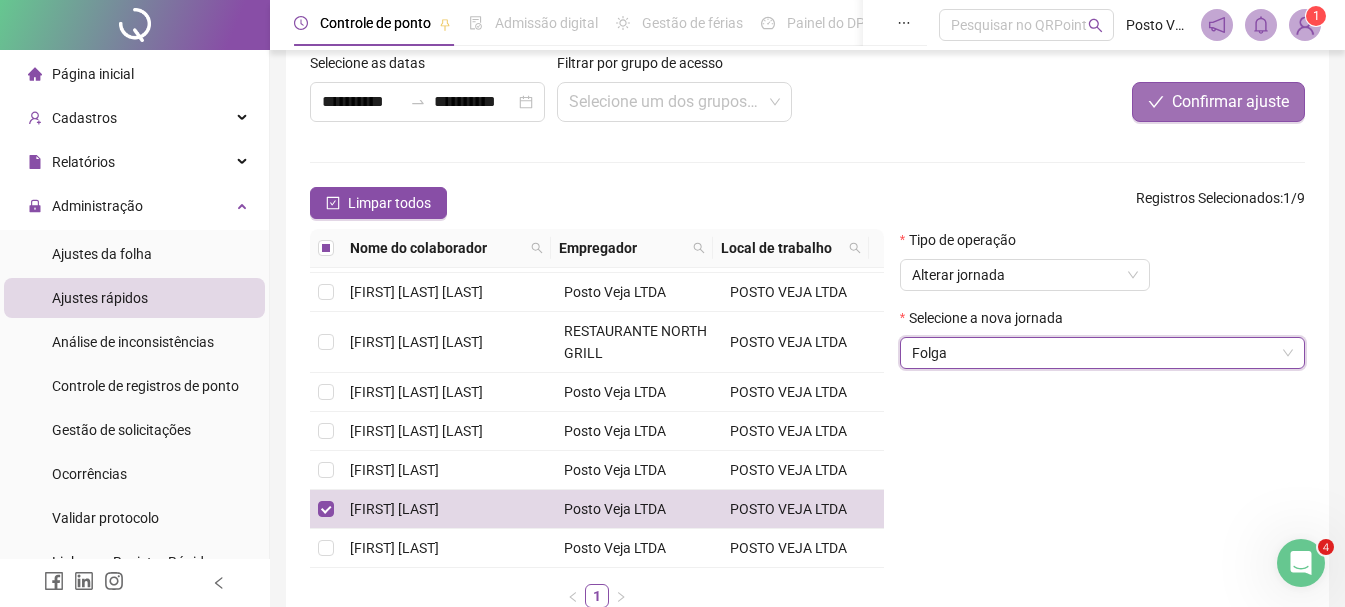 click on "Confirmar ajuste" at bounding box center (1230, 102) 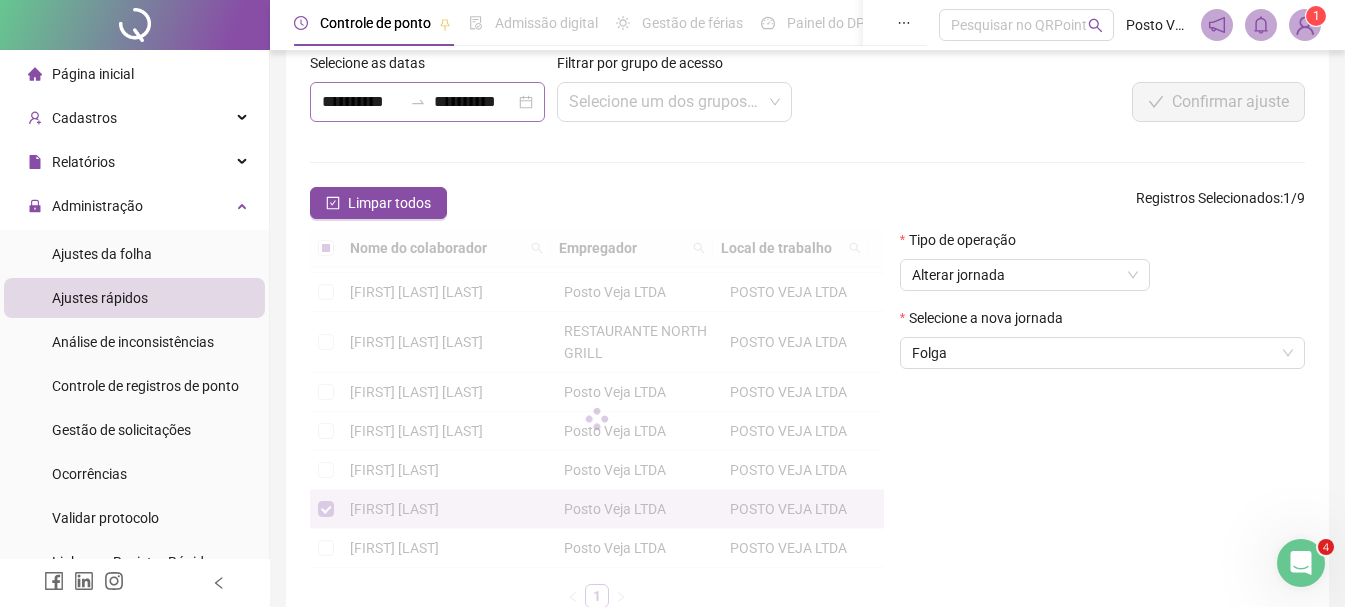 click on "**********" at bounding box center [427, 102] 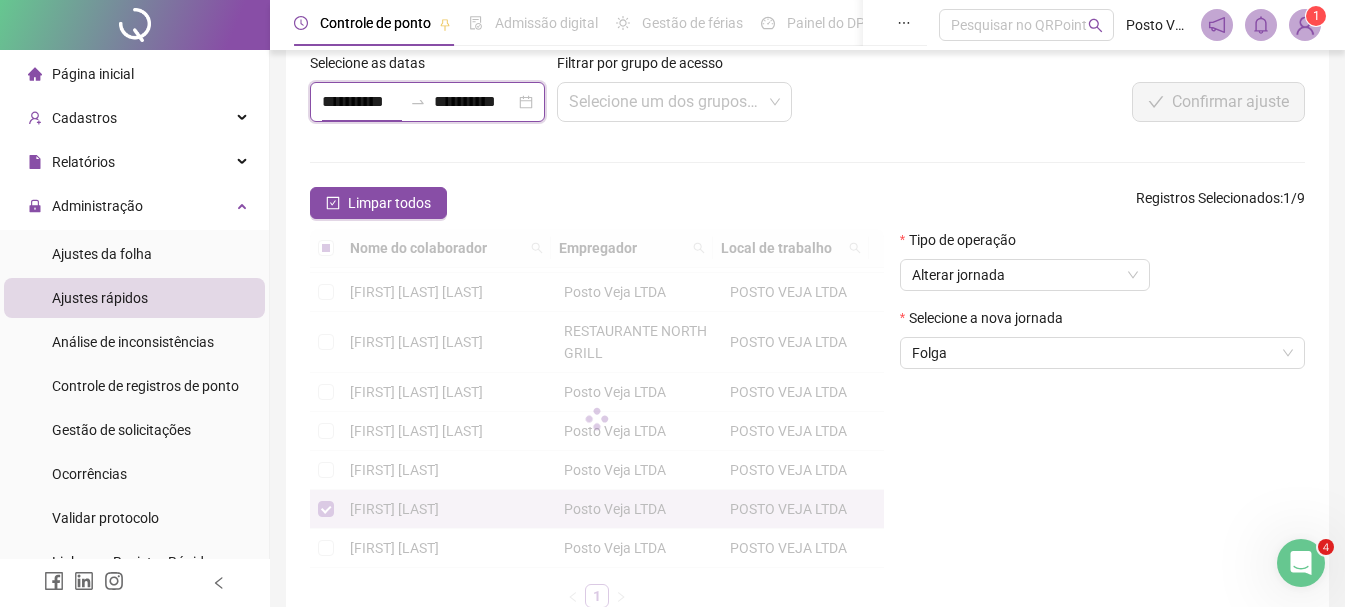 scroll, scrollTop: 0, scrollLeft: 1, axis: horizontal 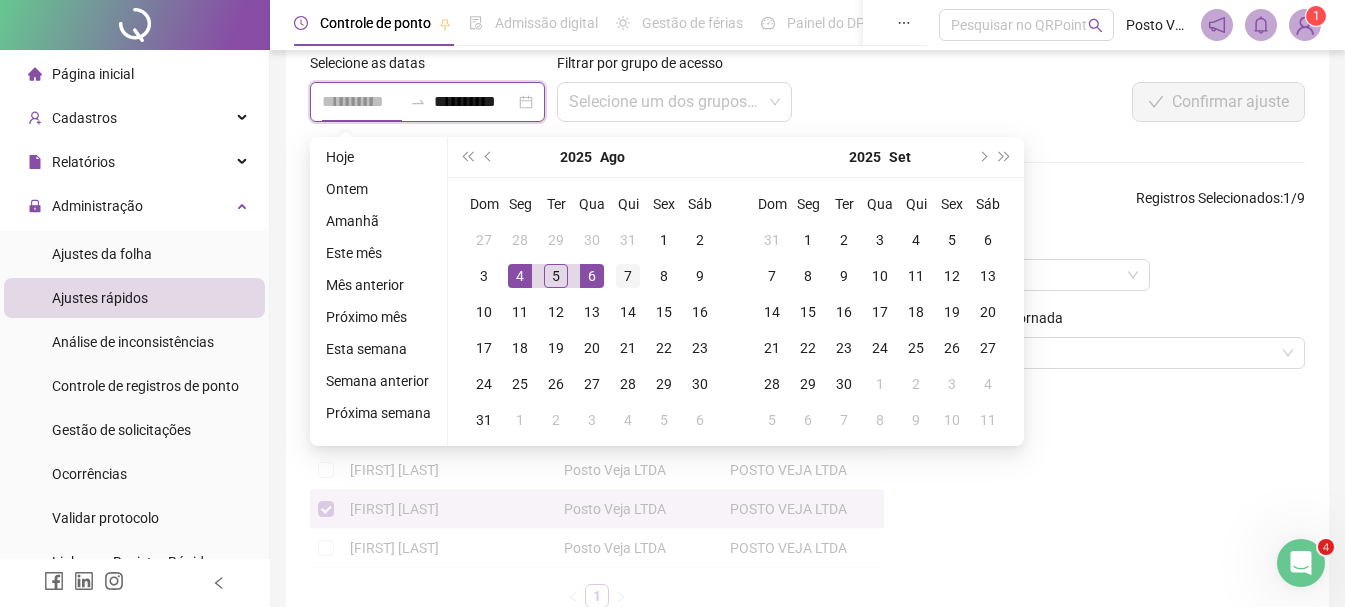 type on "**********" 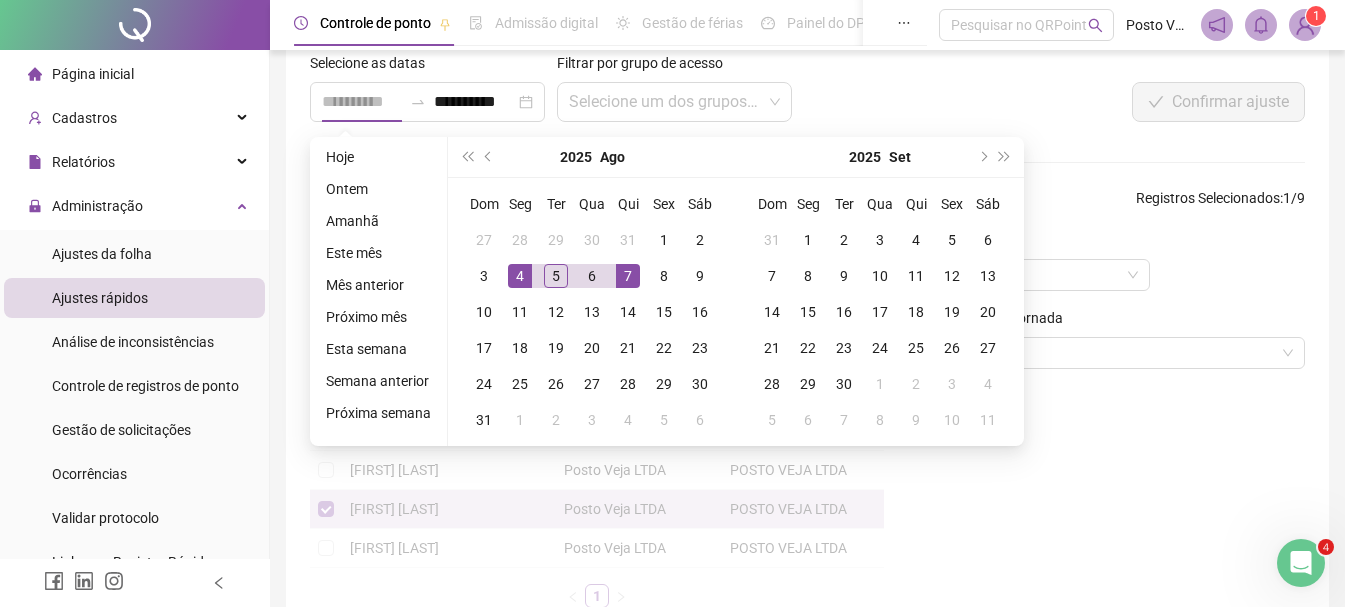 click on "7" at bounding box center [628, 276] 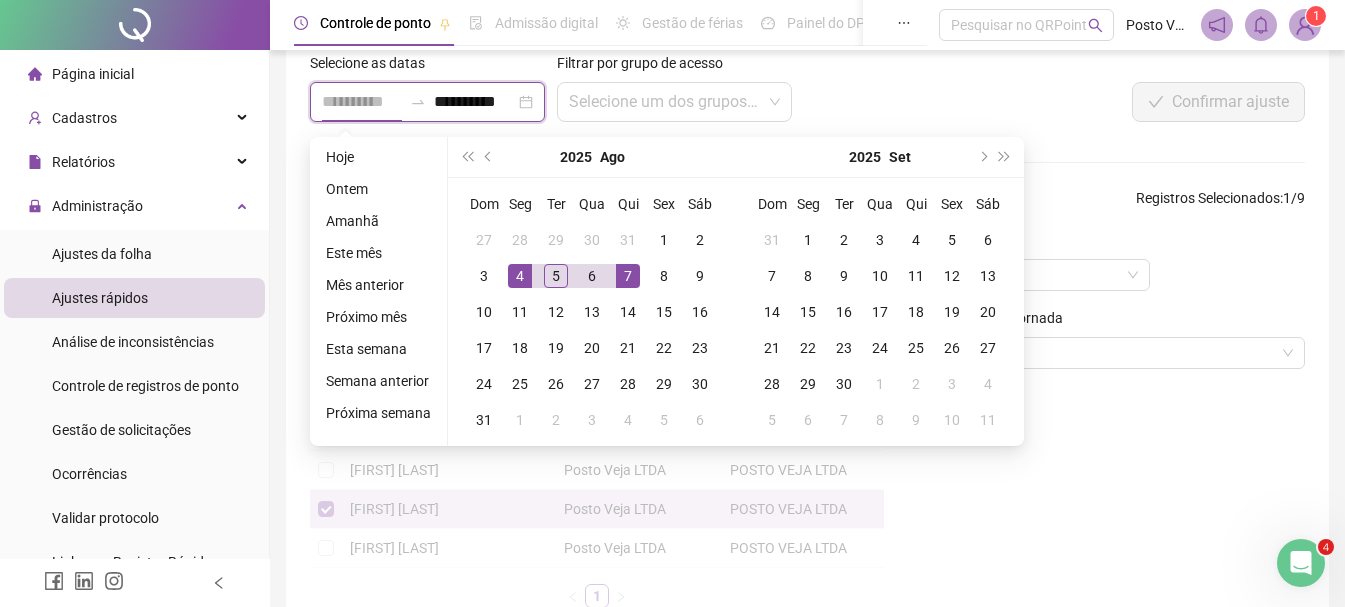 scroll, scrollTop: 0, scrollLeft: 0, axis: both 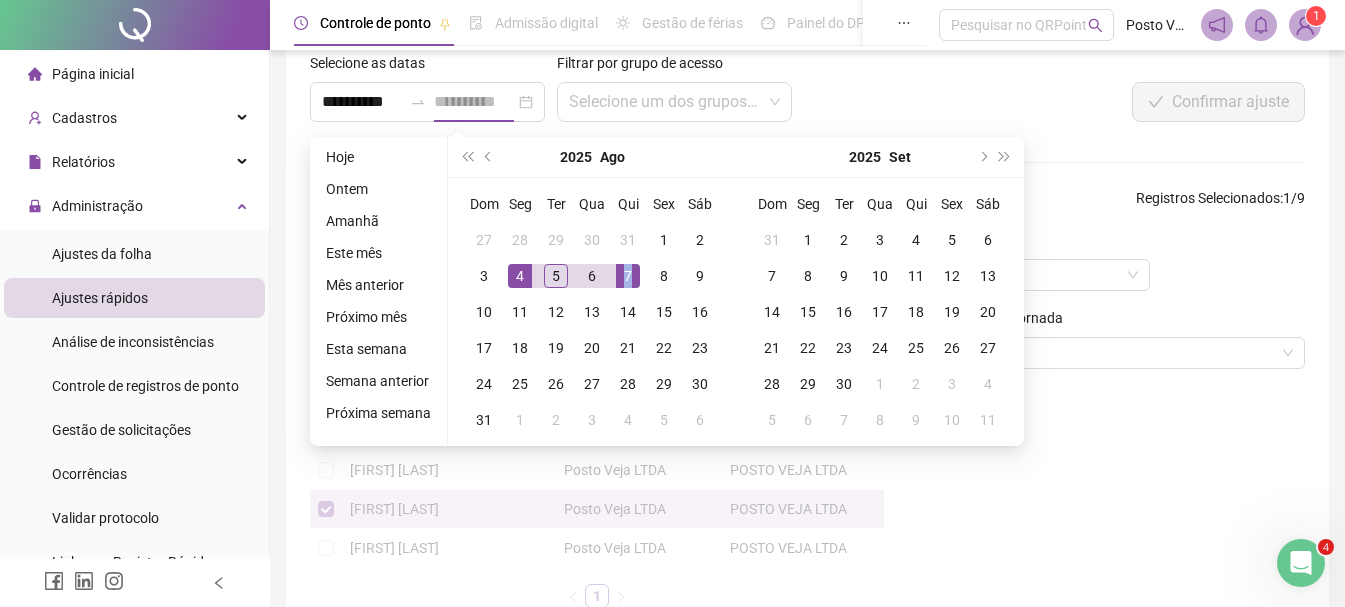 click on "7" at bounding box center [628, 276] 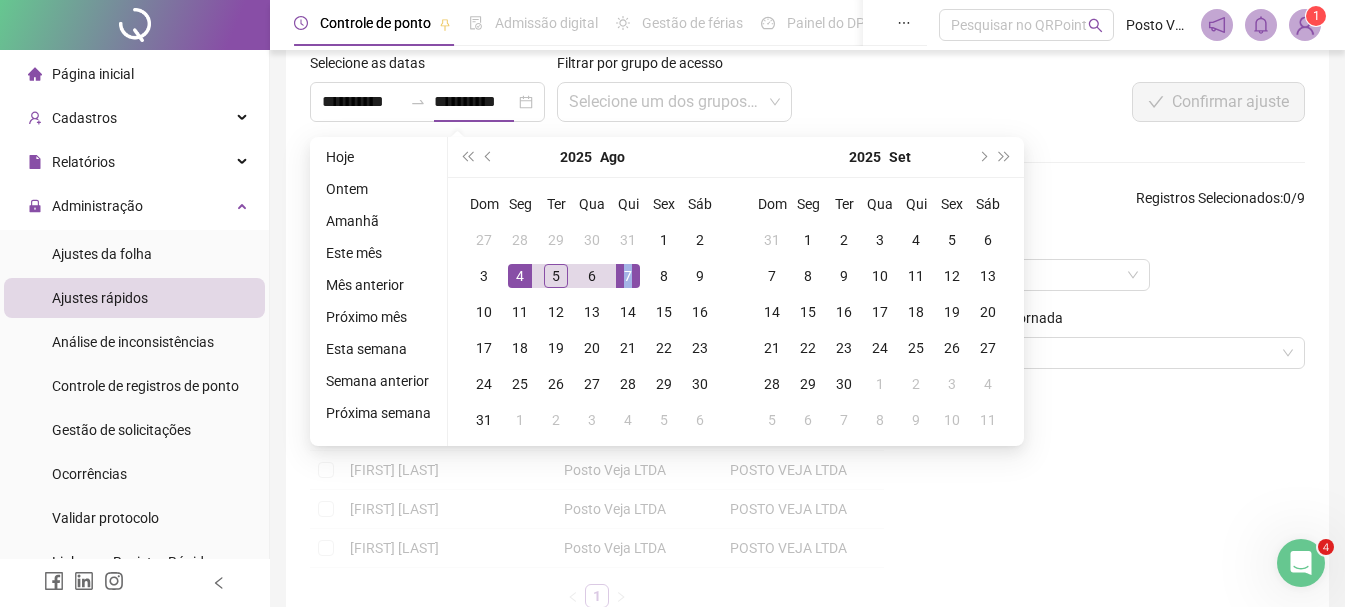 scroll, scrollTop: 0, scrollLeft: 0, axis: both 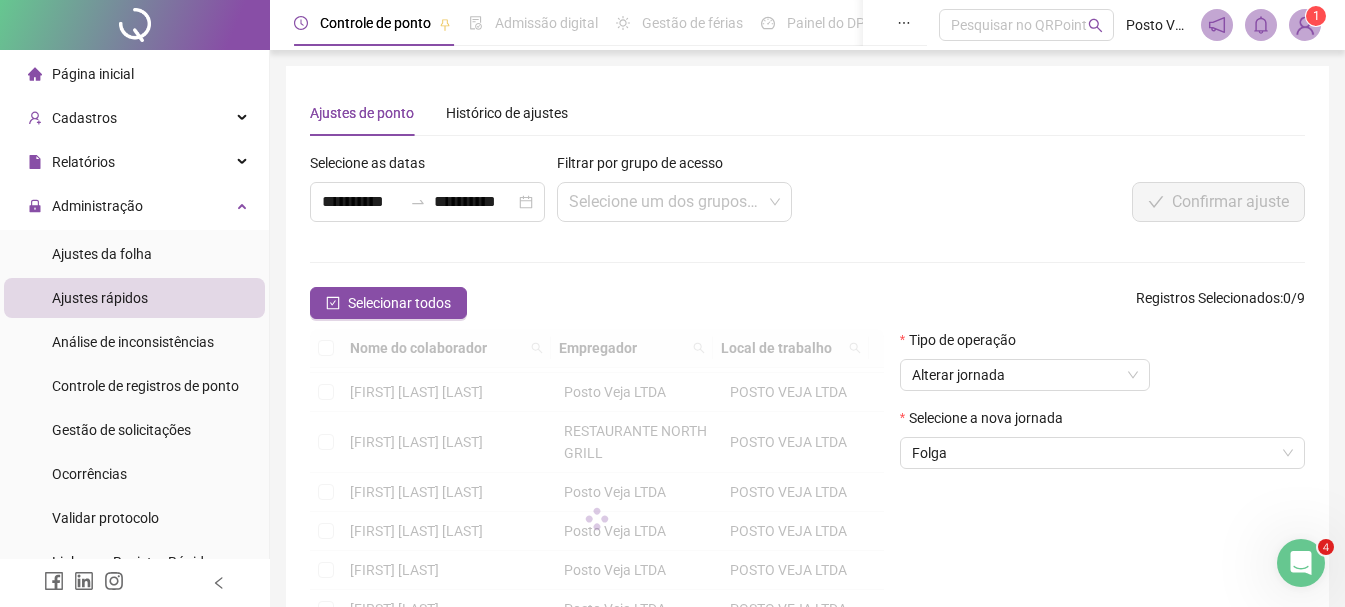 click at bounding box center [597, 518] 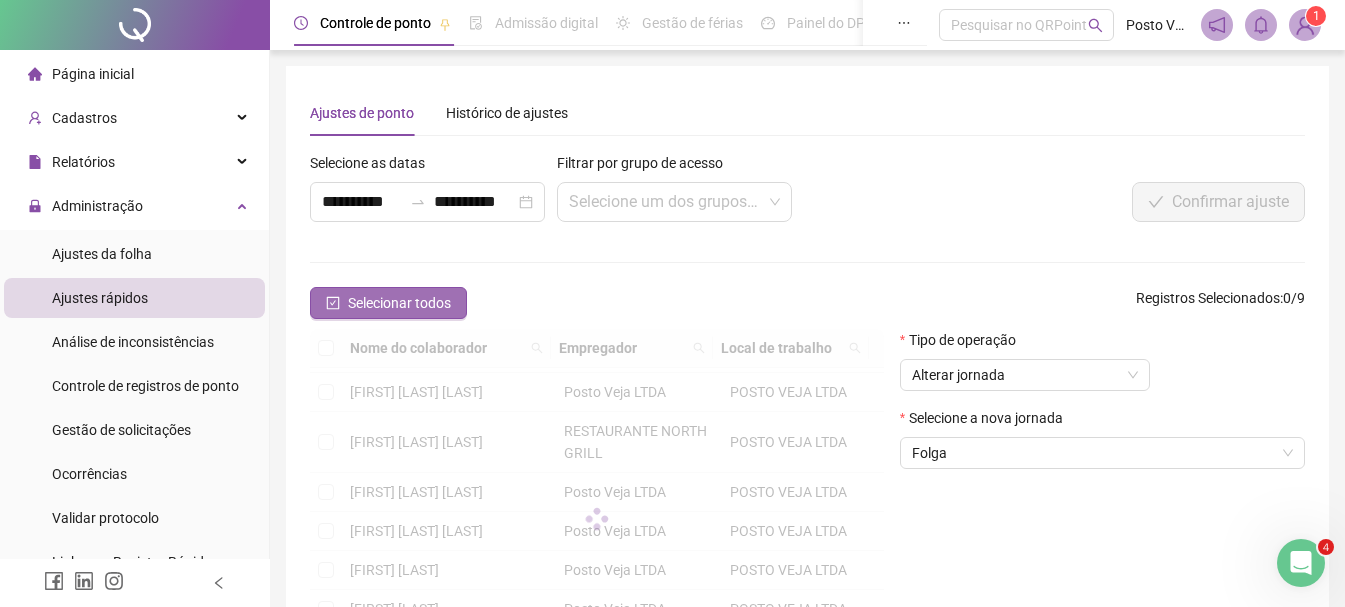click on "Selecionar todos" at bounding box center [399, 303] 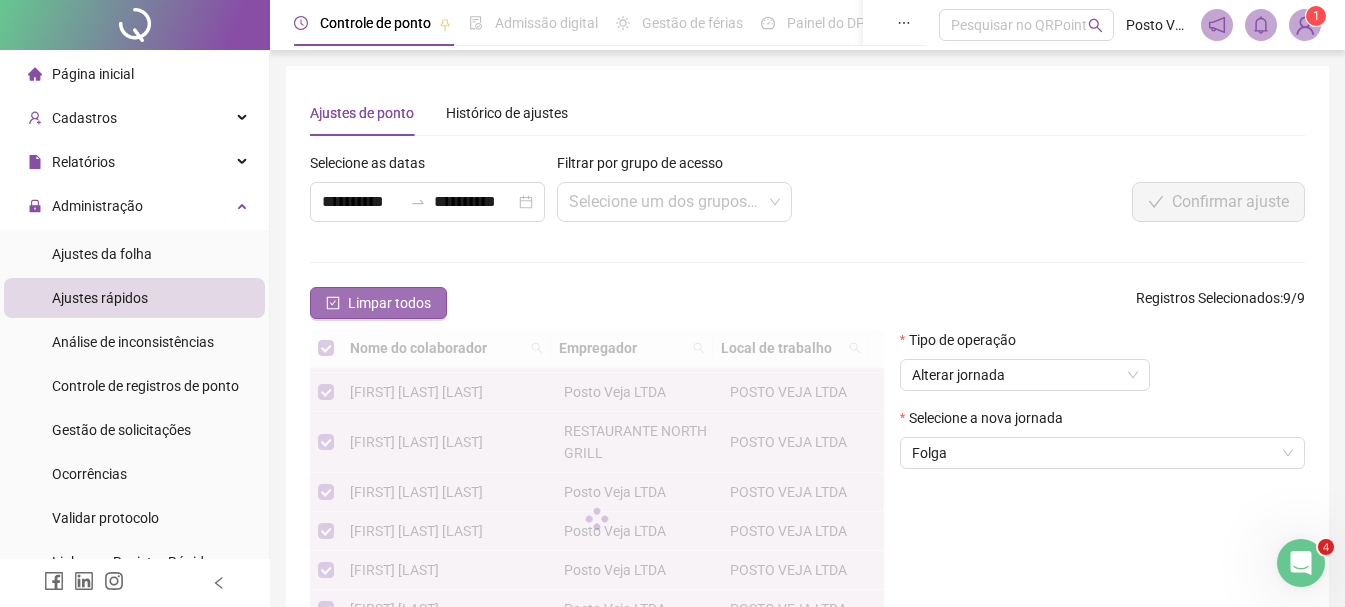 click on "Limpar todos" at bounding box center [389, 303] 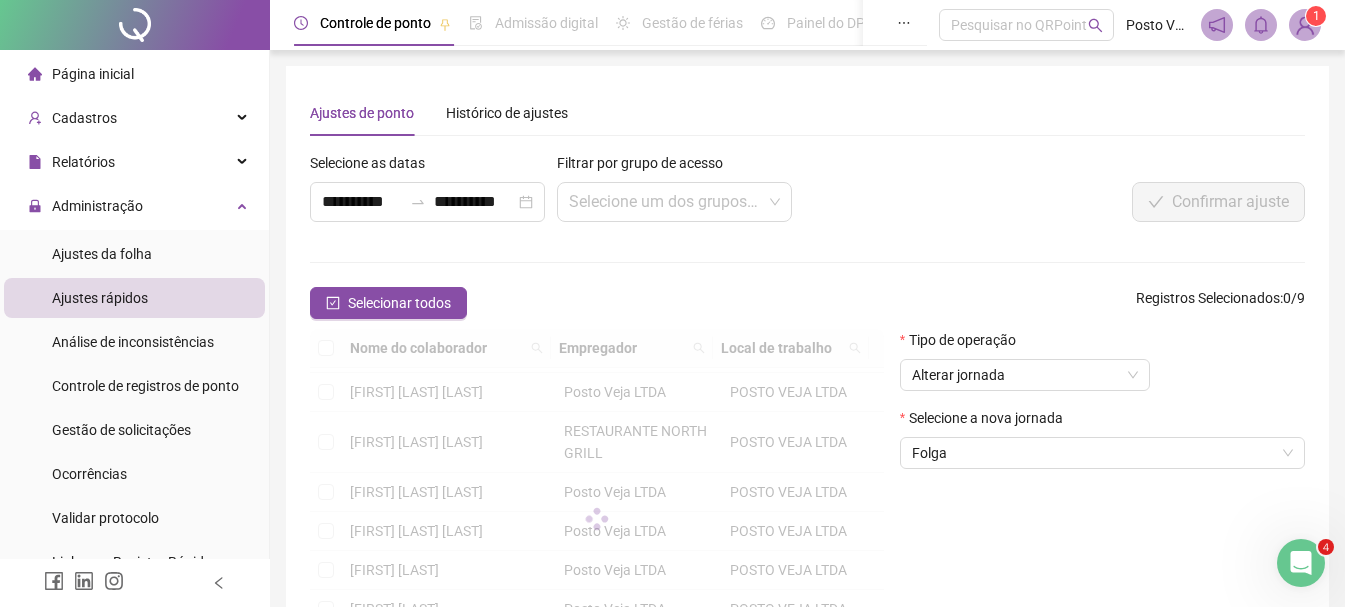 click on "Ajustes rápidos" at bounding box center (100, 298) 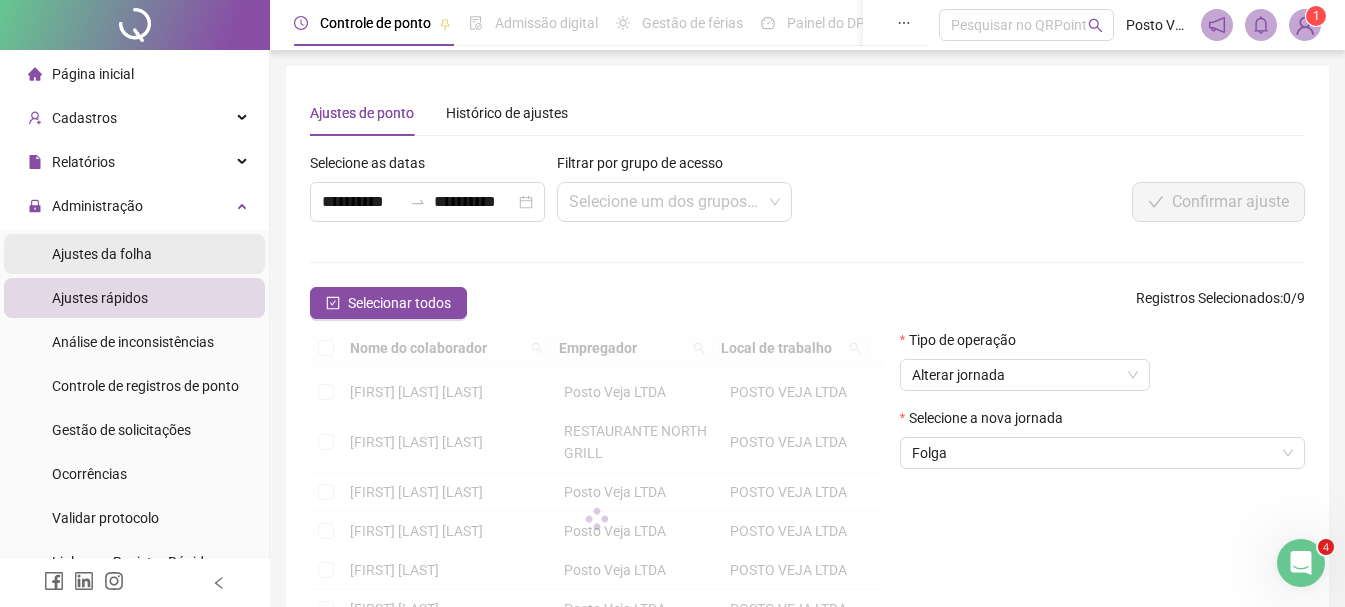 click on "Ajustes da folha" at bounding box center (102, 254) 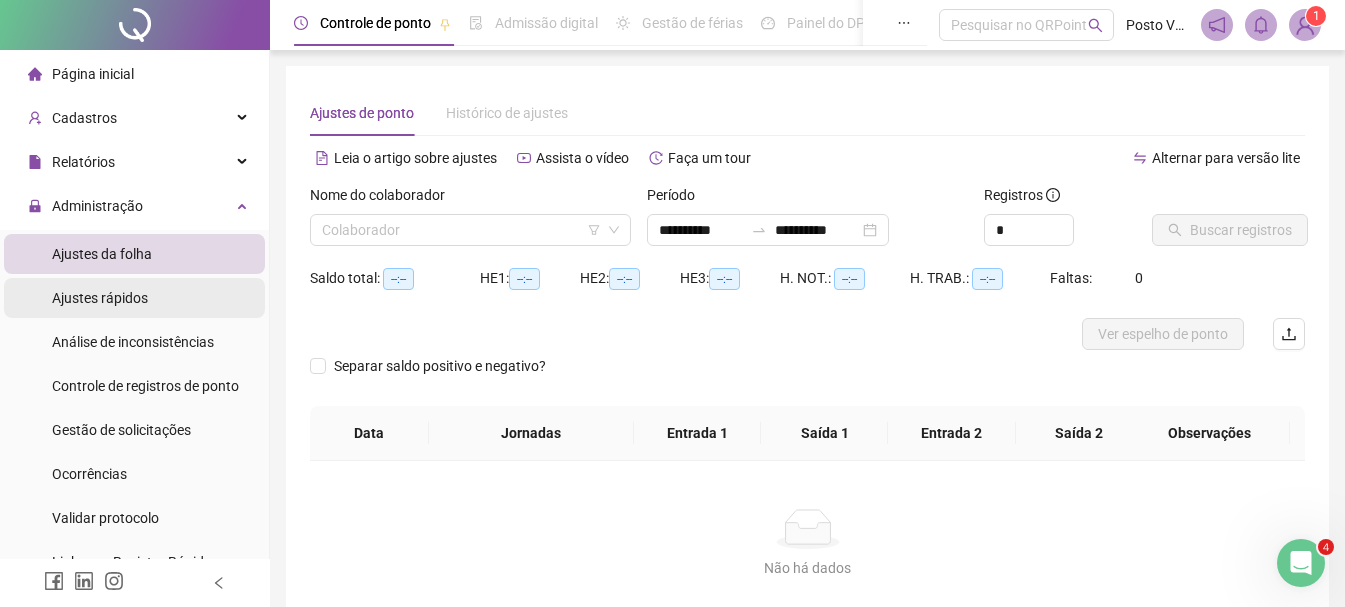 click on "Ajustes rápidos" at bounding box center (100, 298) 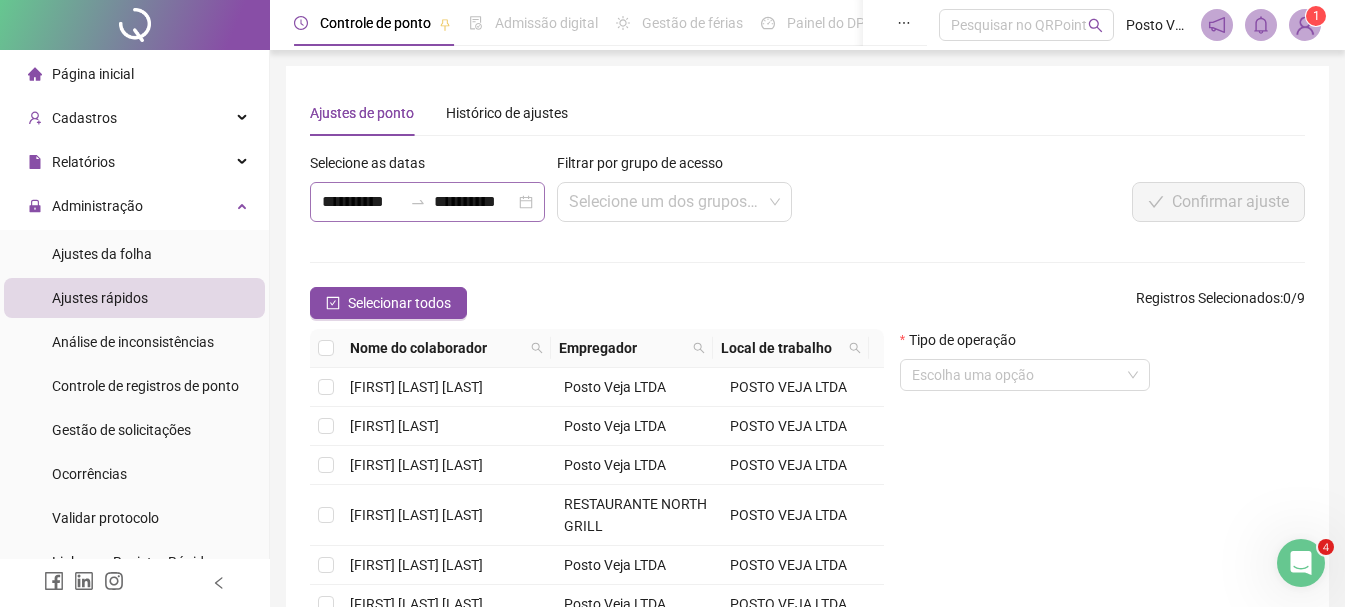 click on "**********" at bounding box center [427, 202] 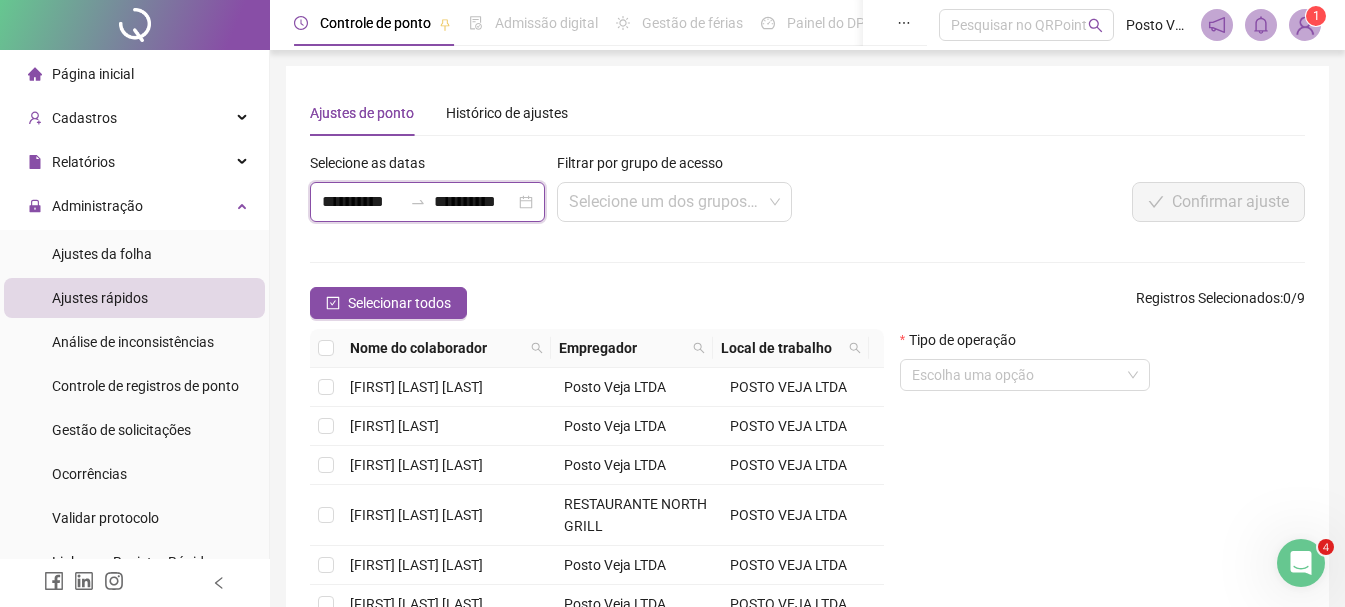 scroll, scrollTop: 0, scrollLeft: 1, axis: horizontal 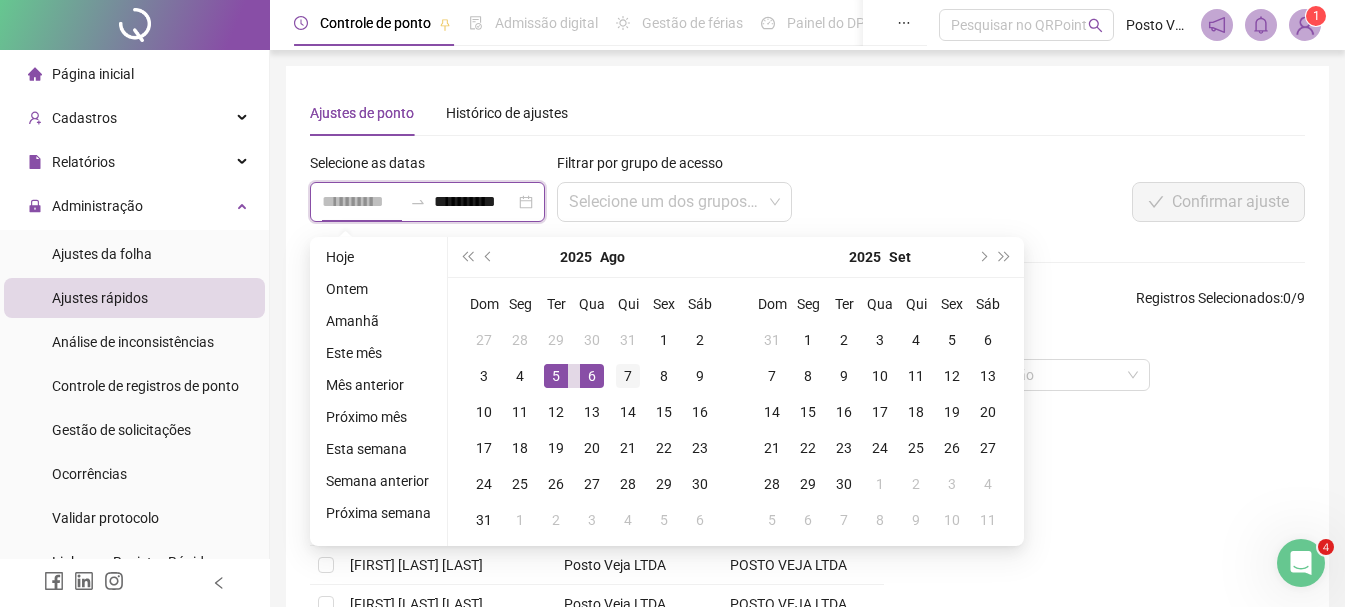 type on "**********" 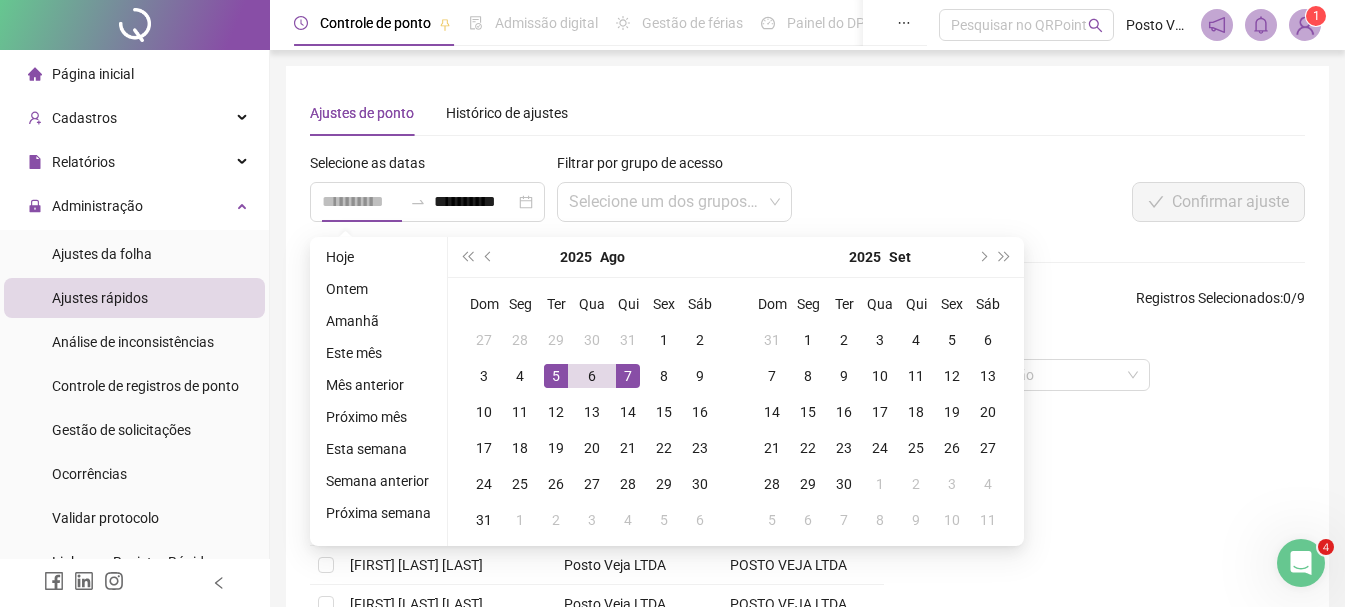 click on "7" at bounding box center (628, 376) 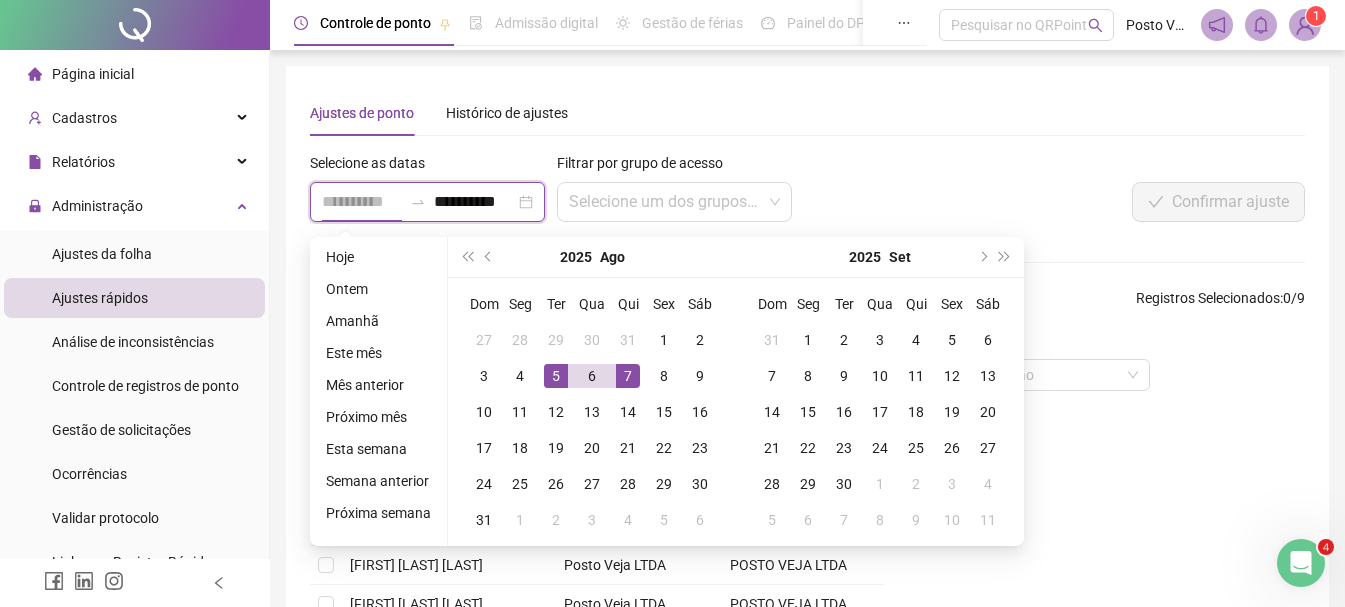 scroll, scrollTop: 0, scrollLeft: 0, axis: both 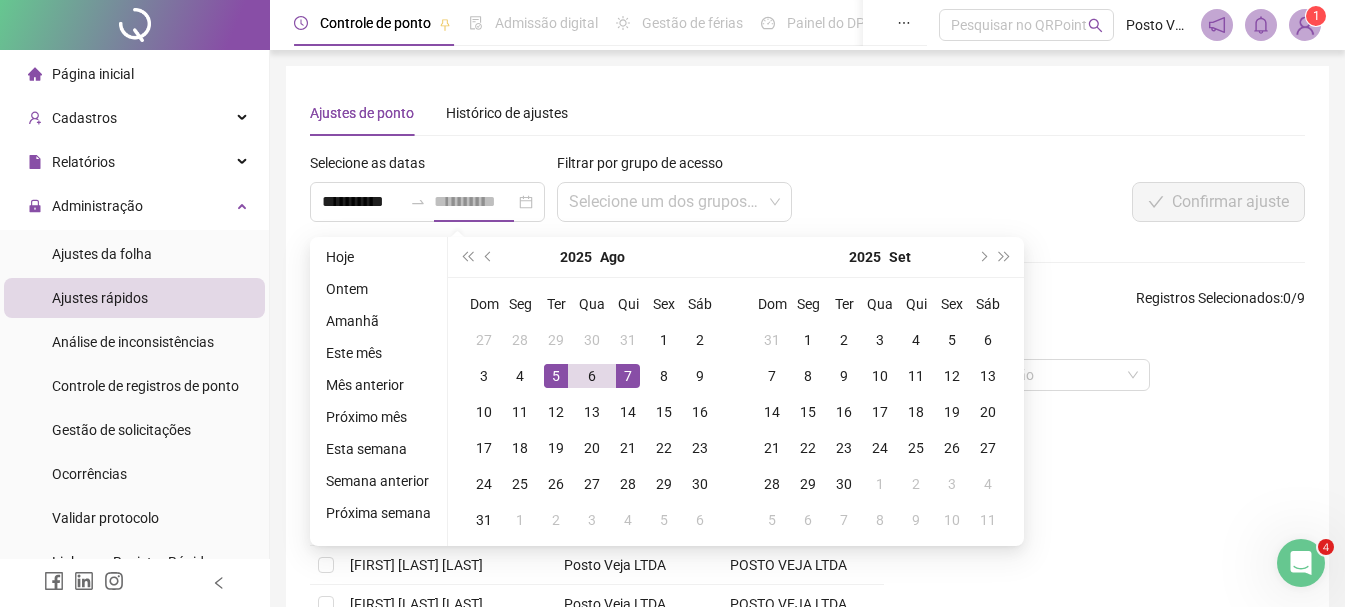 click on "7" at bounding box center (628, 376) 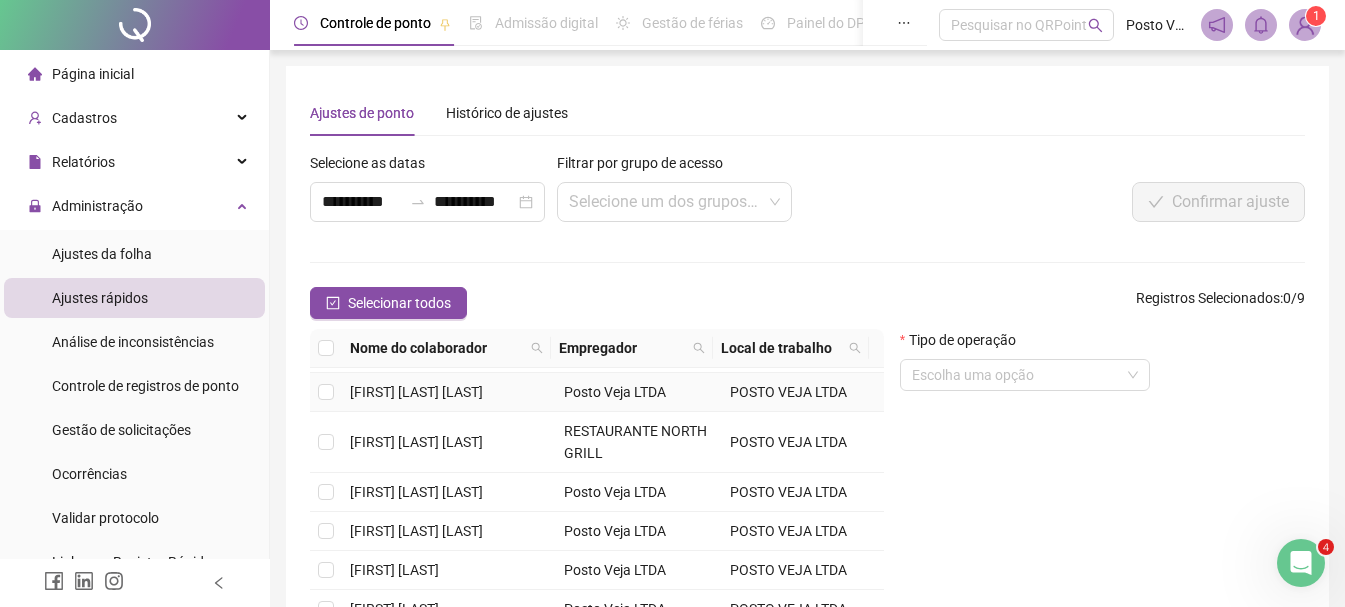 scroll, scrollTop: 139, scrollLeft: 0, axis: vertical 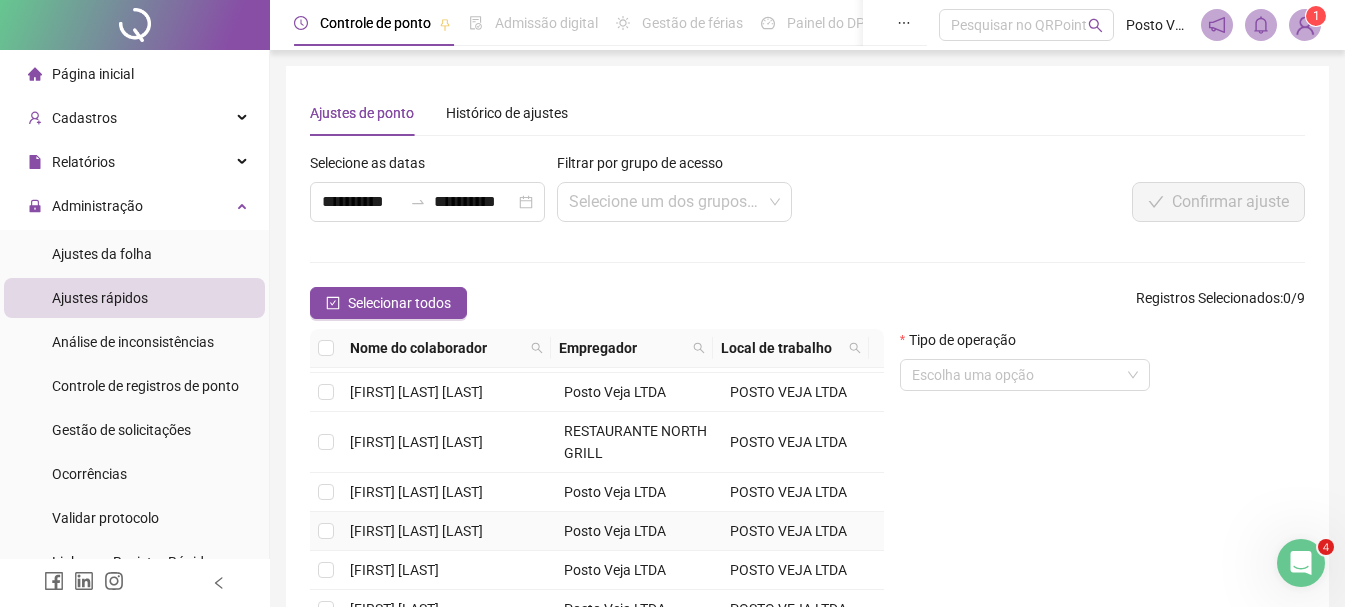 click at bounding box center [326, 531] 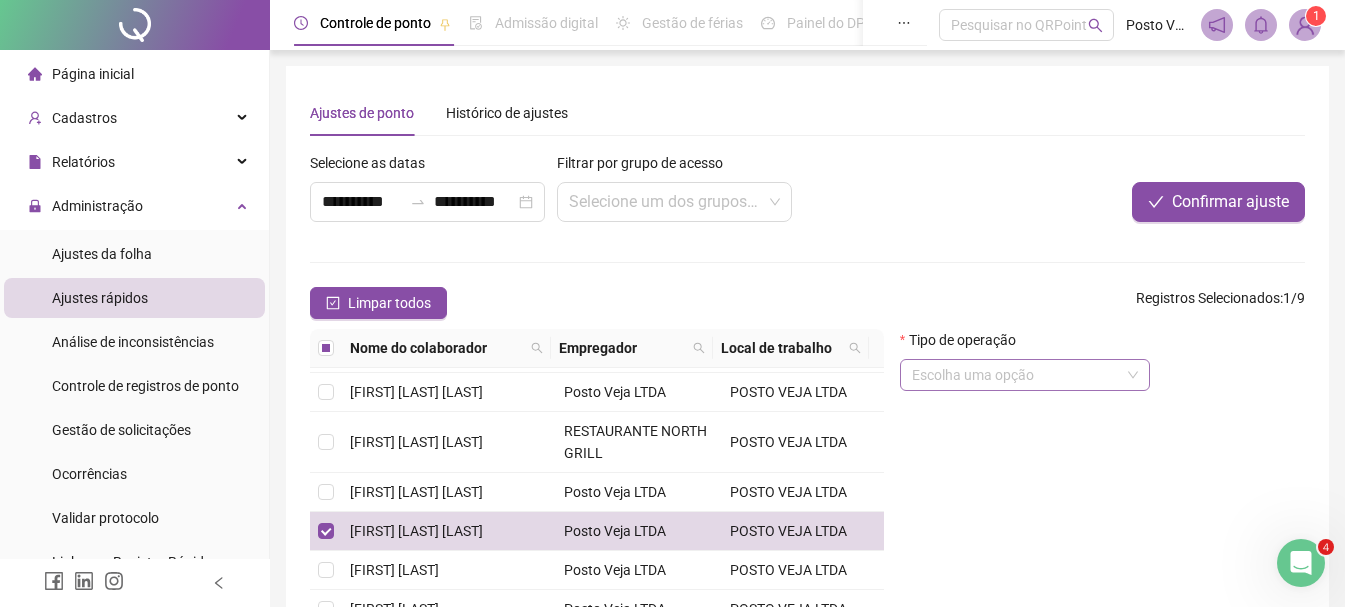 click at bounding box center (1016, 375) 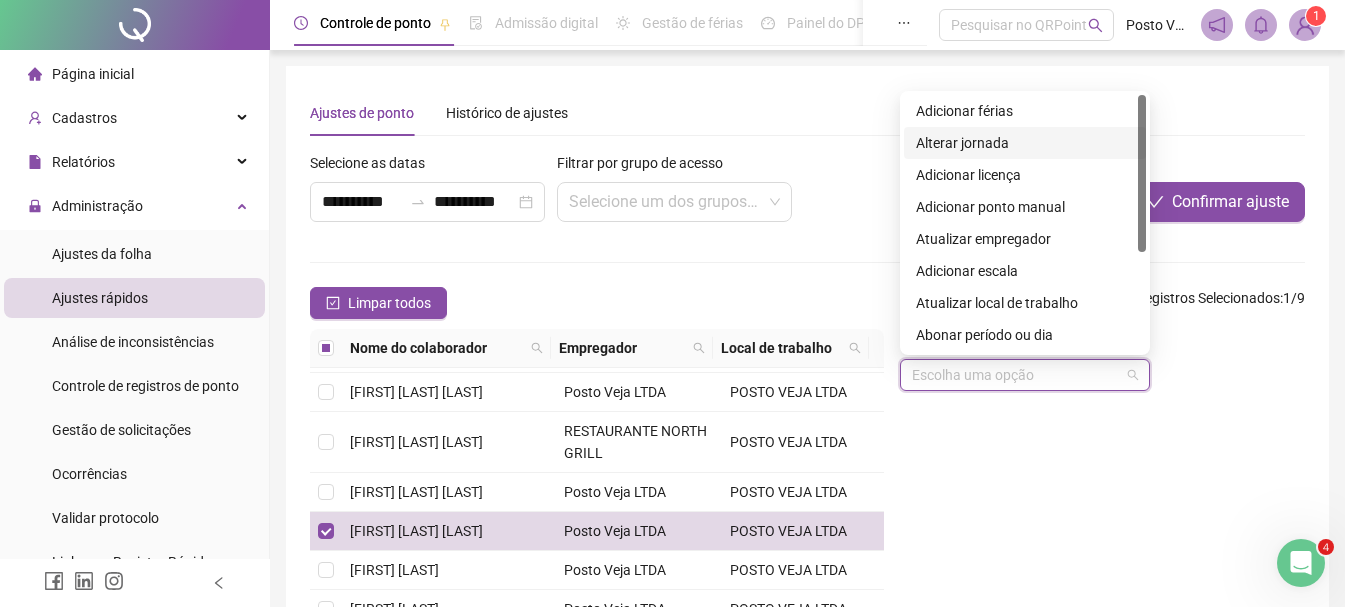 click on "Alterar jornada" at bounding box center (1025, 143) 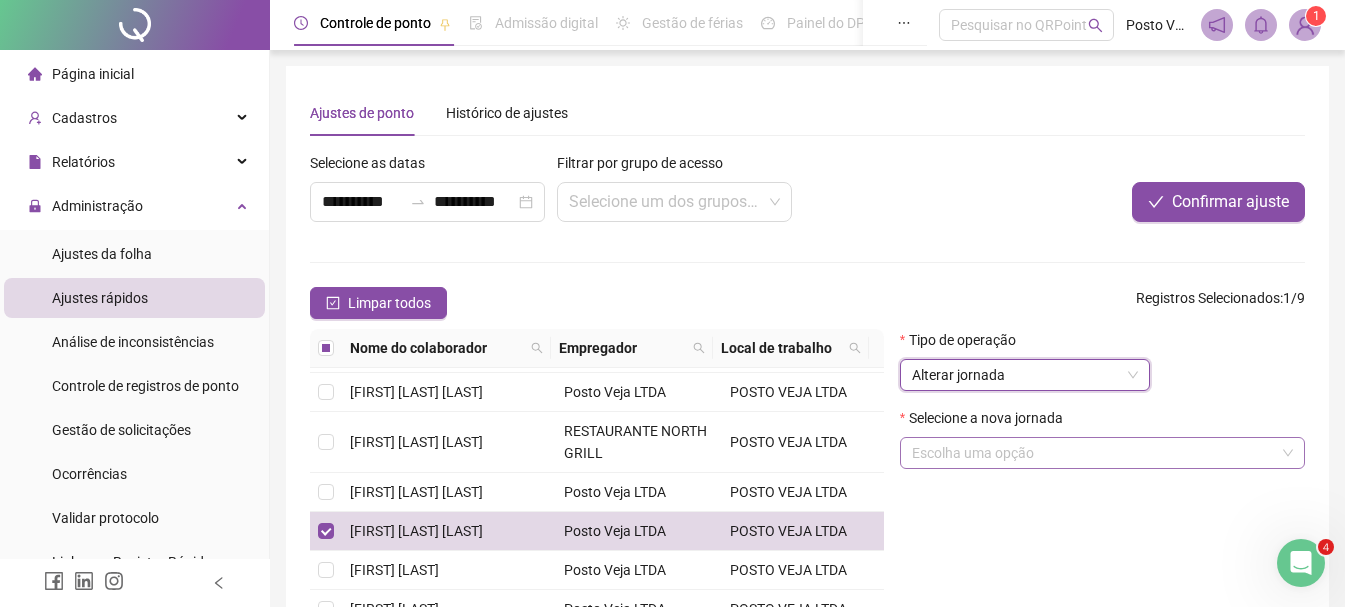 click at bounding box center (1093, 453) 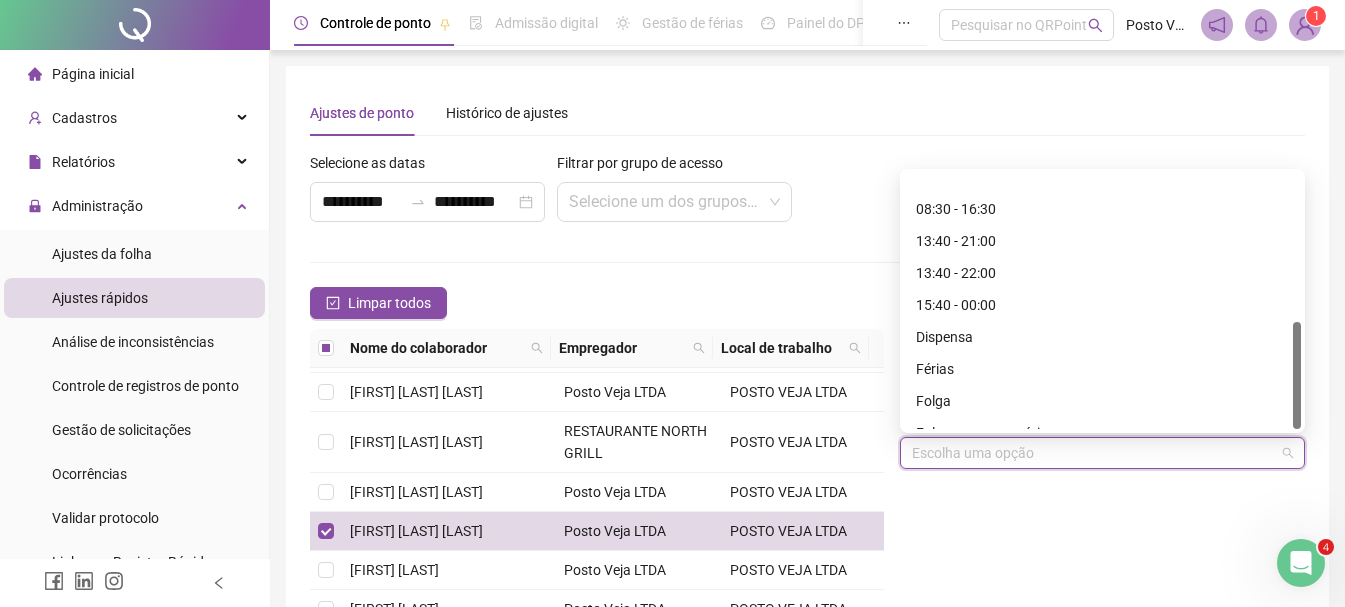 scroll, scrollTop: 352, scrollLeft: 0, axis: vertical 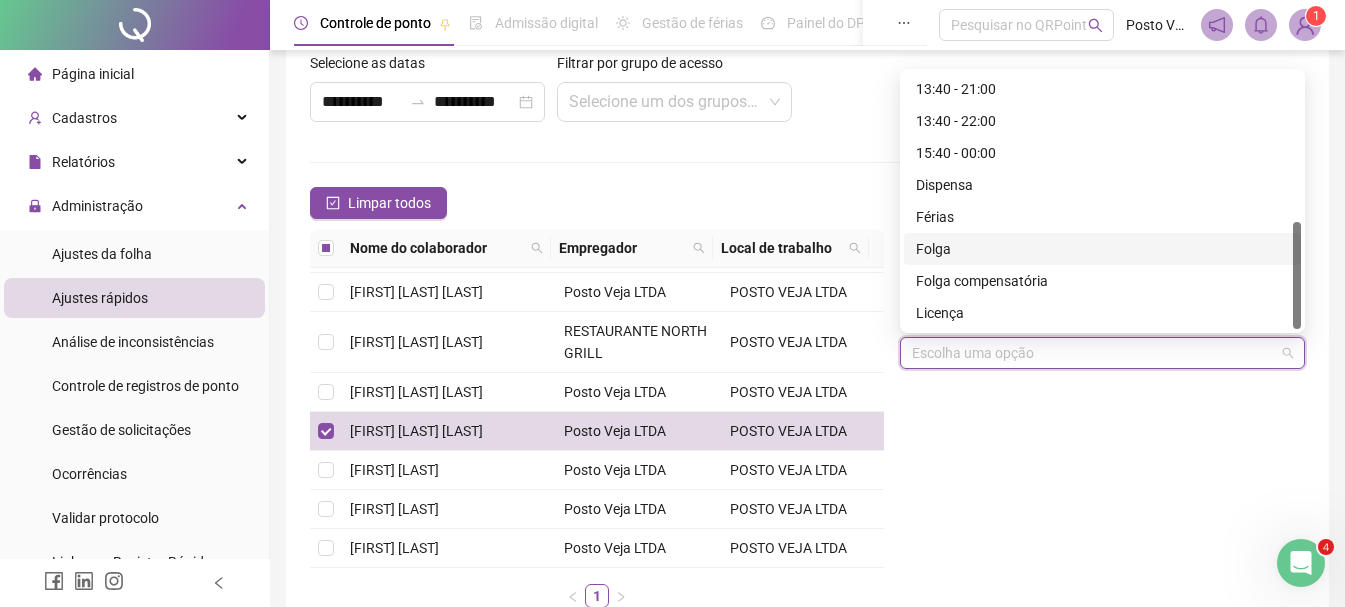 click on "Folga" at bounding box center [1102, 249] 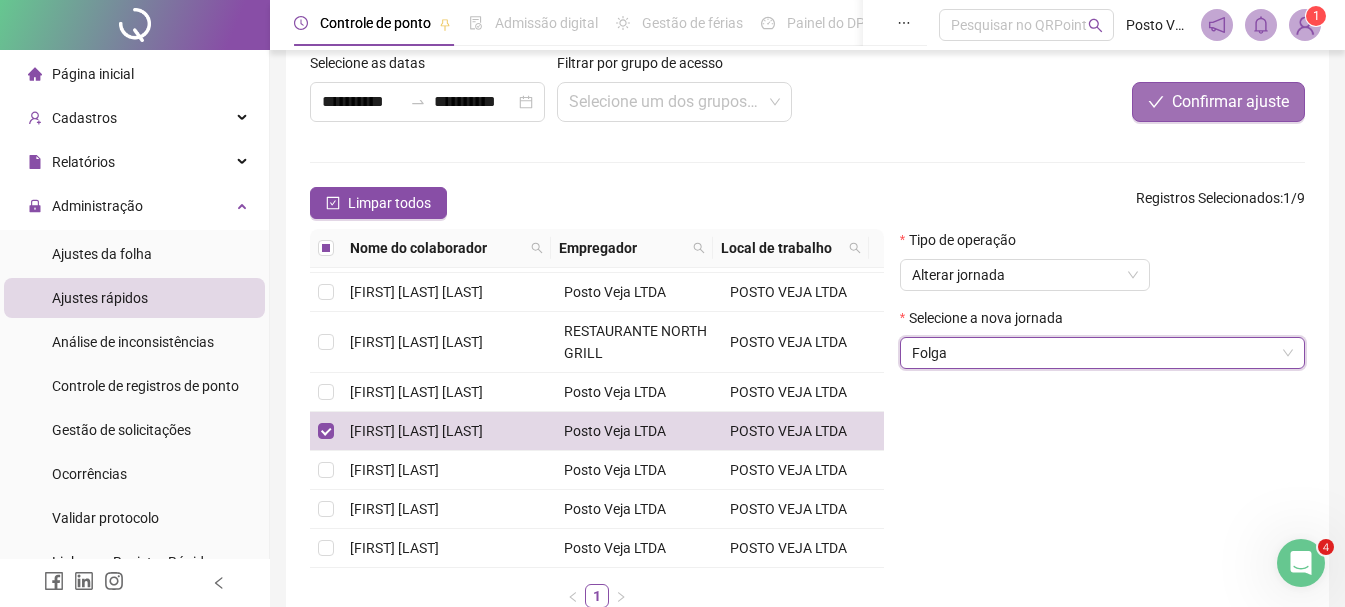 click on "Confirmar ajuste" at bounding box center (1218, 102) 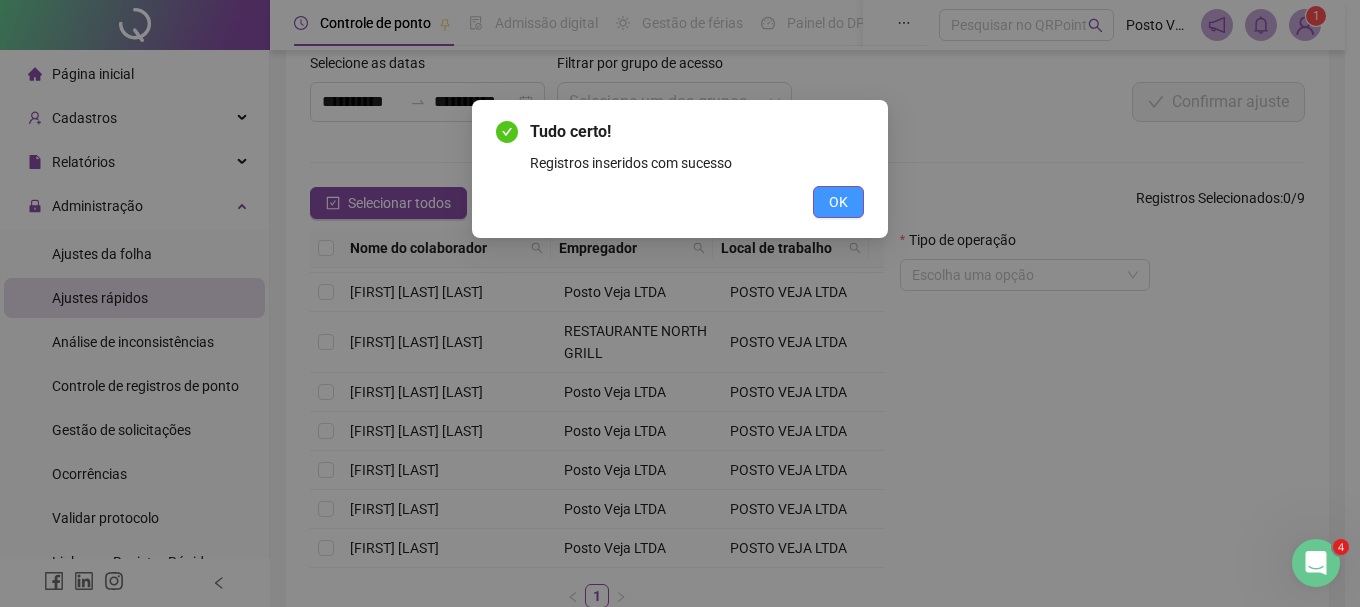 click on "OK" at bounding box center [838, 202] 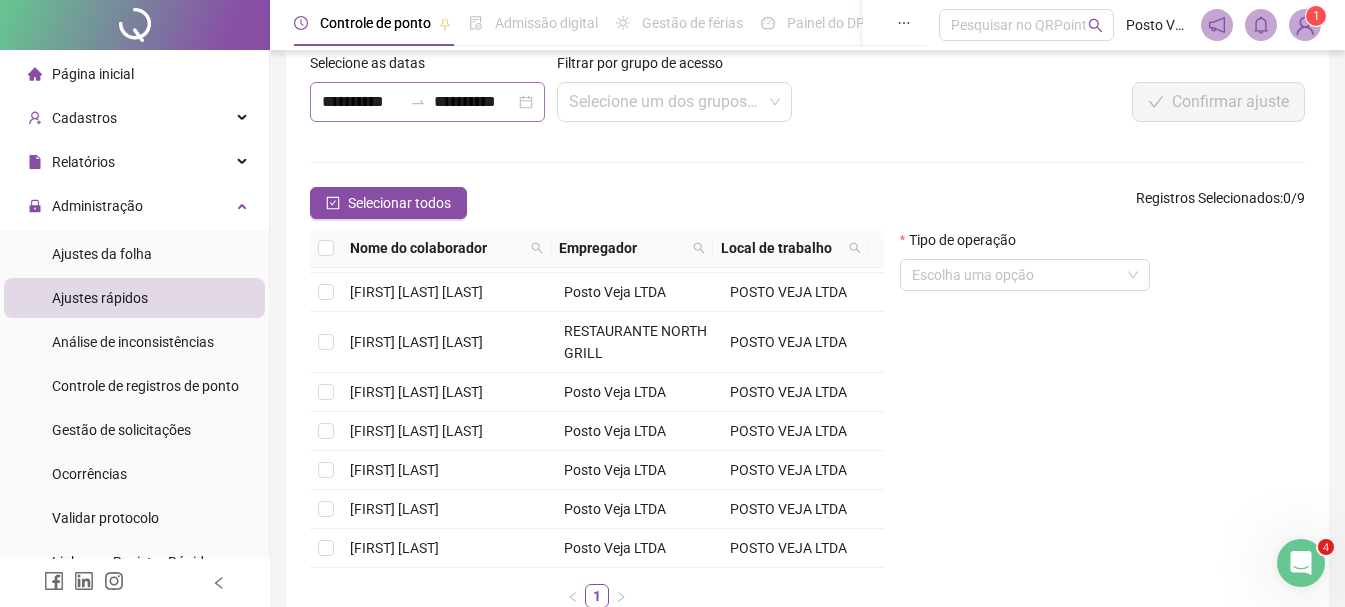 click on "**********" at bounding box center (427, 102) 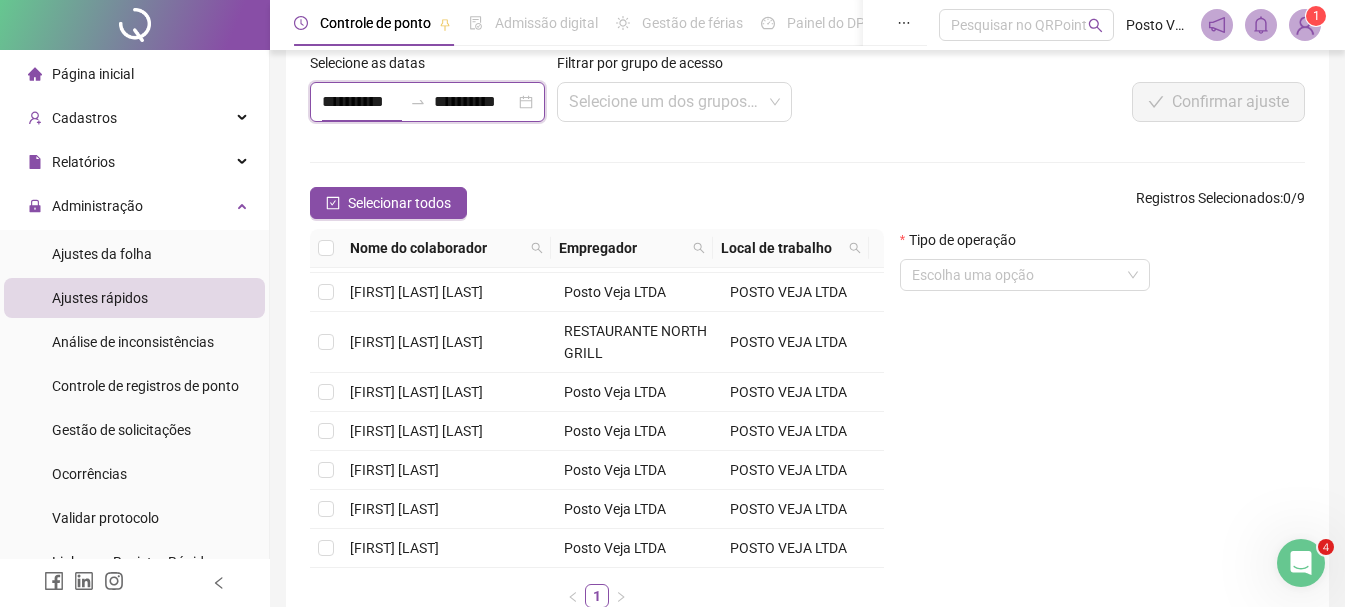 scroll, scrollTop: 0, scrollLeft: 1, axis: horizontal 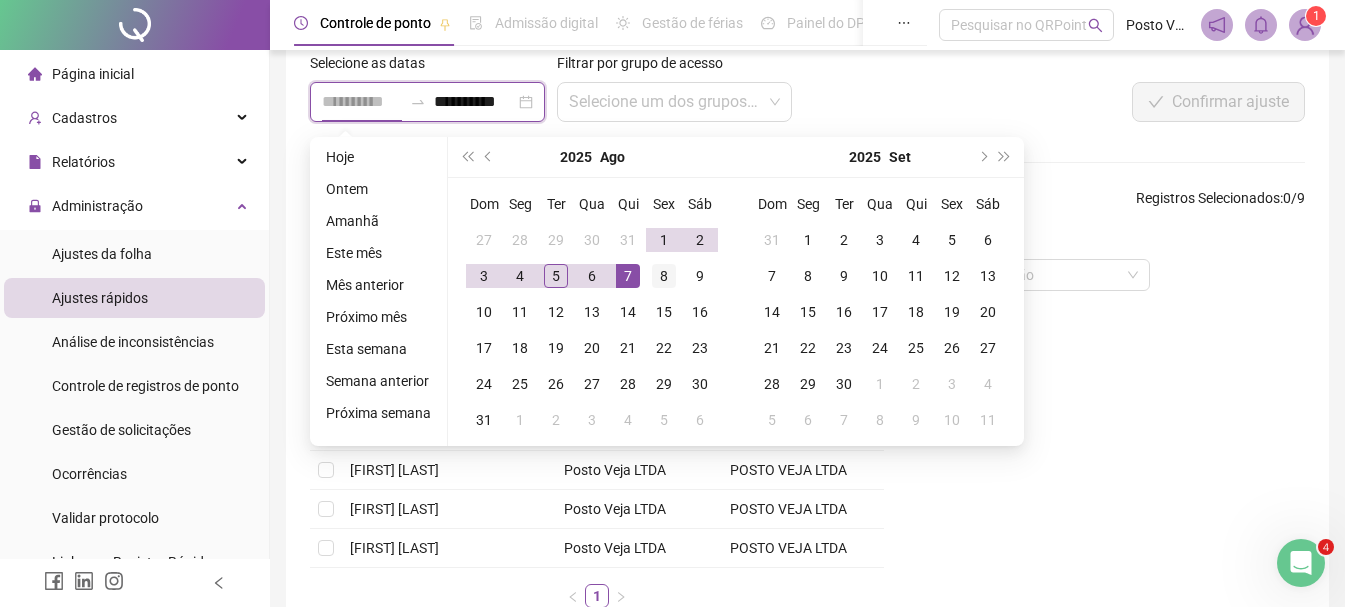 type on "**********" 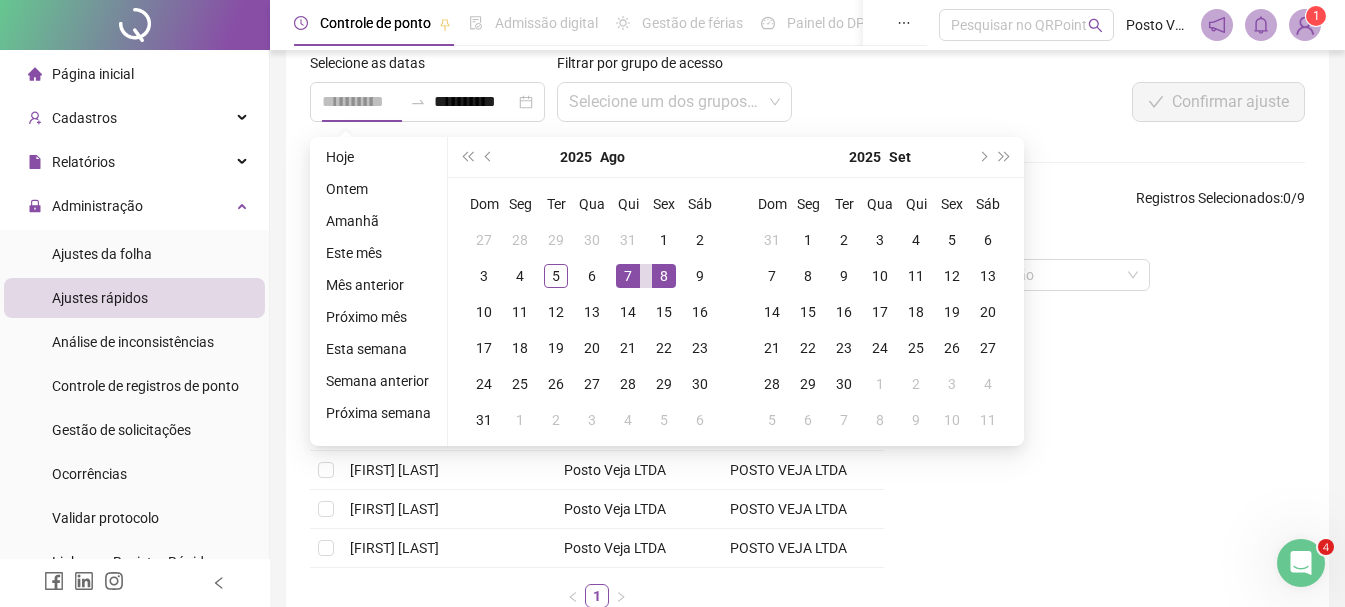 click on "8" at bounding box center (664, 276) 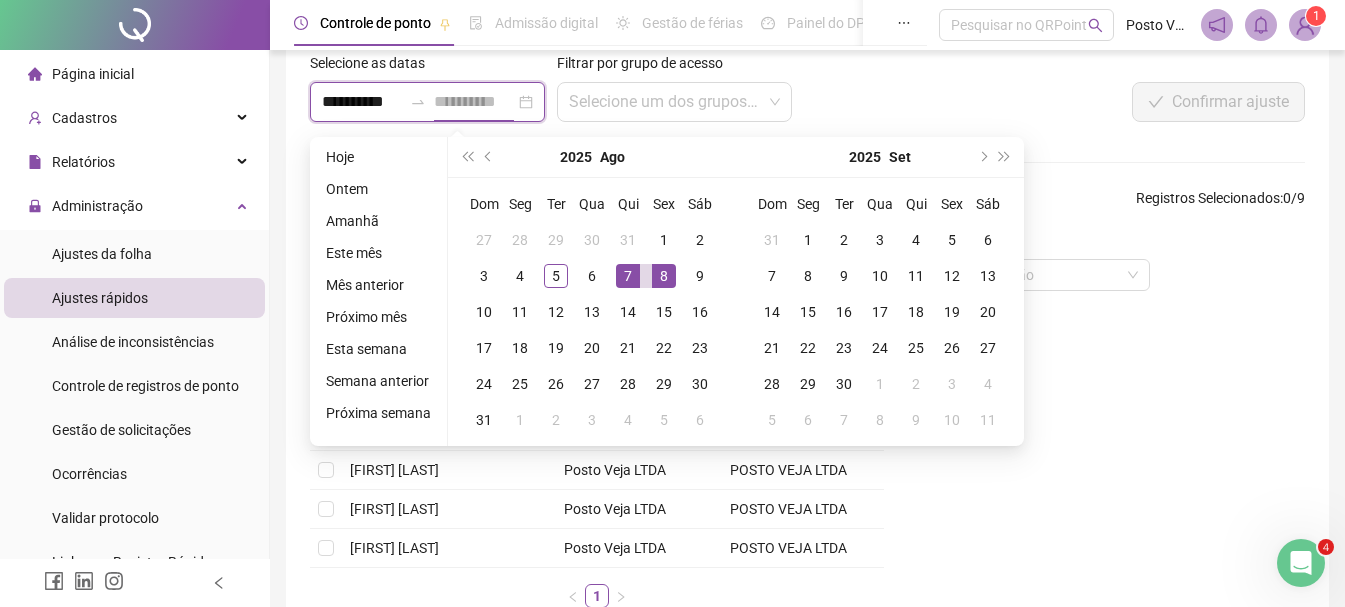 scroll, scrollTop: 0, scrollLeft: 0, axis: both 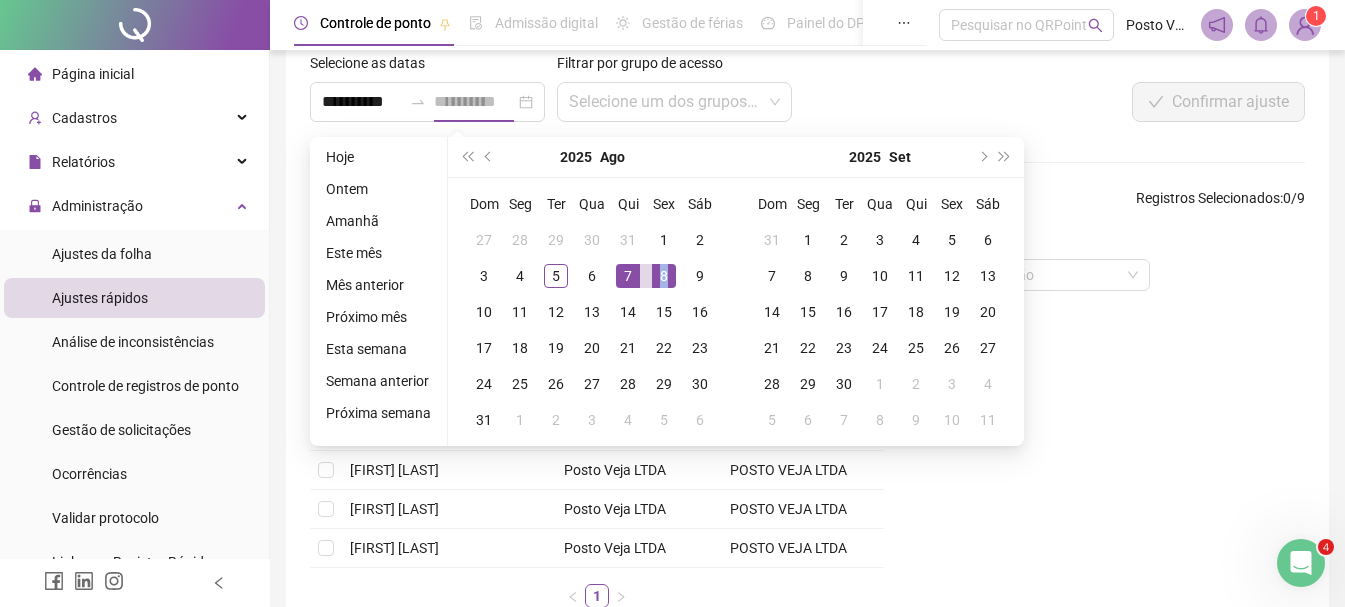 click on "8" at bounding box center (664, 276) 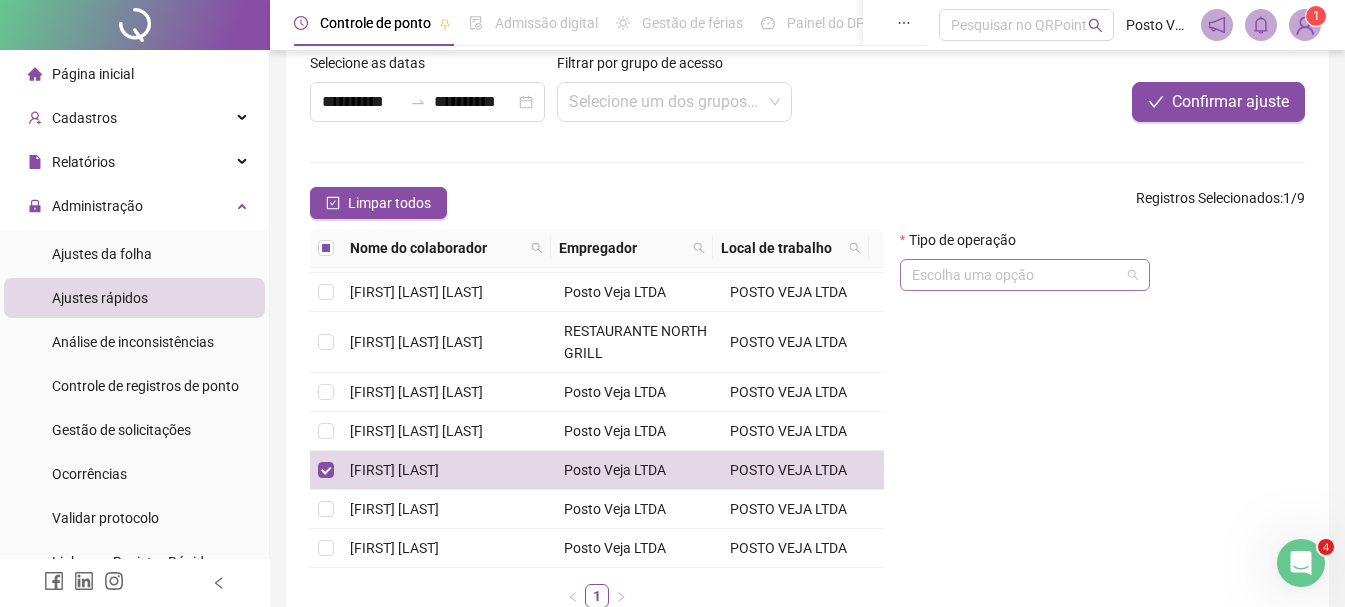 click at bounding box center (1016, 275) 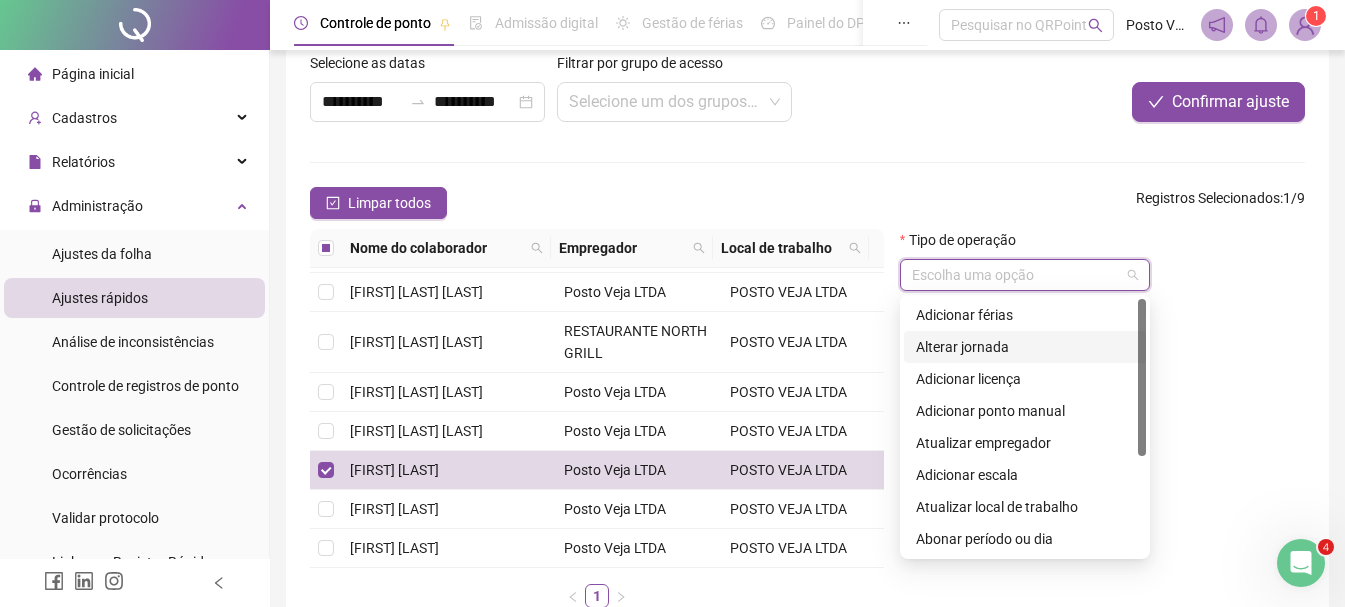 click on "Alterar jornada" at bounding box center (1025, 347) 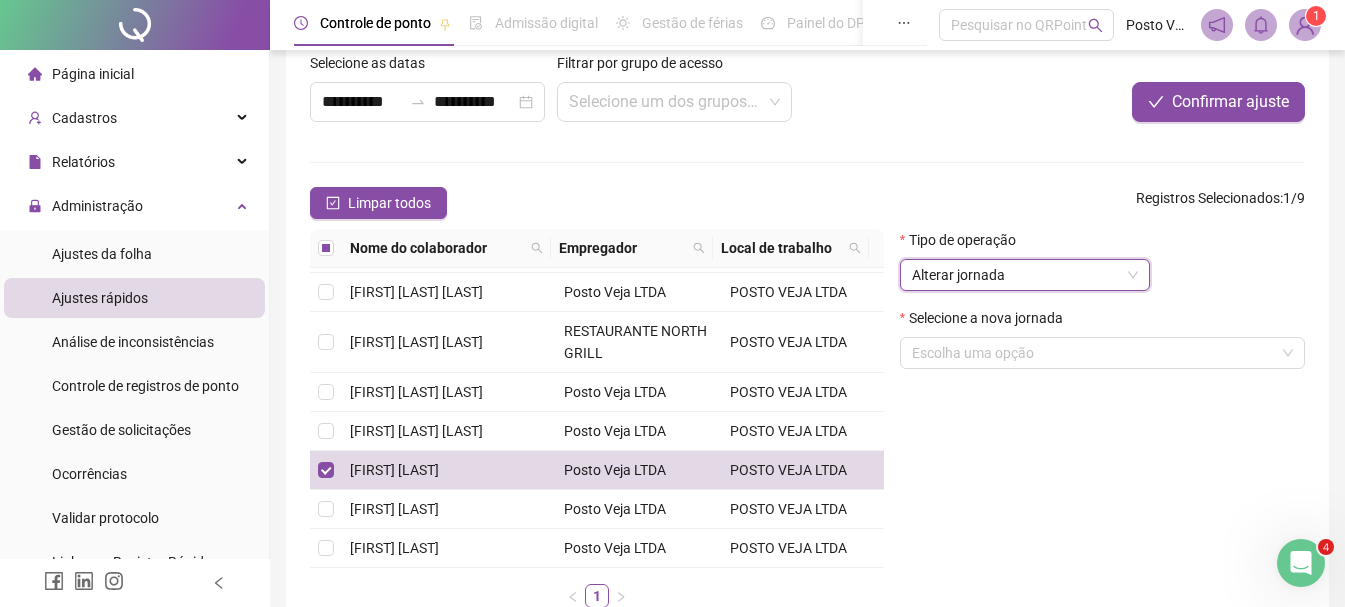 click at bounding box center (1093, 353) 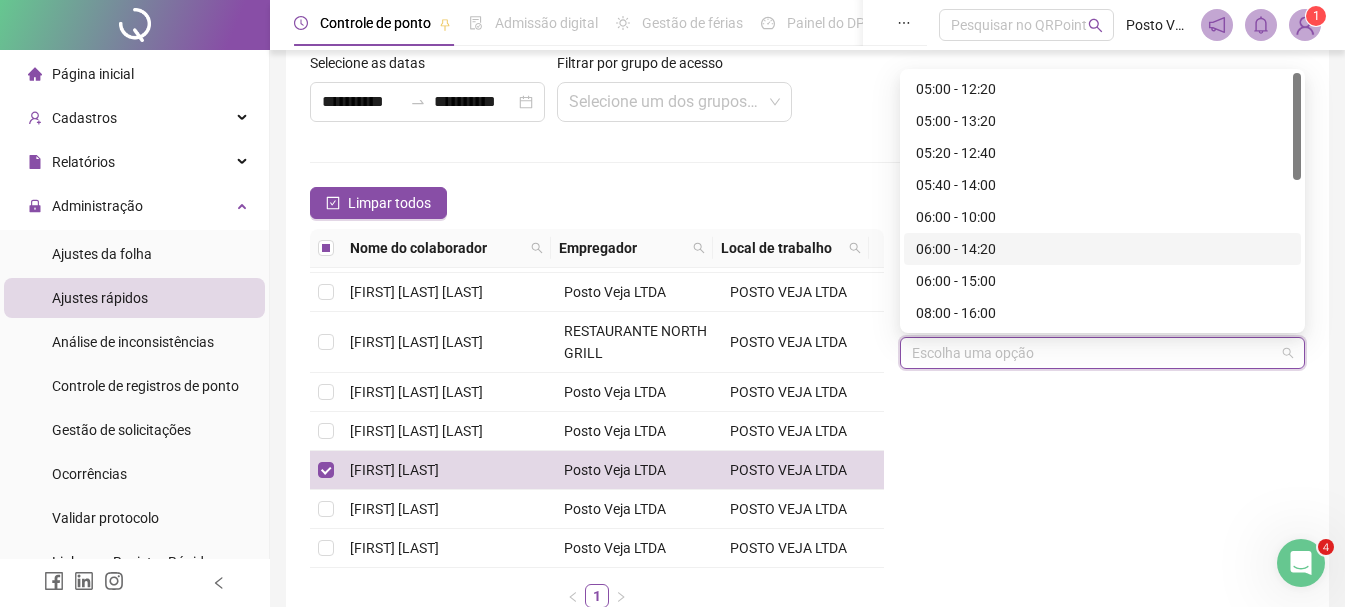 scroll, scrollTop: 352, scrollLeft: 0, axis: vertical 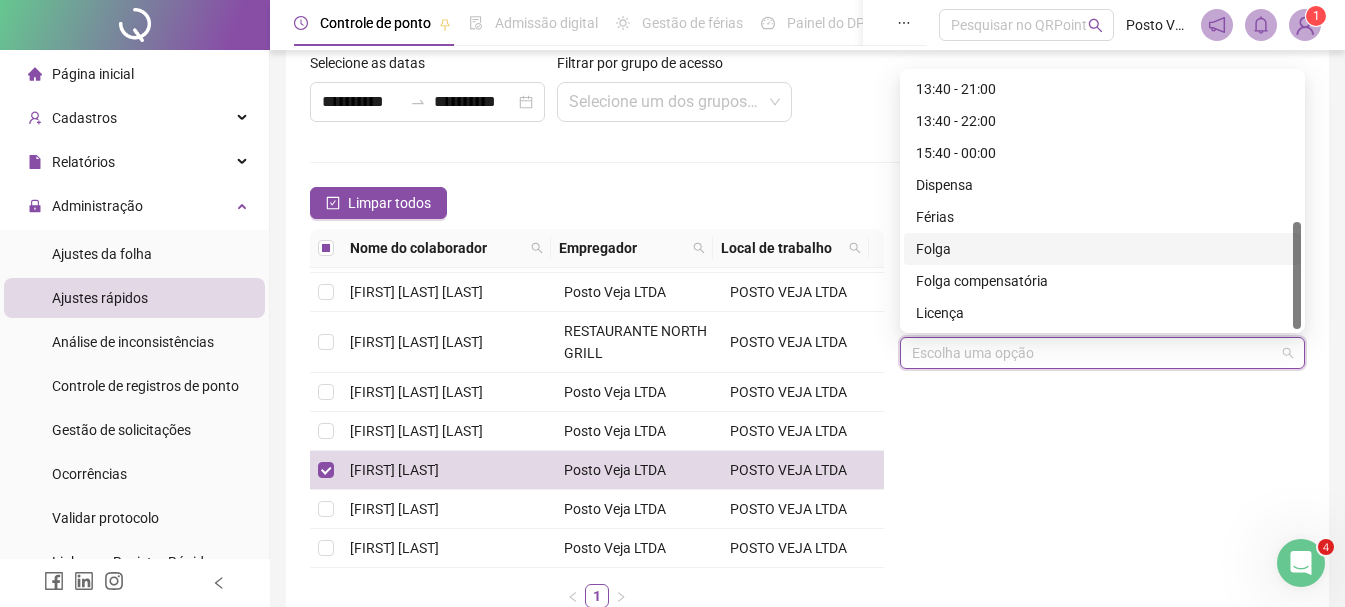 click on "Folga" at bounding box center (1102, 249) 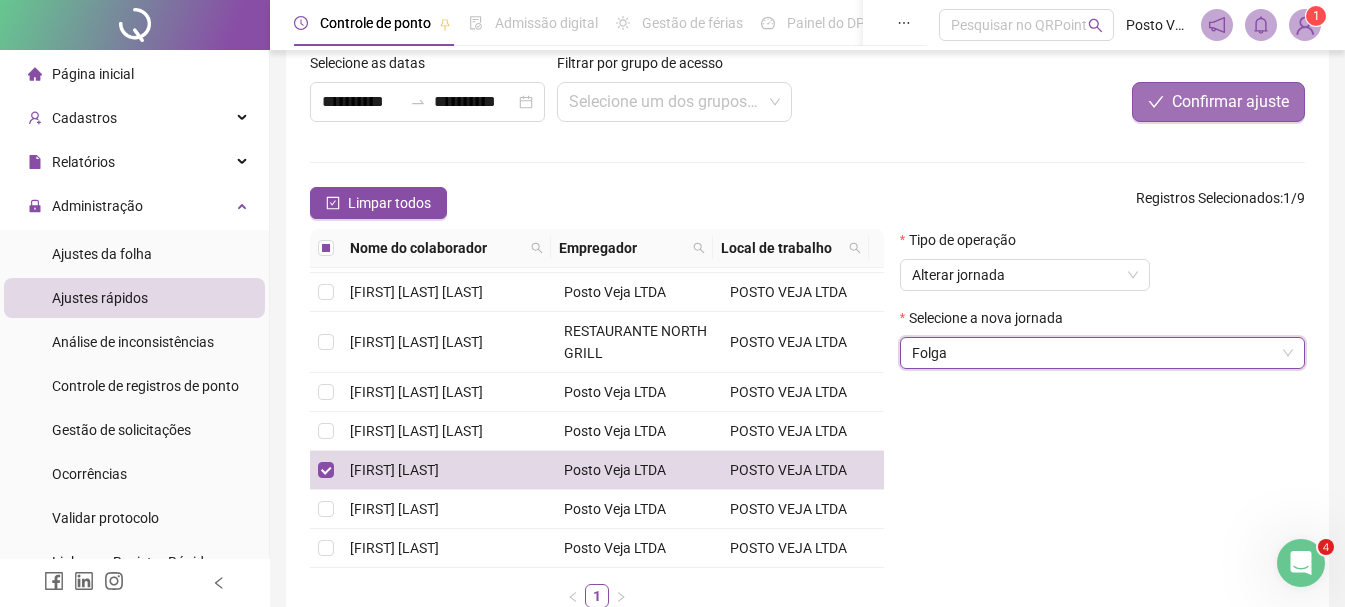 click on "Confirmar ajuste" at bounding box center (1230, 102) 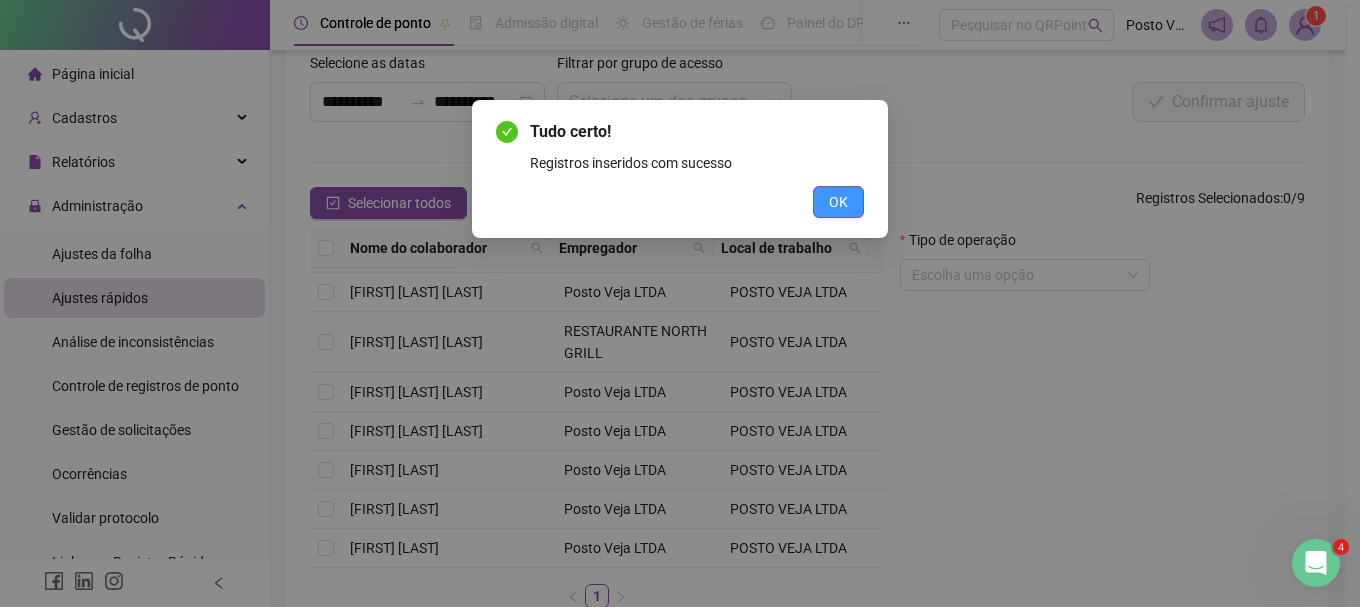 click on "OK" at bounding box center (838, 202) 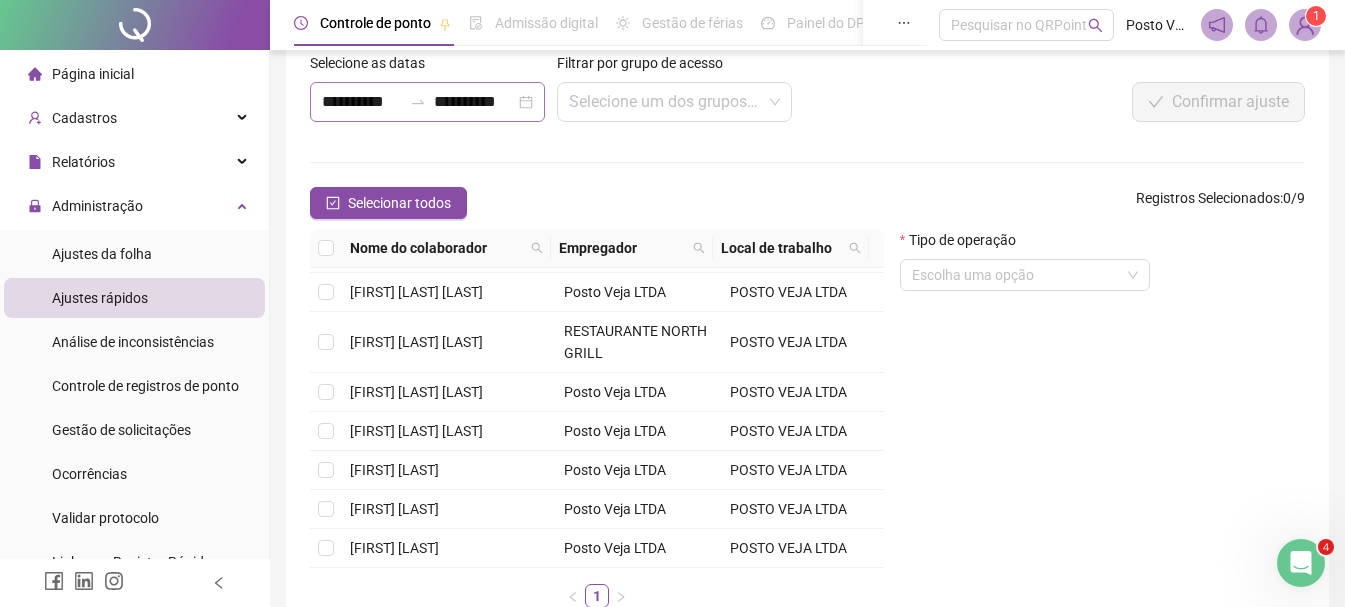 click on "**********" at bounding box center (427, 102) 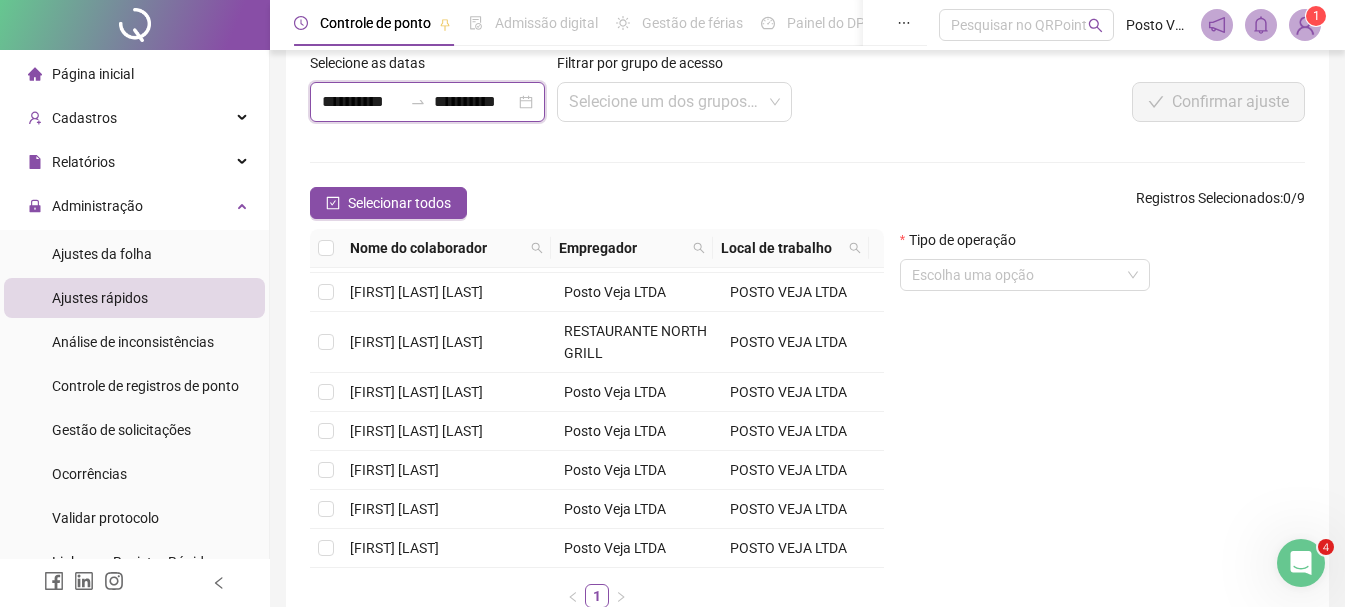 scroll, scrollTop: 0, scrollLeft: 1, axis: horizontal 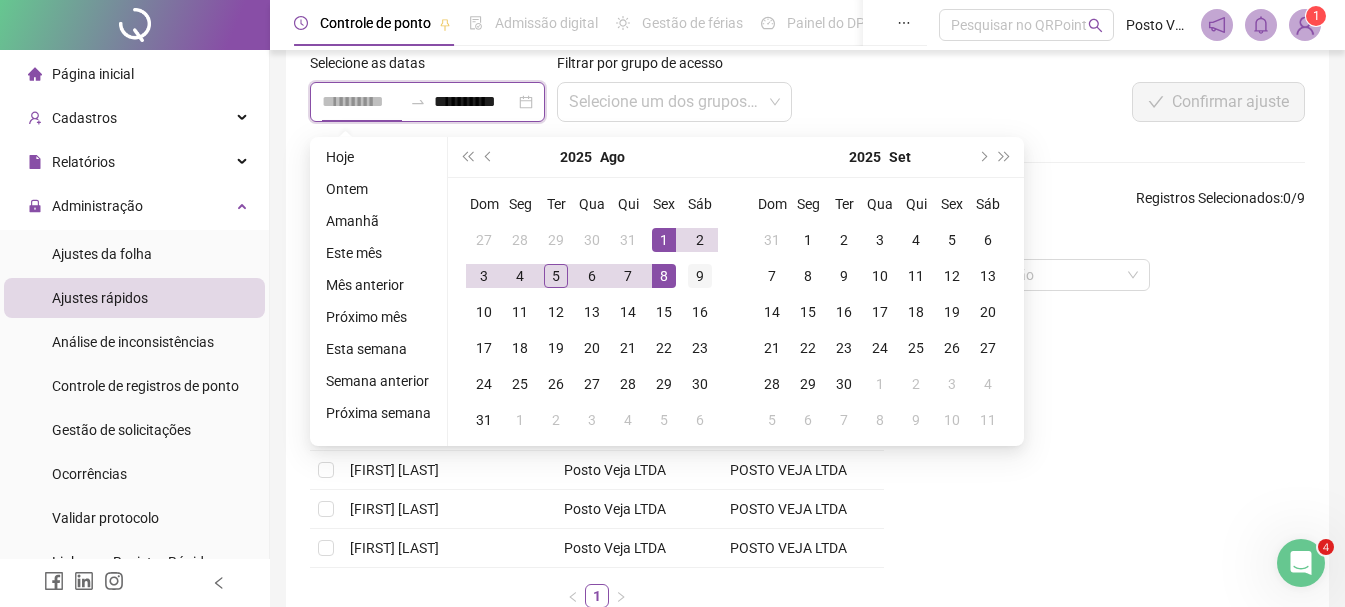 type on "**********" 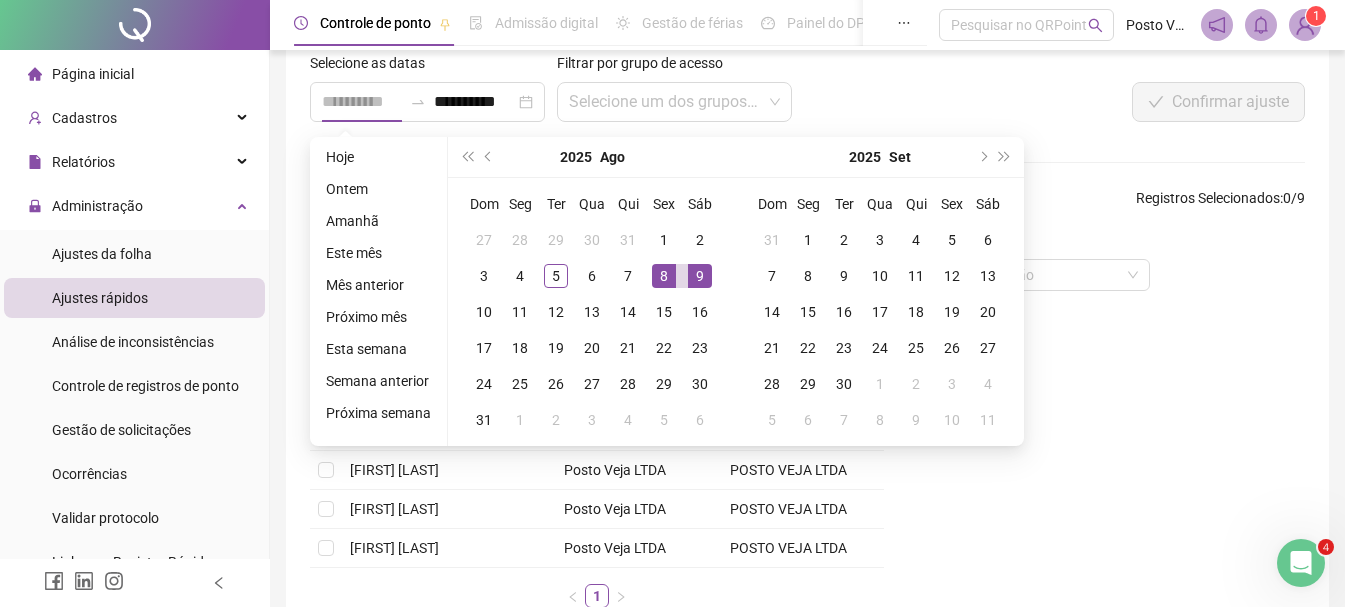 click on "9" at bounding box center (700, 276) 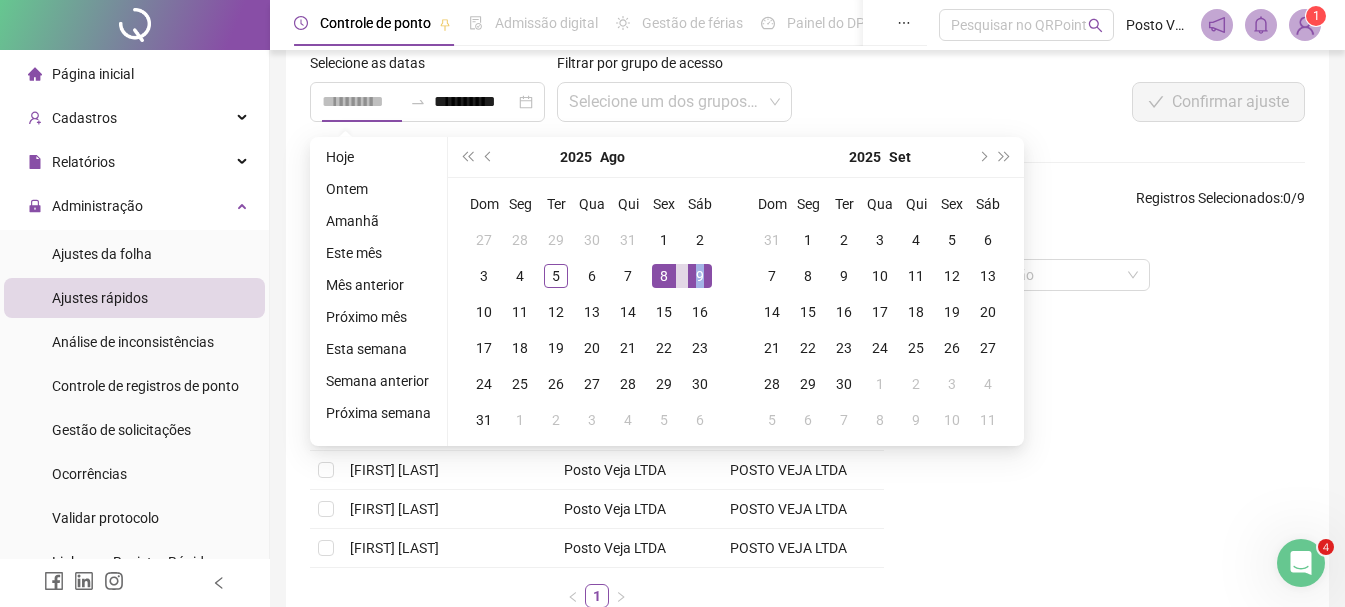 scroll, scrollTop: 0, scrollLeft: 0, axis: both 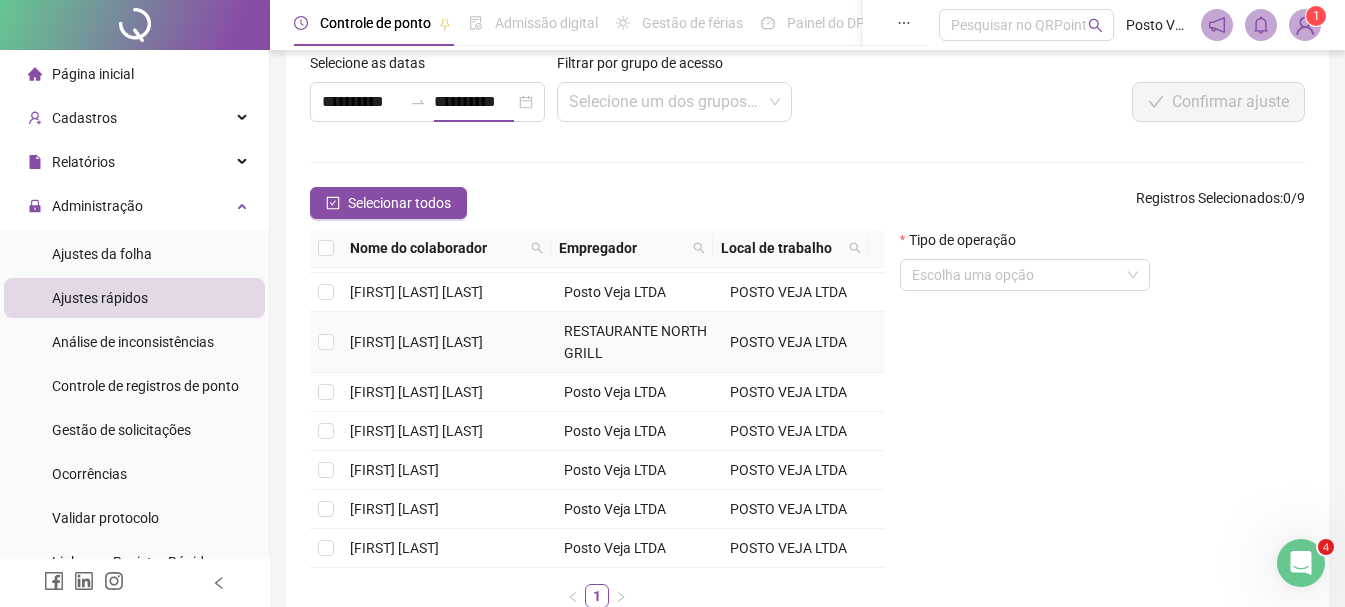 type on "**********" 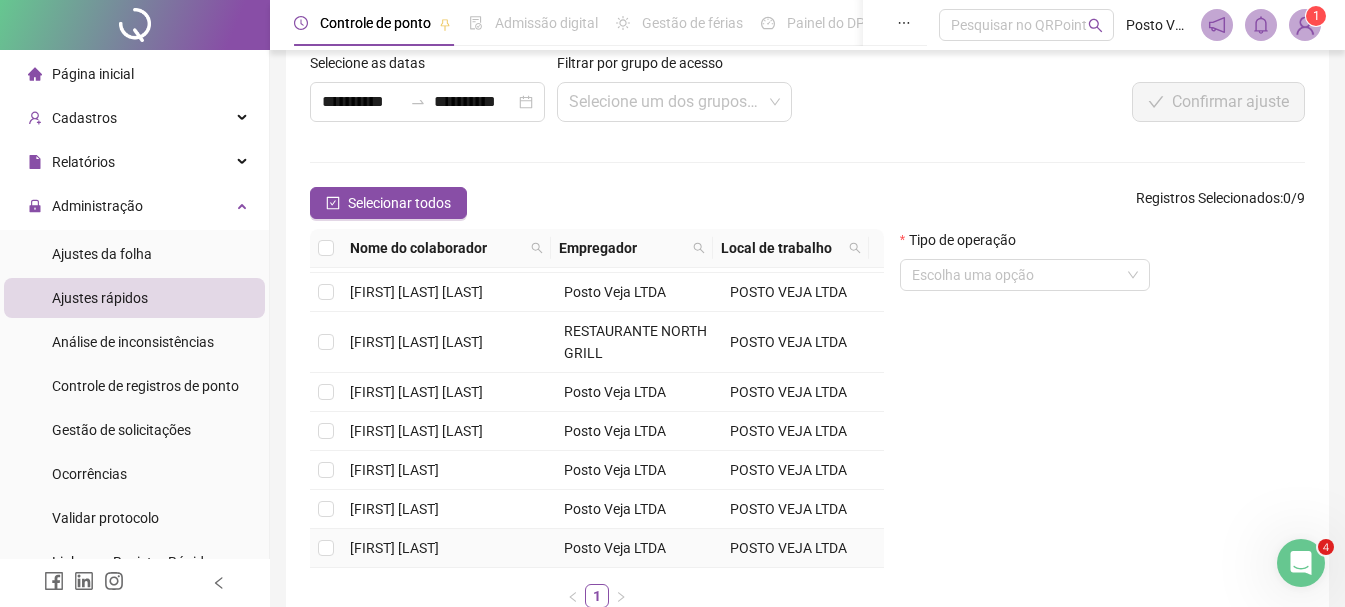 click at bounding box center [326, 548] 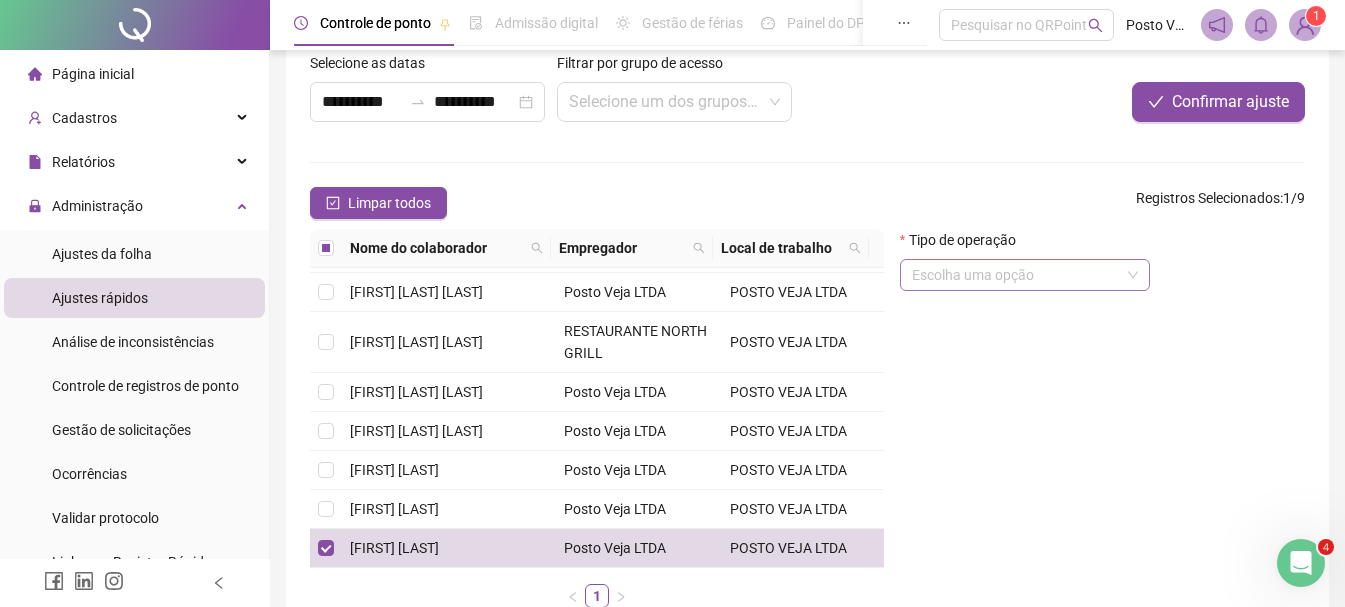 click at bounding box center (1016, 275) 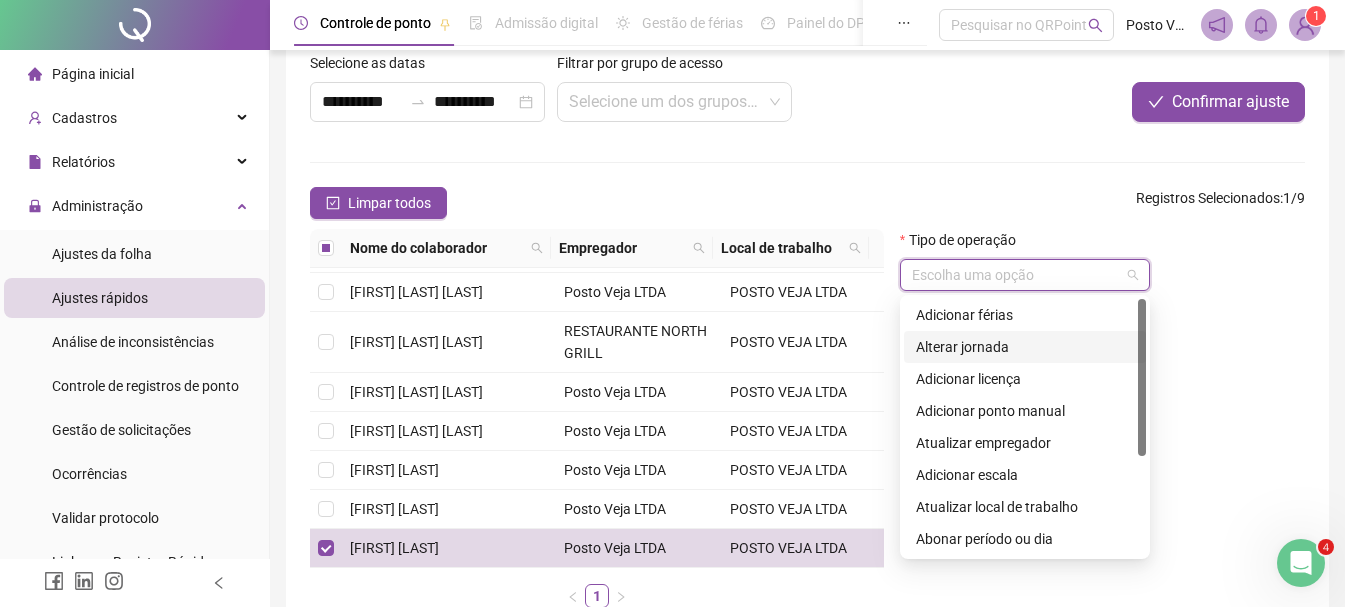 click on "Alterar jornada" at bounding box center (1025, 347) 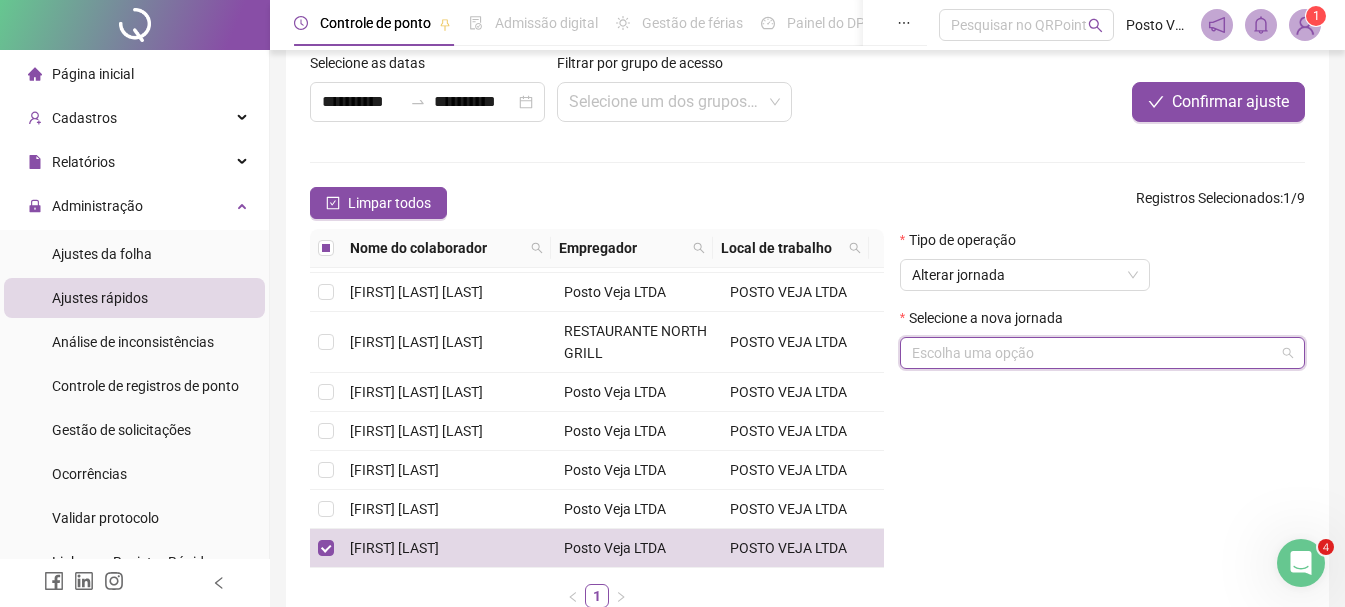 click at bounding box center [1093, 353] 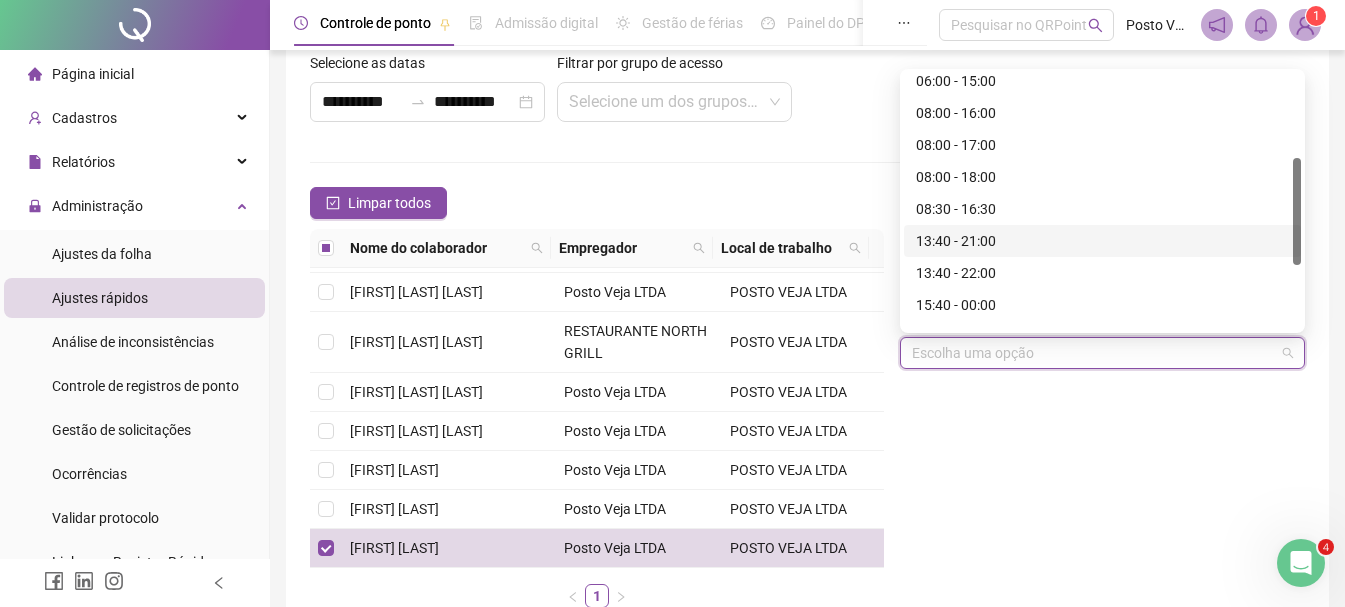 scroll, scrollTop: 352, scrollLeft: 0, axis: vertical 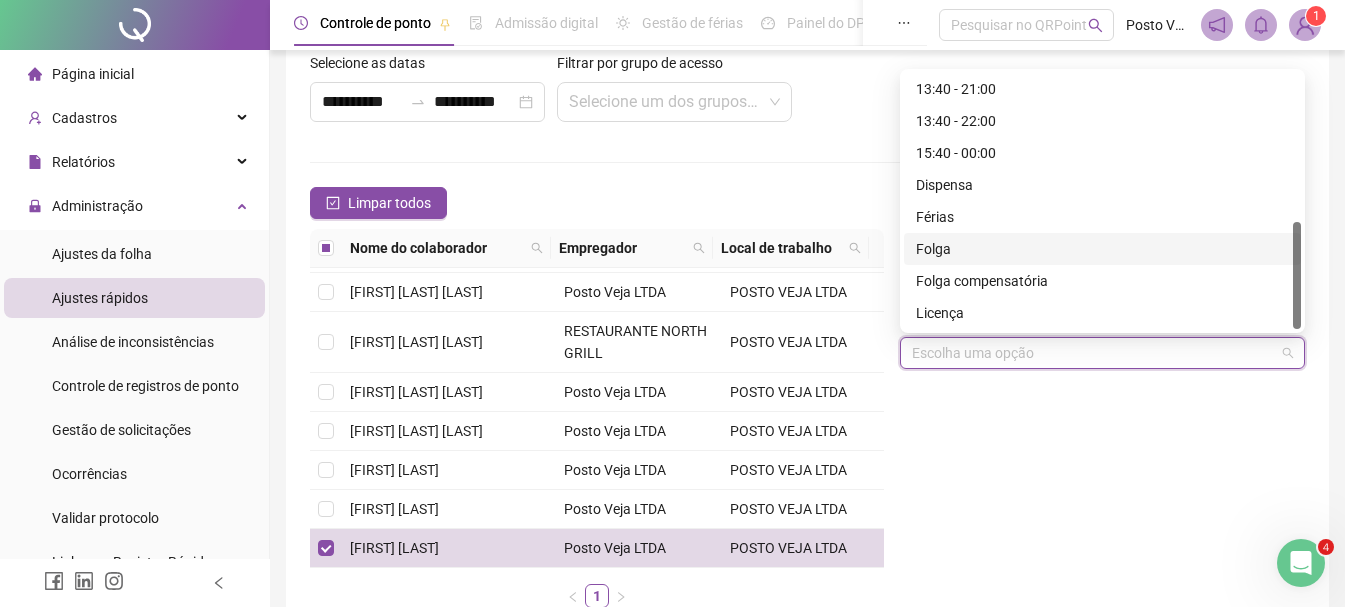 click on "Folga" at bounding box center [1102, 249] 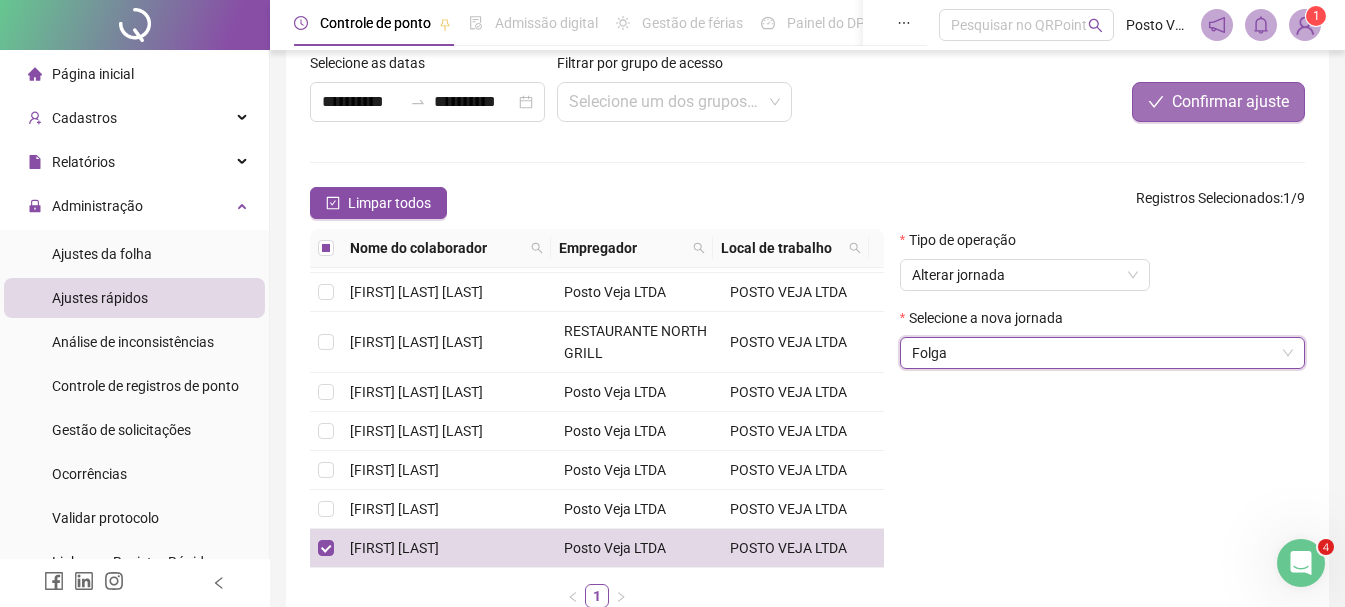 click on "Confirmar ajuste" at bounding box center [1230, 102] 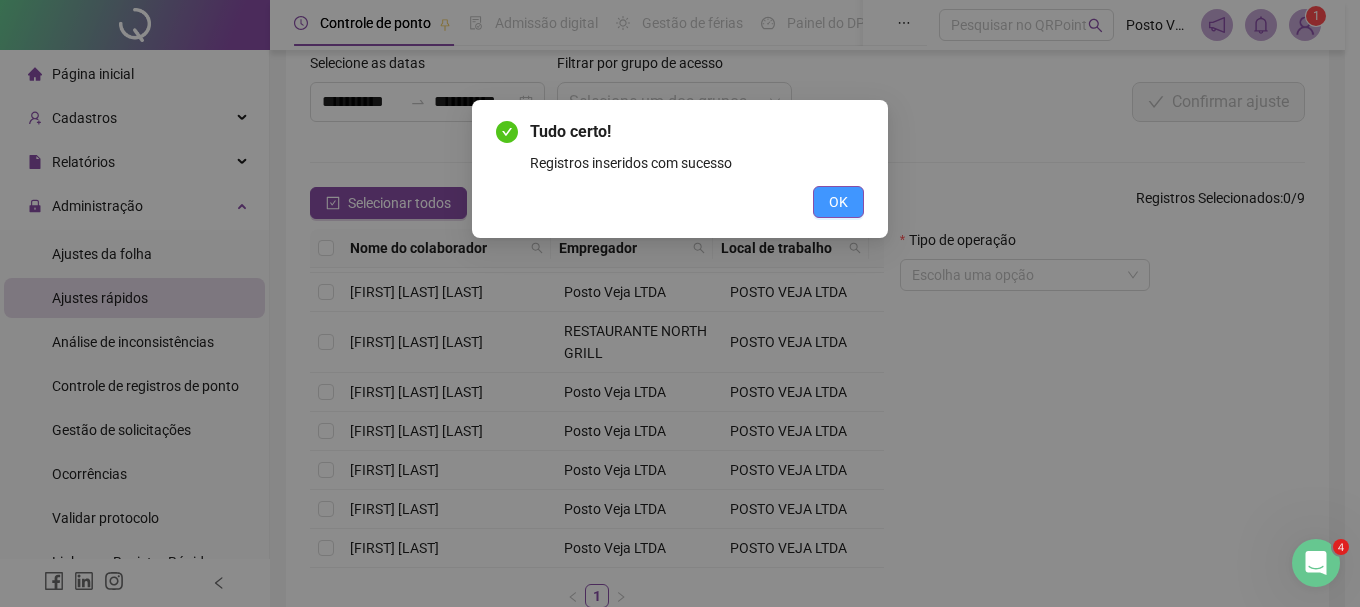 click on "OK" at bounding box center [838, 202] 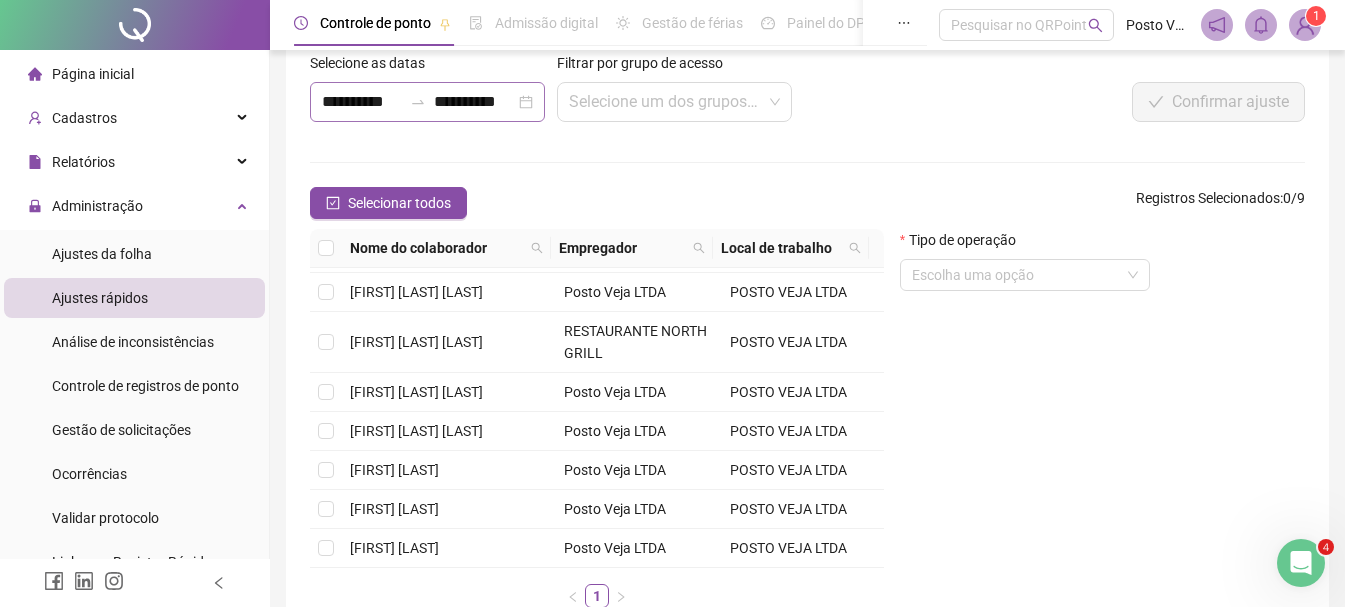 click on "**********" at bounding box center (427, 102) 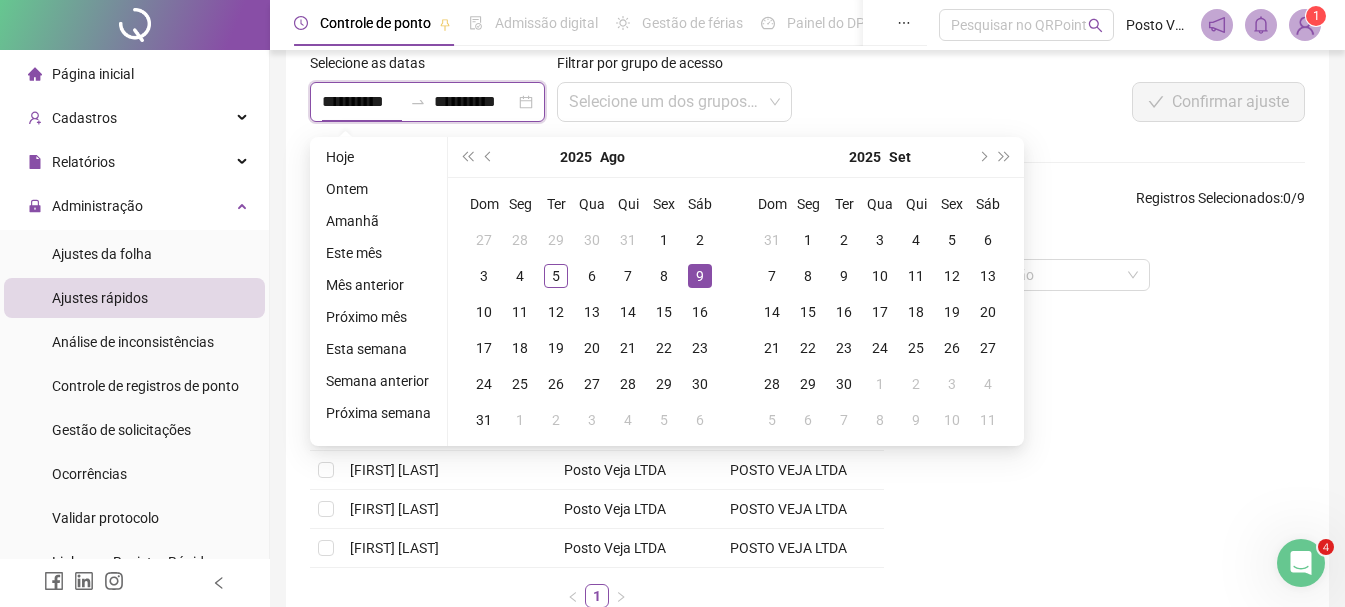 scroll, scrollTop: 0, scrollLeft: 1, axis: horizontal 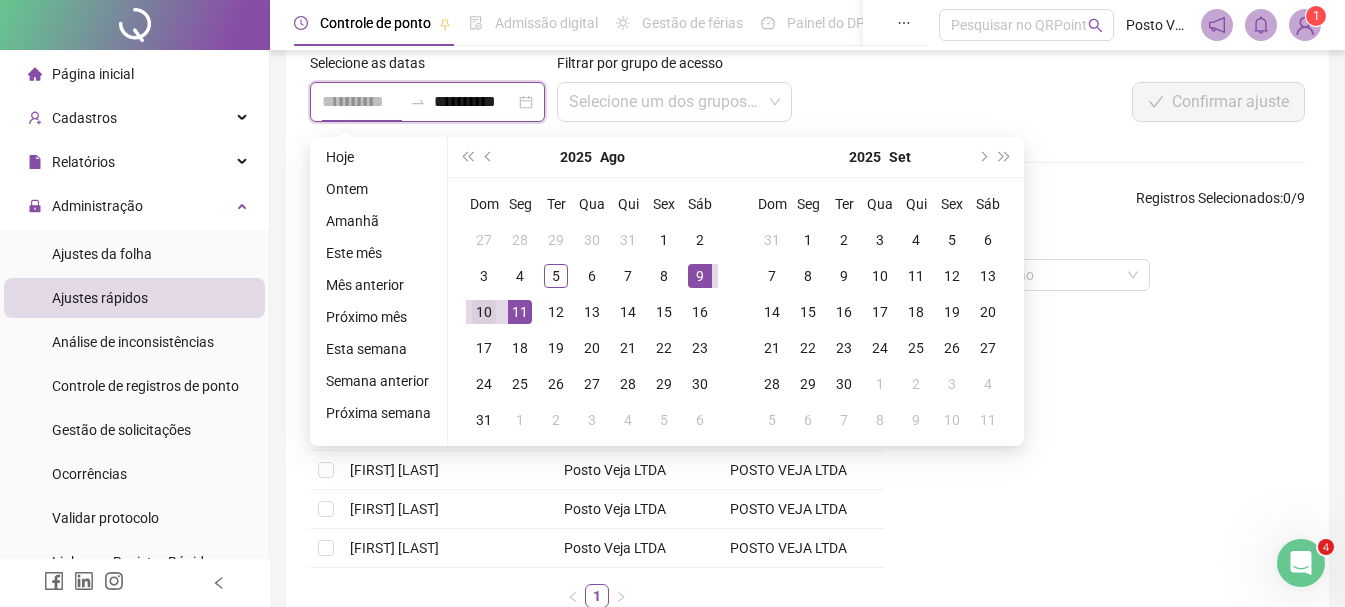 type on "**********" 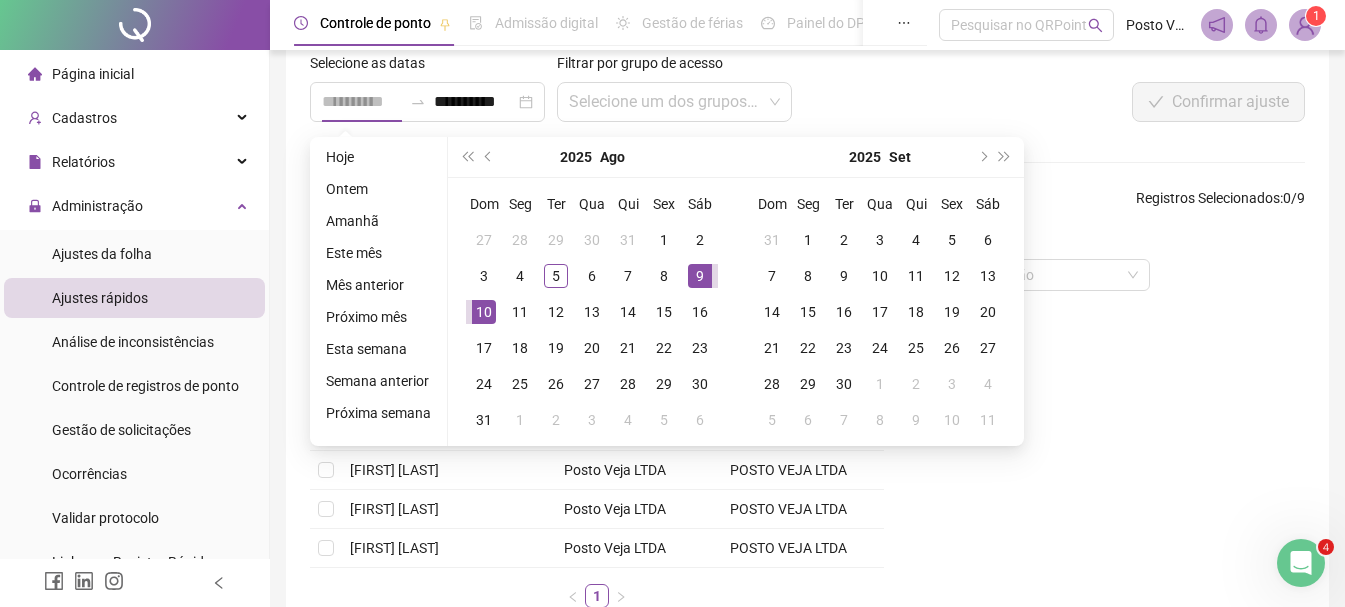 click on "10" at bounding box center (484, 312) 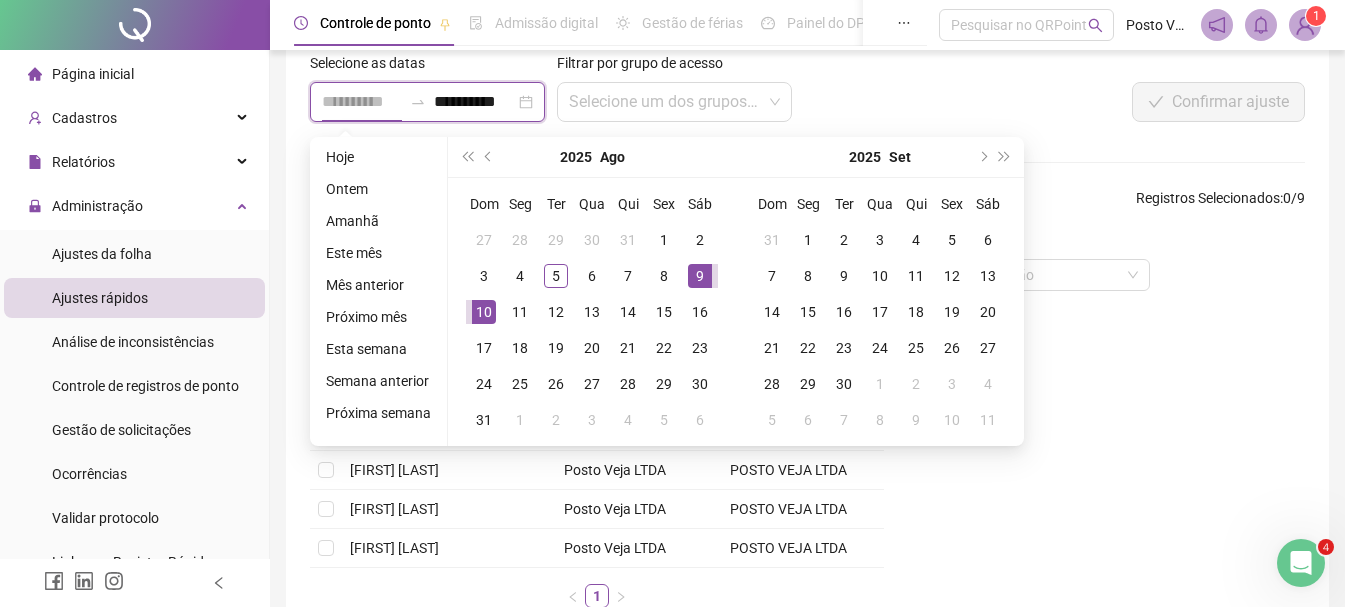 scroll, scrollTop: 0, scrollLeft: 0, axis: both 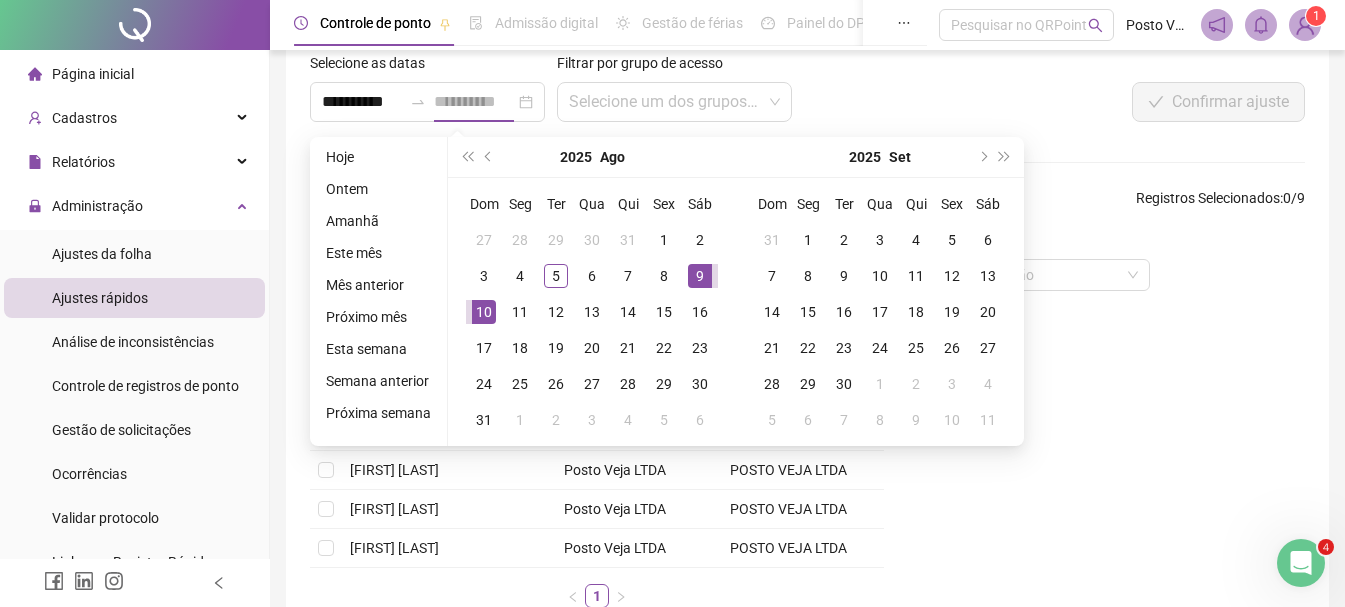 click on "10" at bounding box center (484, 312) 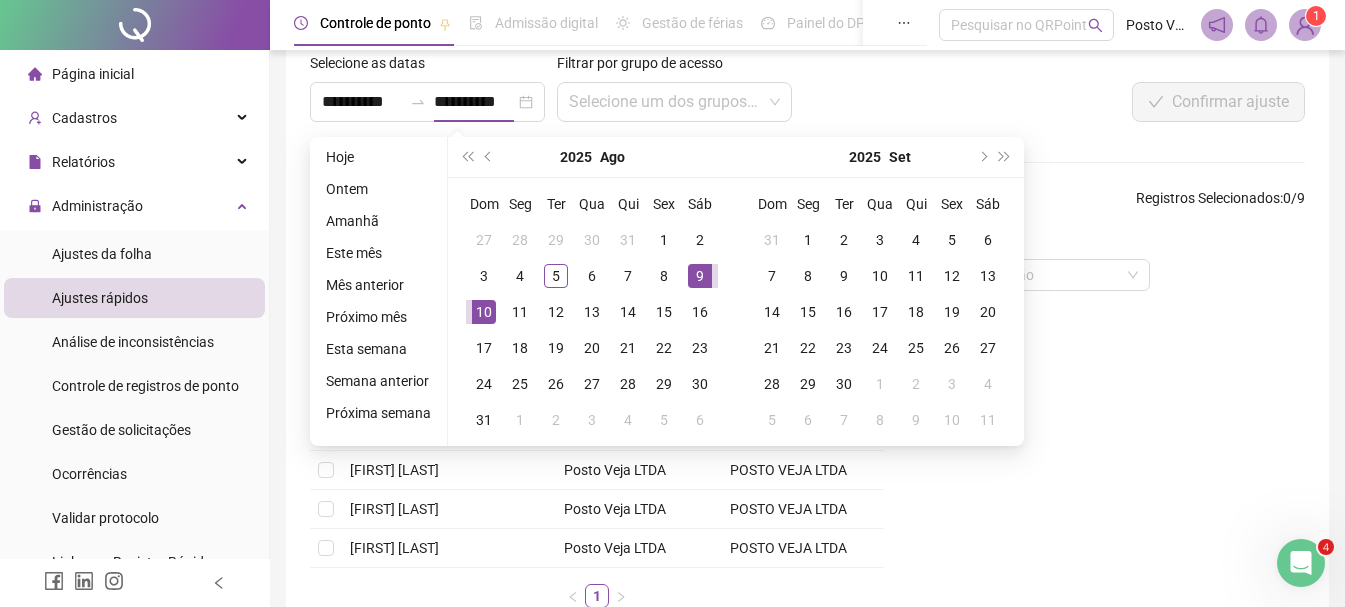 type on "**********" 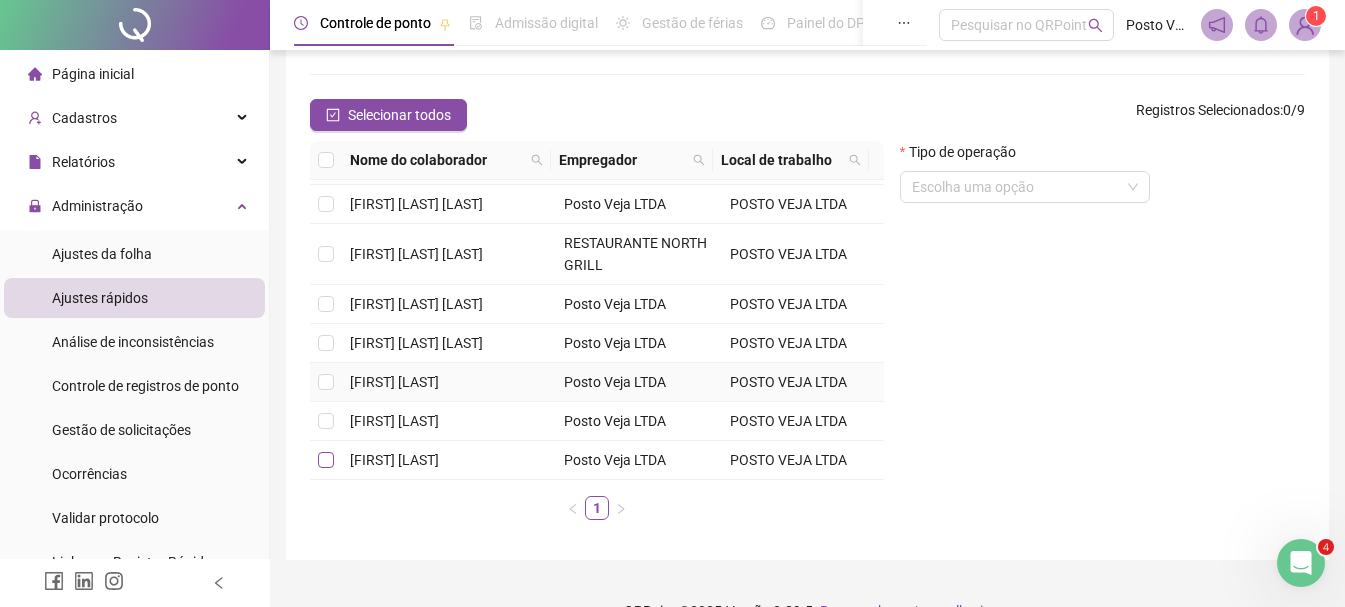 scroll, scrollTop: 200, scrollLeft: 0, axis: vertical 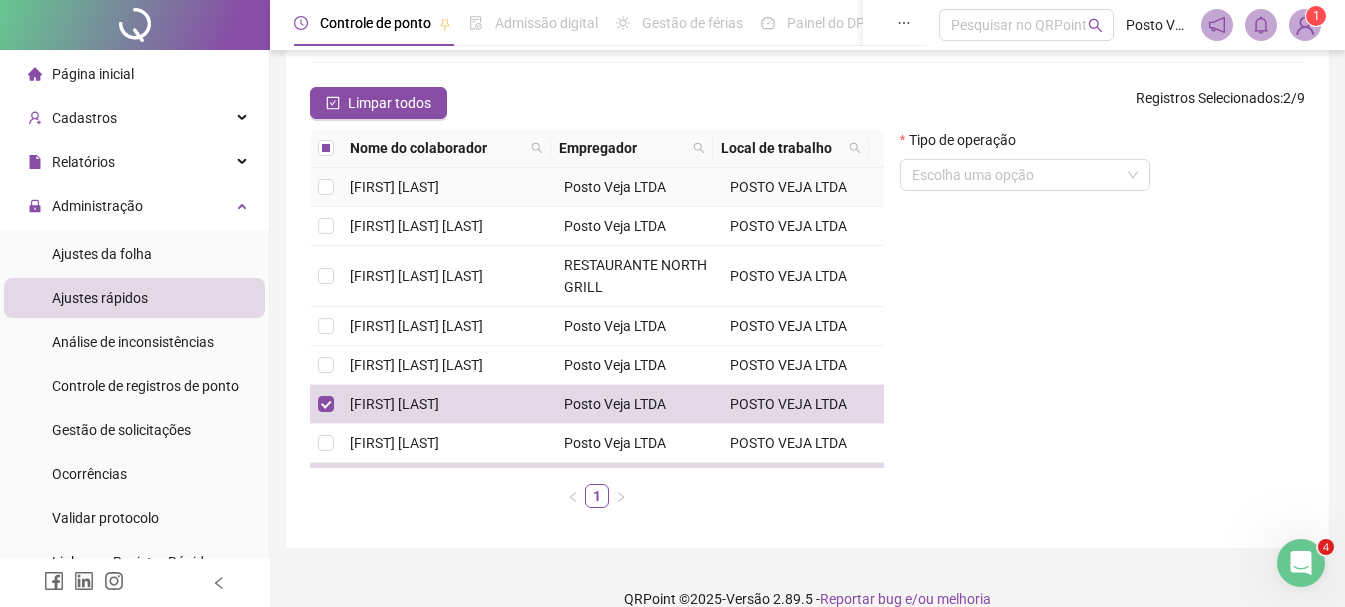 click at bounding box center (326, 187) 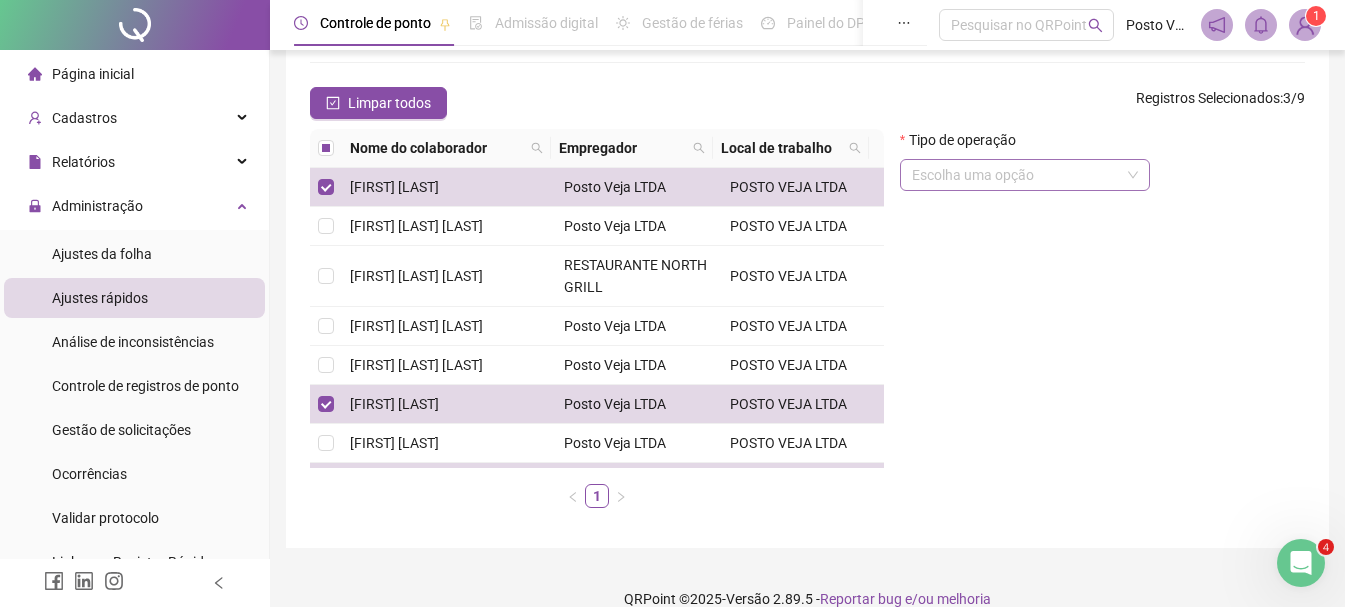 click at bounding box center [1016, 175] 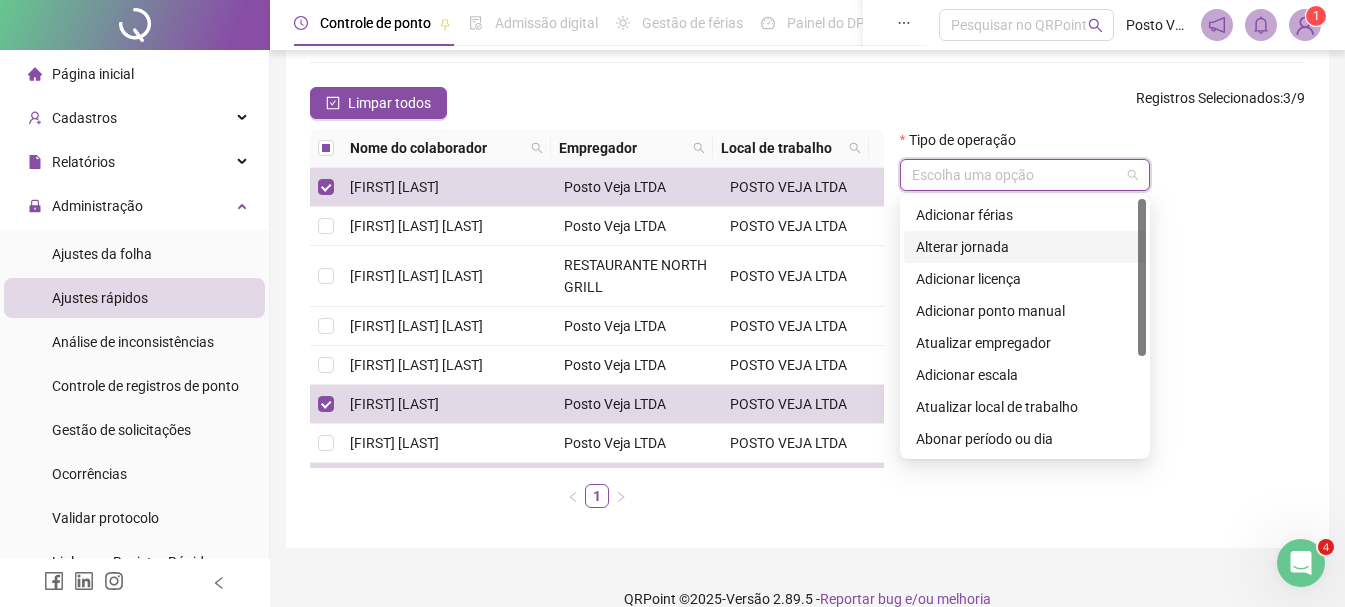 click on "Alterar jornada" at bounding box center [1025, 247] 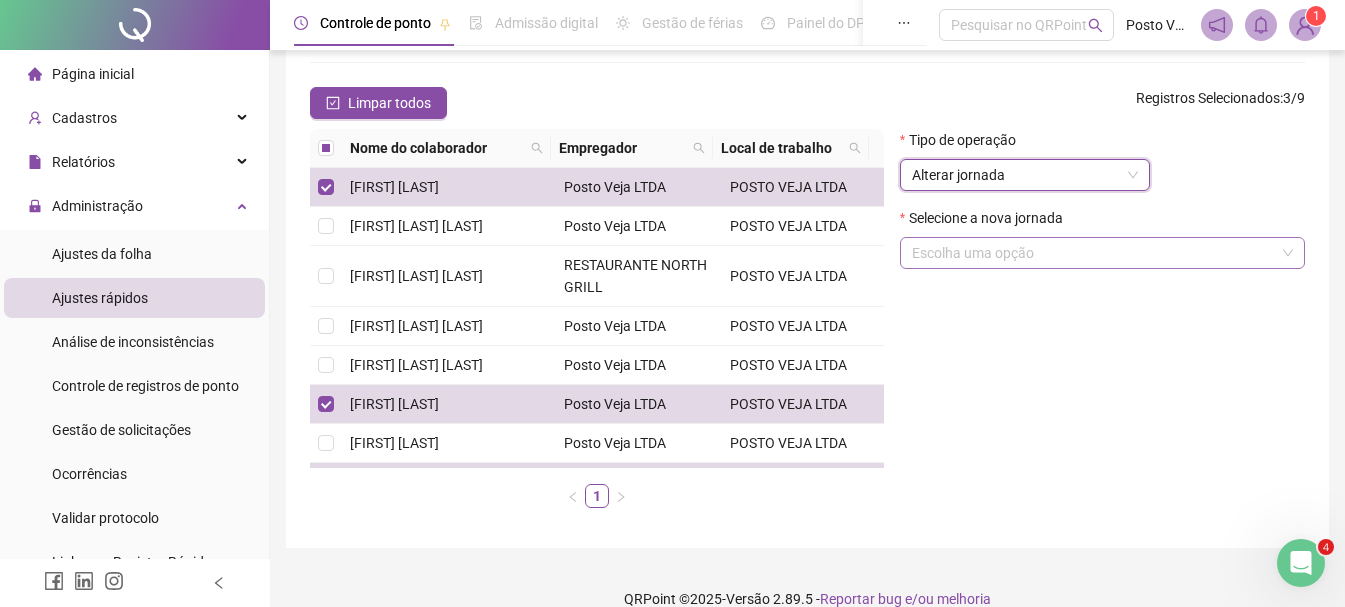 click at bounding box center [1093, 253] 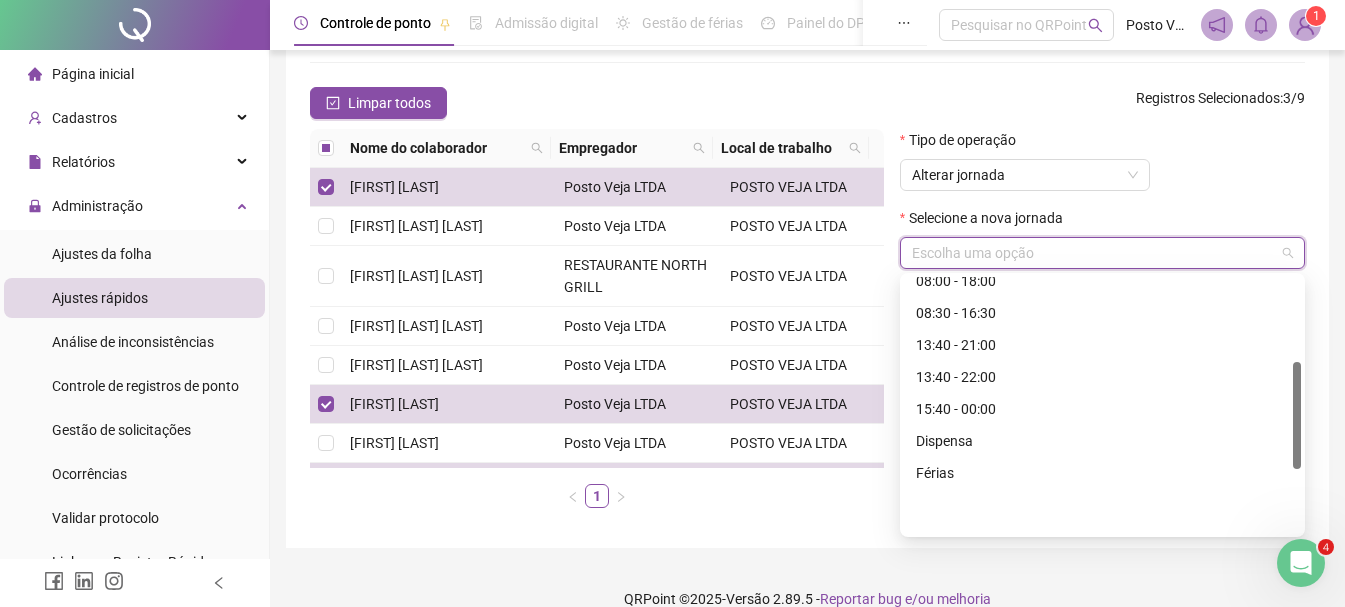 scroll, scrollTop: 300, scrollLeft: 0, axis: vertical 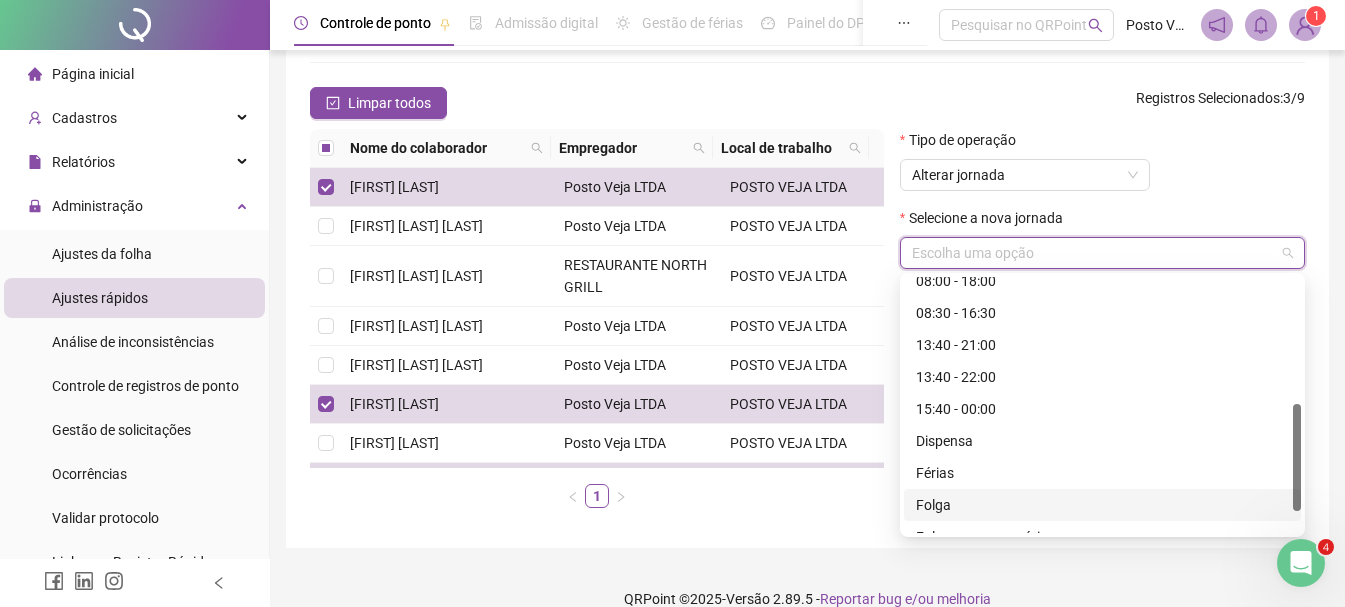 click on "Folga" at bounding box center [1102, 505] 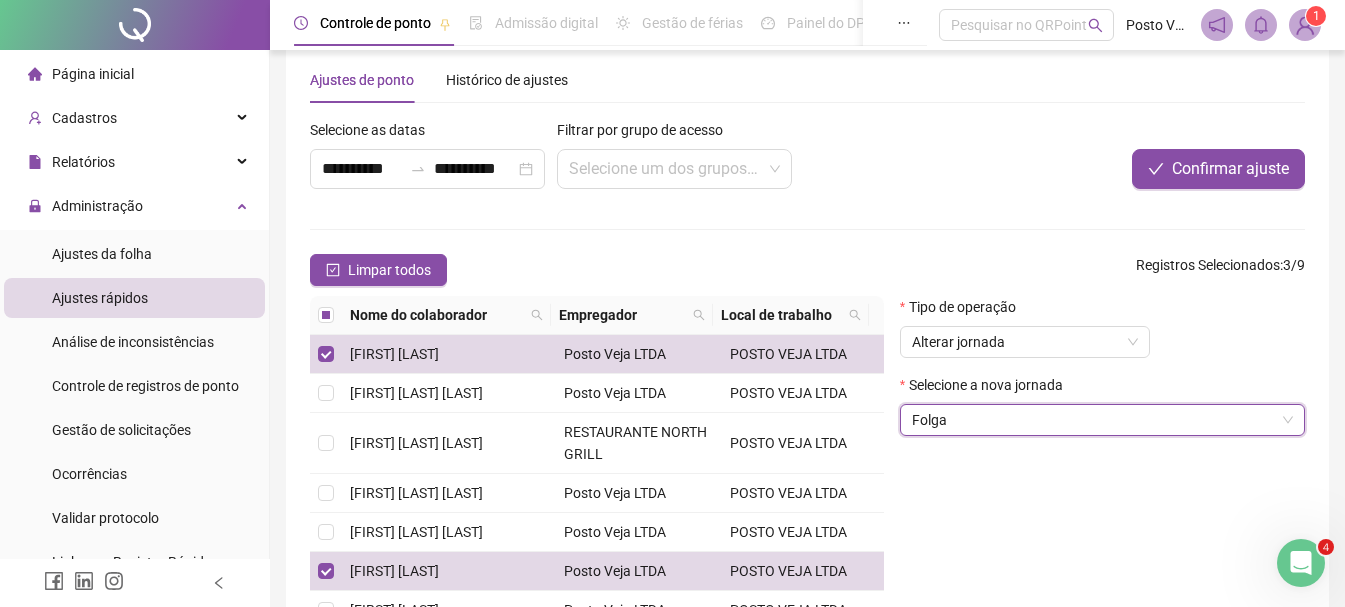 scroll, scrollTop: 0, scrollLeft: 0, axis: both 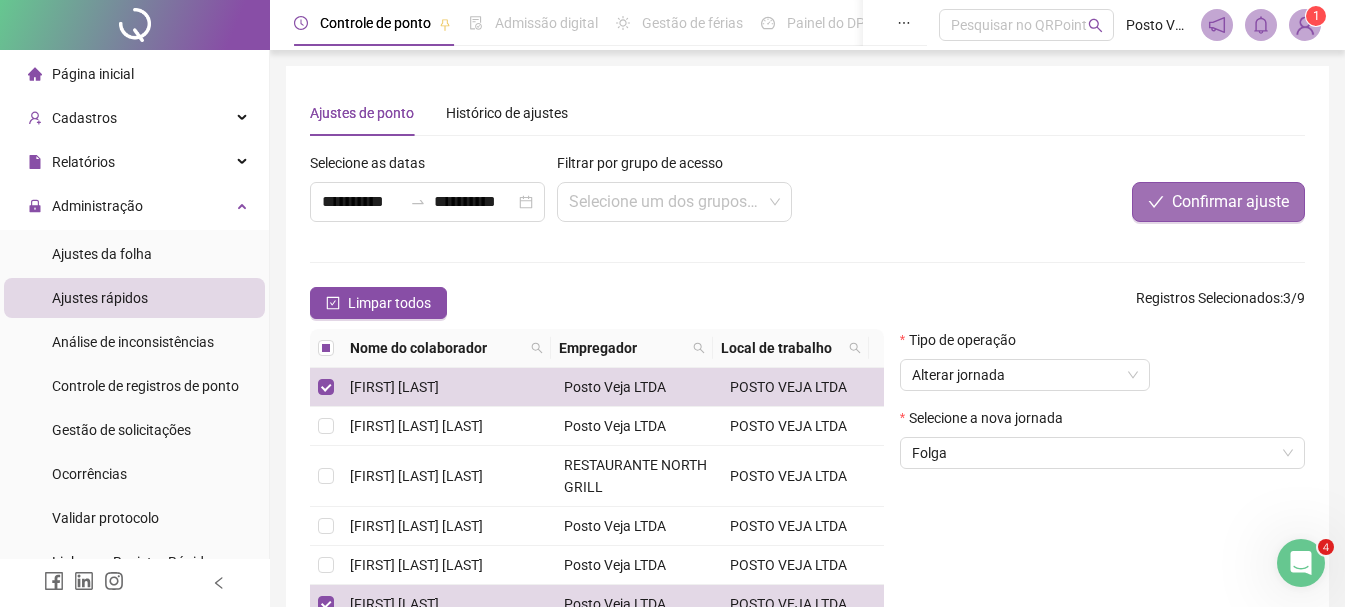 click on "Confirmar ajuste" at bounding box center [1230, 202] 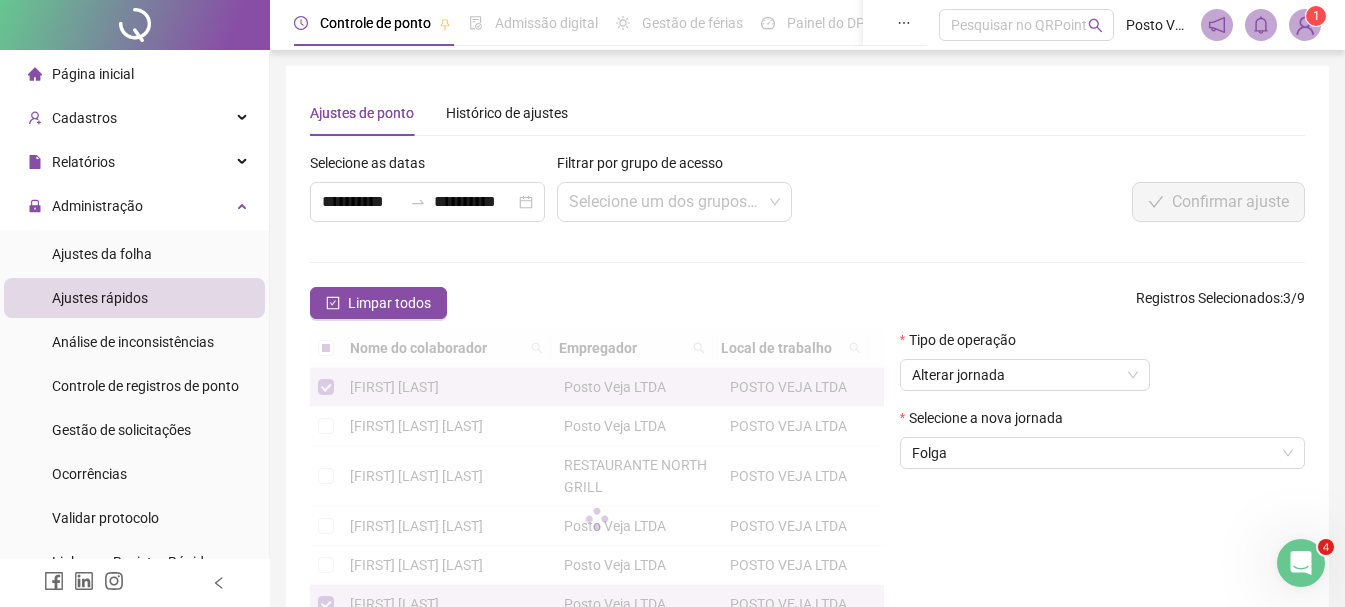 click on "Tipo de operação" at bounding box center [964, 340] 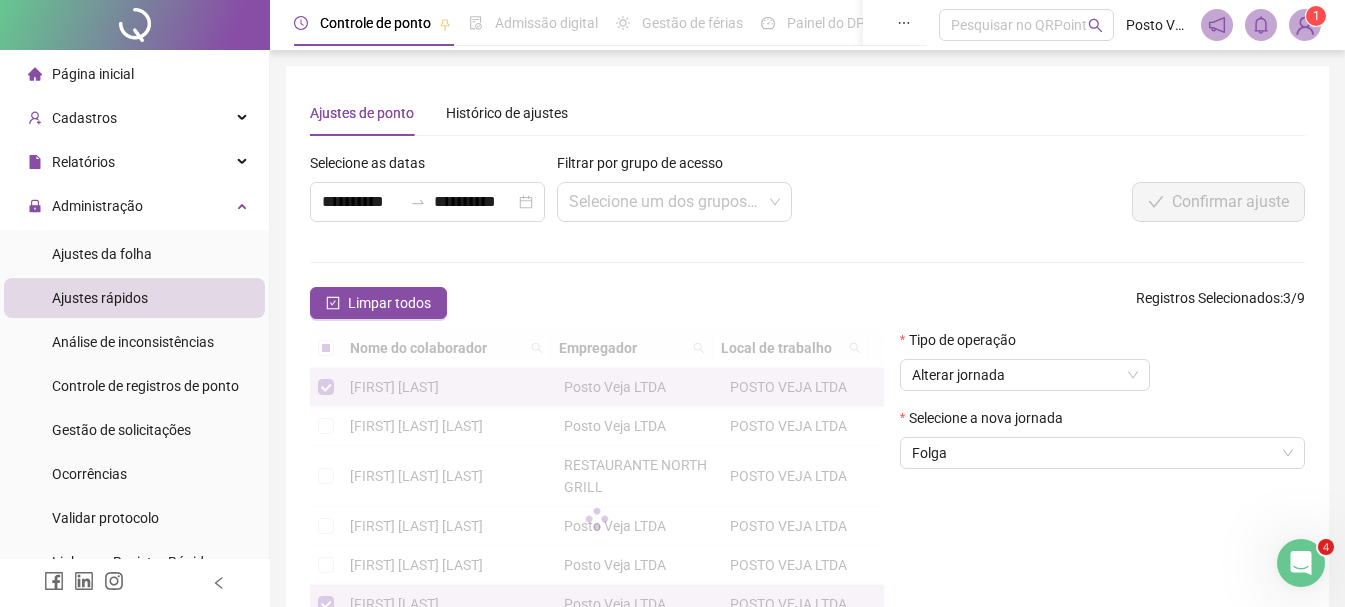 click on "Limpar todos Registros Selecionados :  3 / 9" at bounding box center [807, 303] 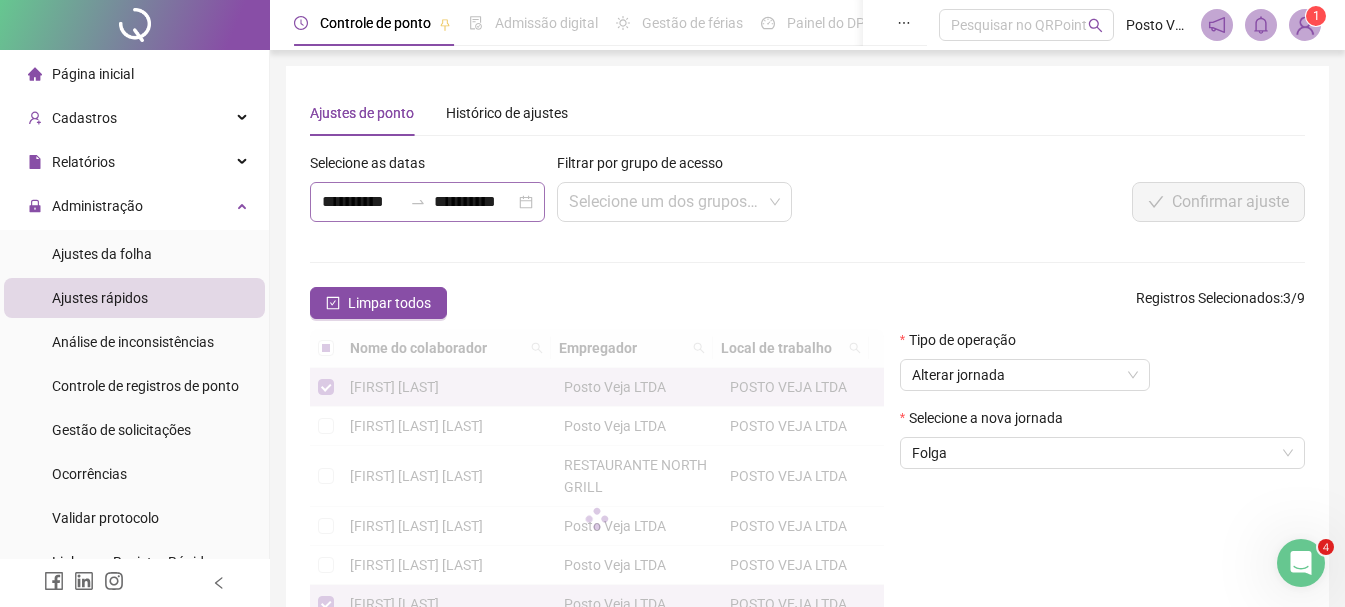 click on "**********" at bounding box center [427, 202] 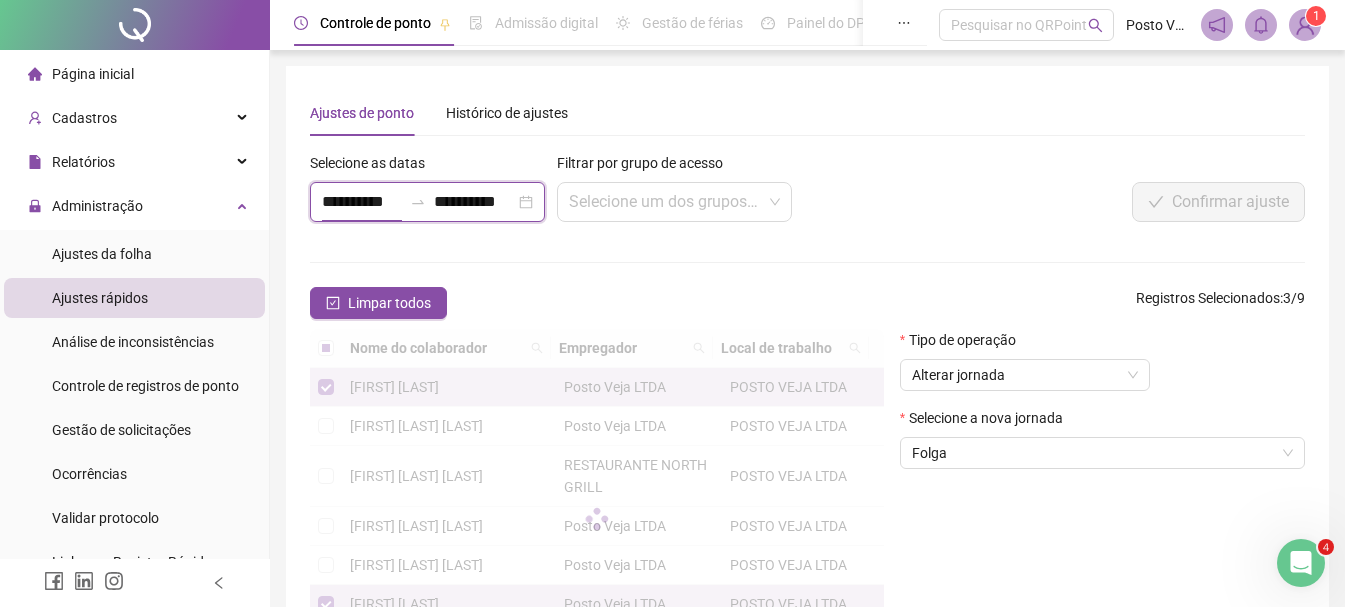 scroll, scrollTop: 0, scrollLeft: 1, axis: horizontal 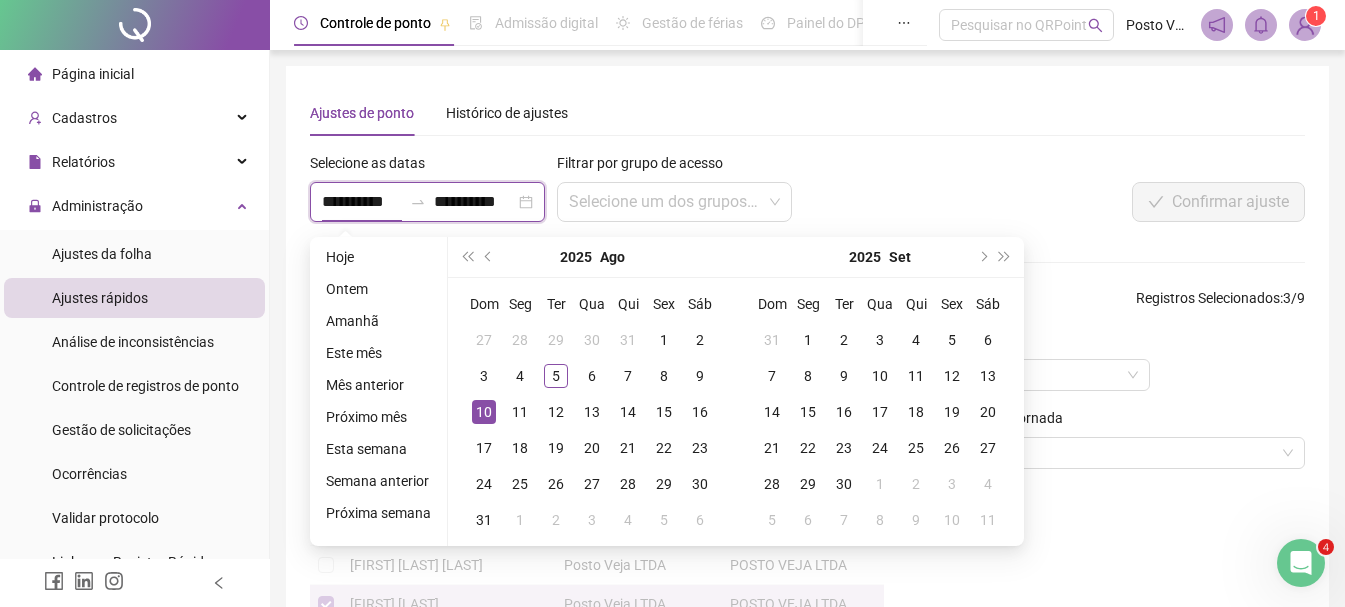 click on "**********" at bounding box center (427, 202) 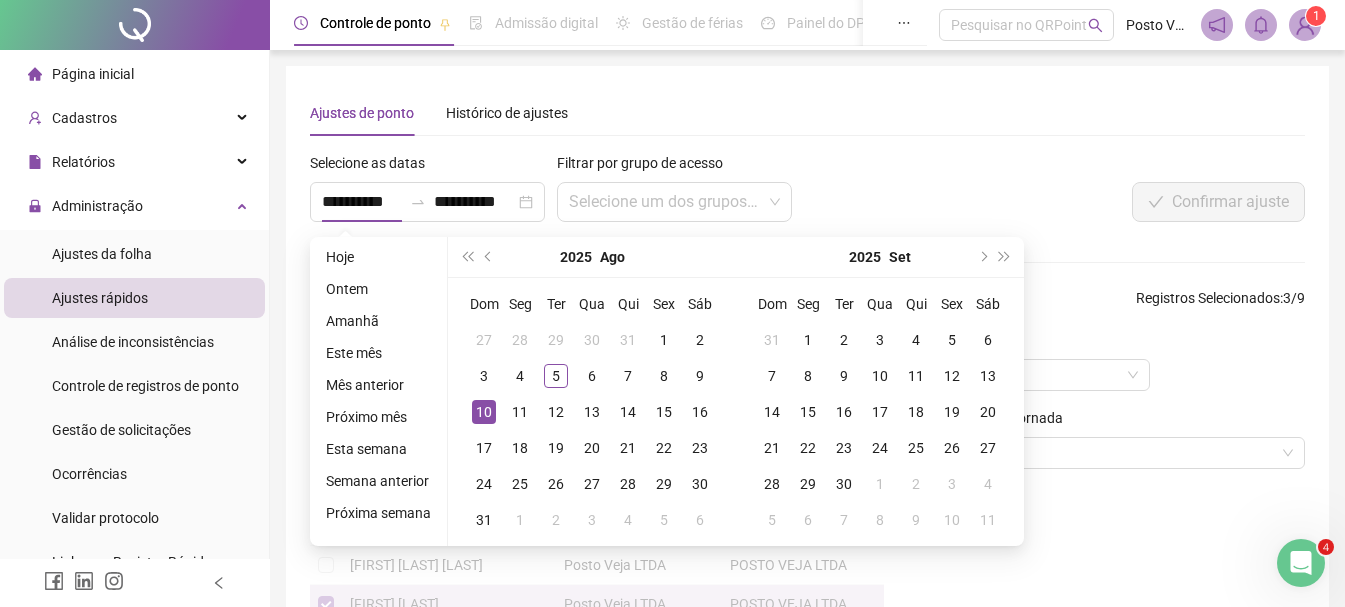 click on "10" at bounding box center (484, 412) 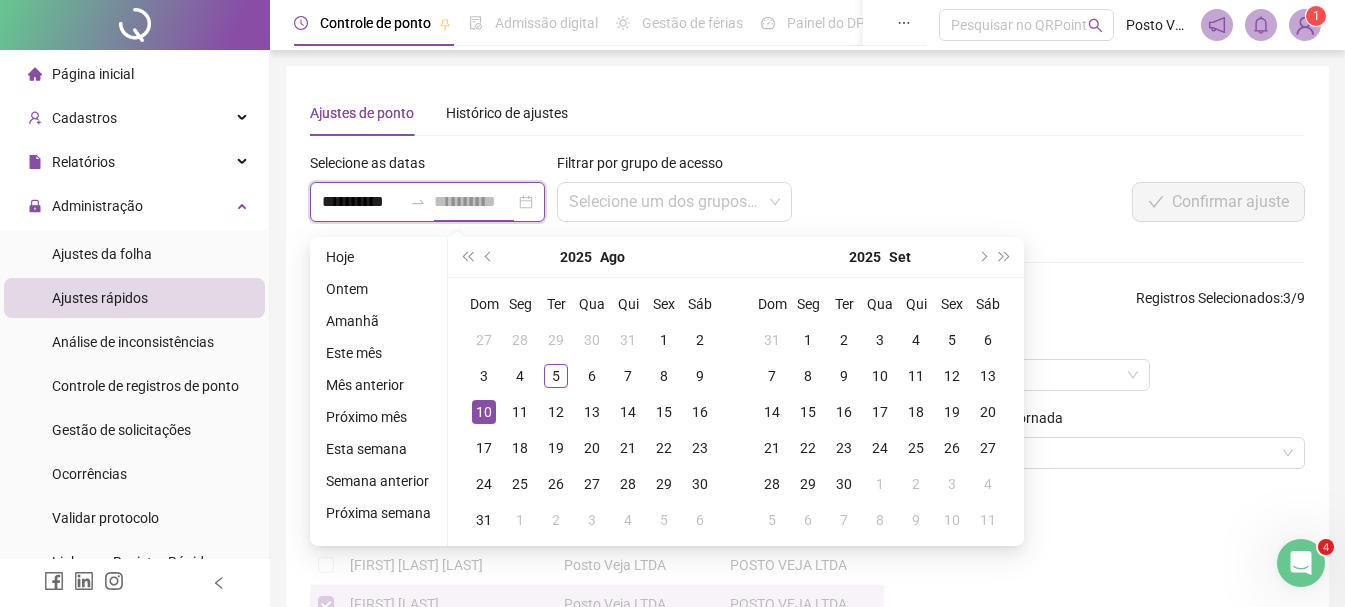 scroll, scrollTop: 0, scrollLeft: 0, axis: both 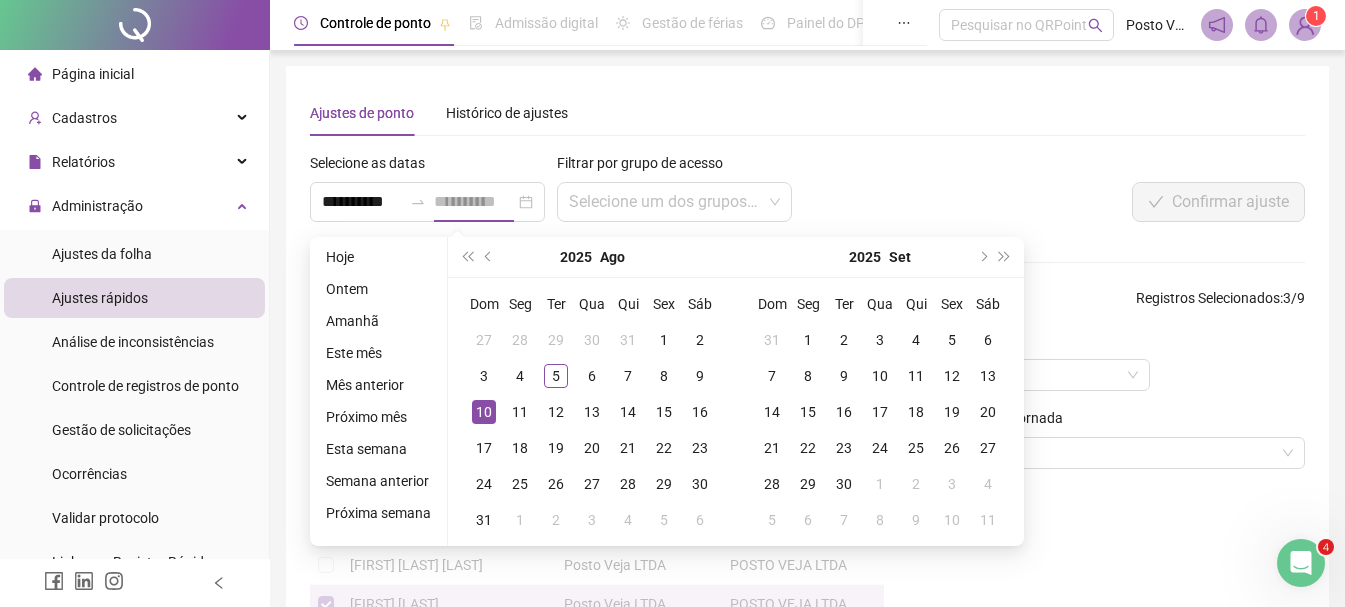 click on "10" at bounding box center [484, 412] 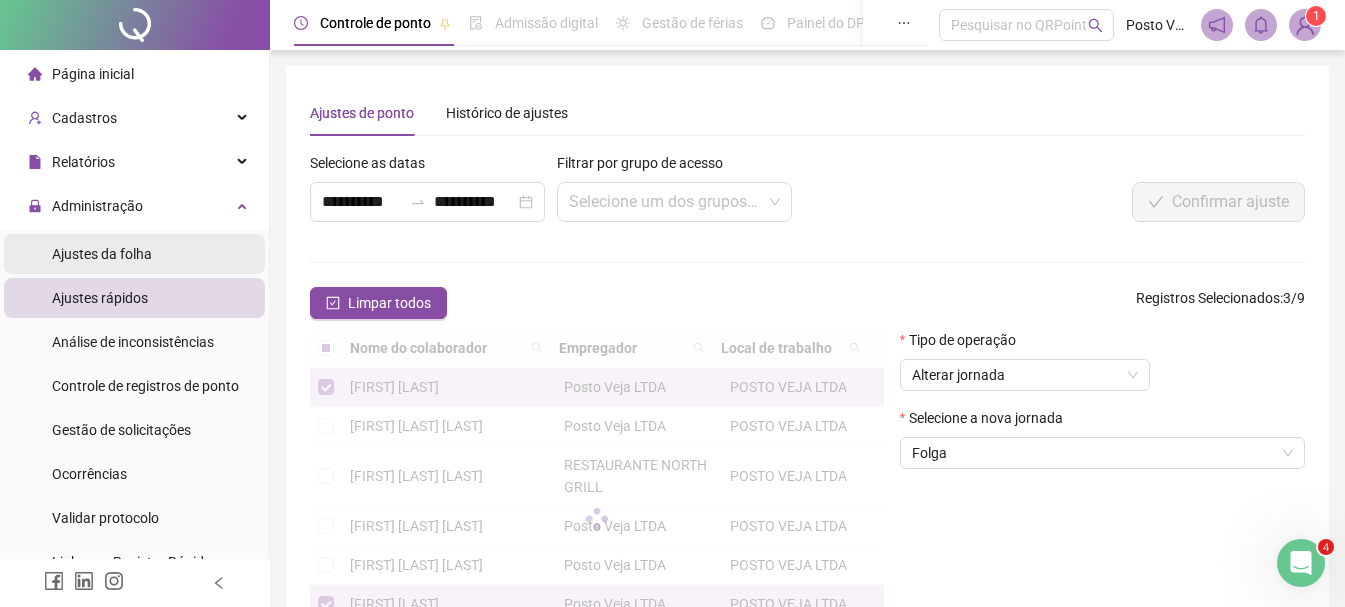 click on "Ajustes da folha" at bounding box center (102, 254) 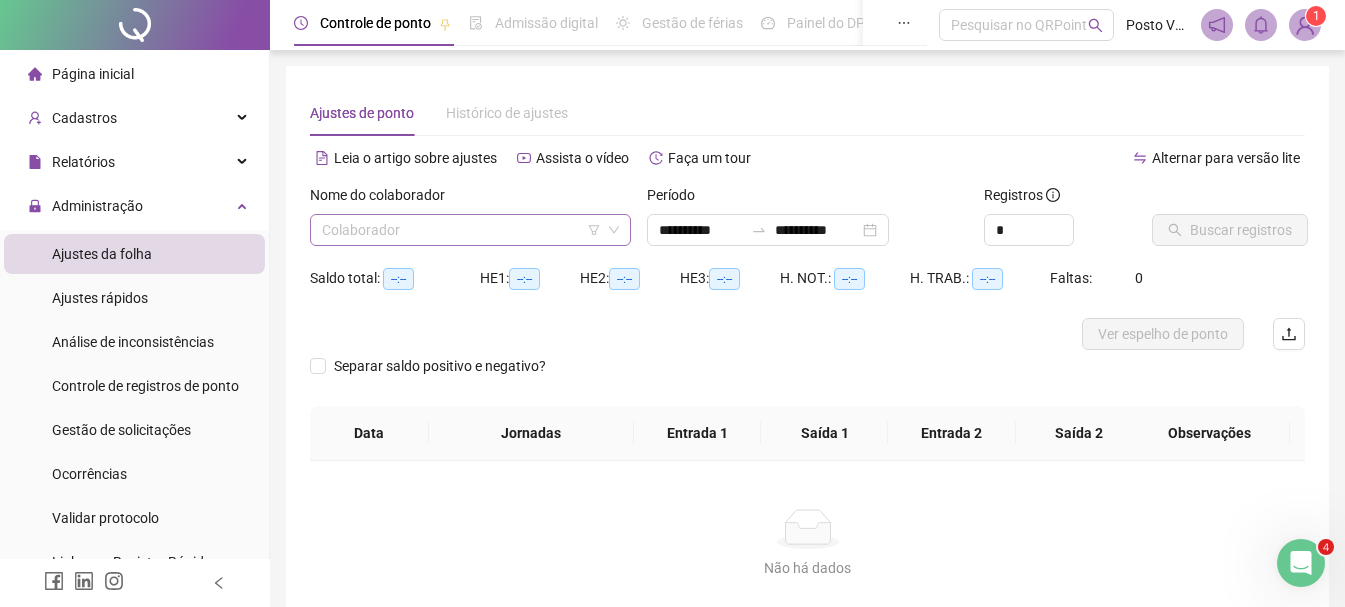 click at bounding box center [461, 230] 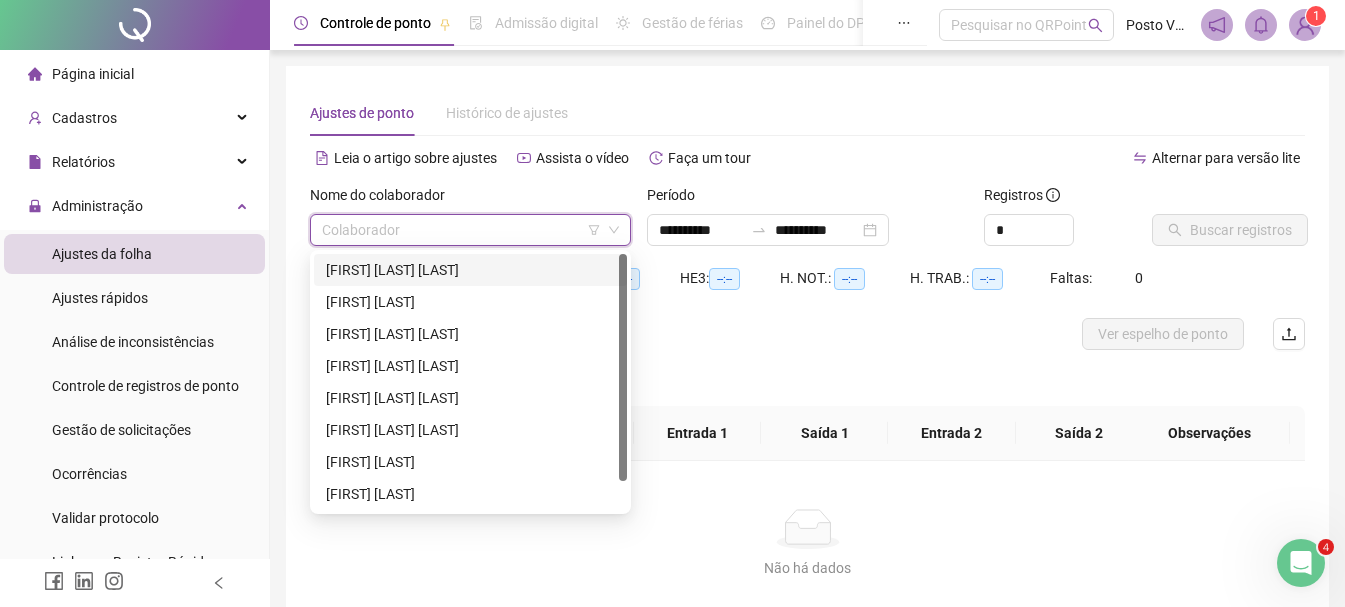 click on "Ajustes da folha" at bounding box center (102, 254) 